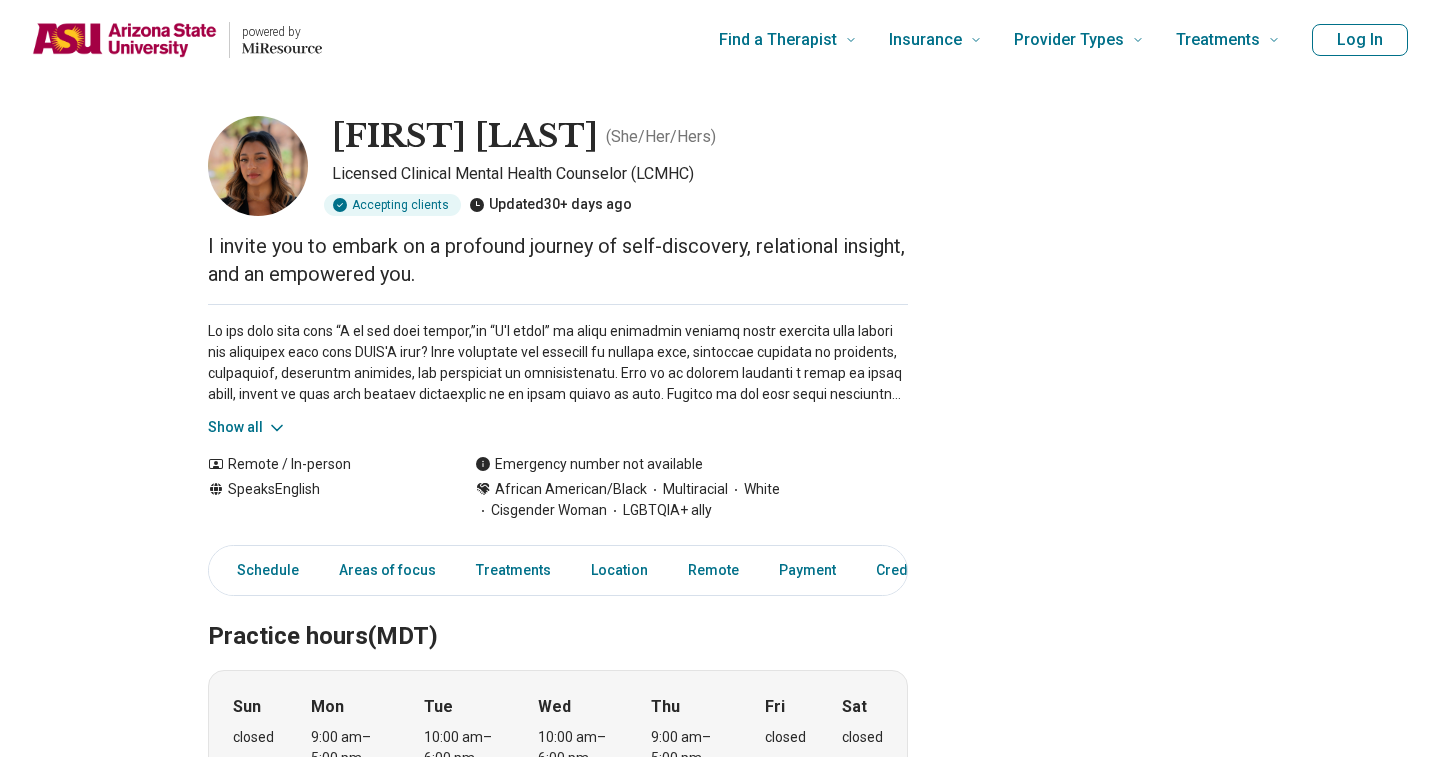 scroll, scrollTop: 0, scrollLeft: 0, axis: both 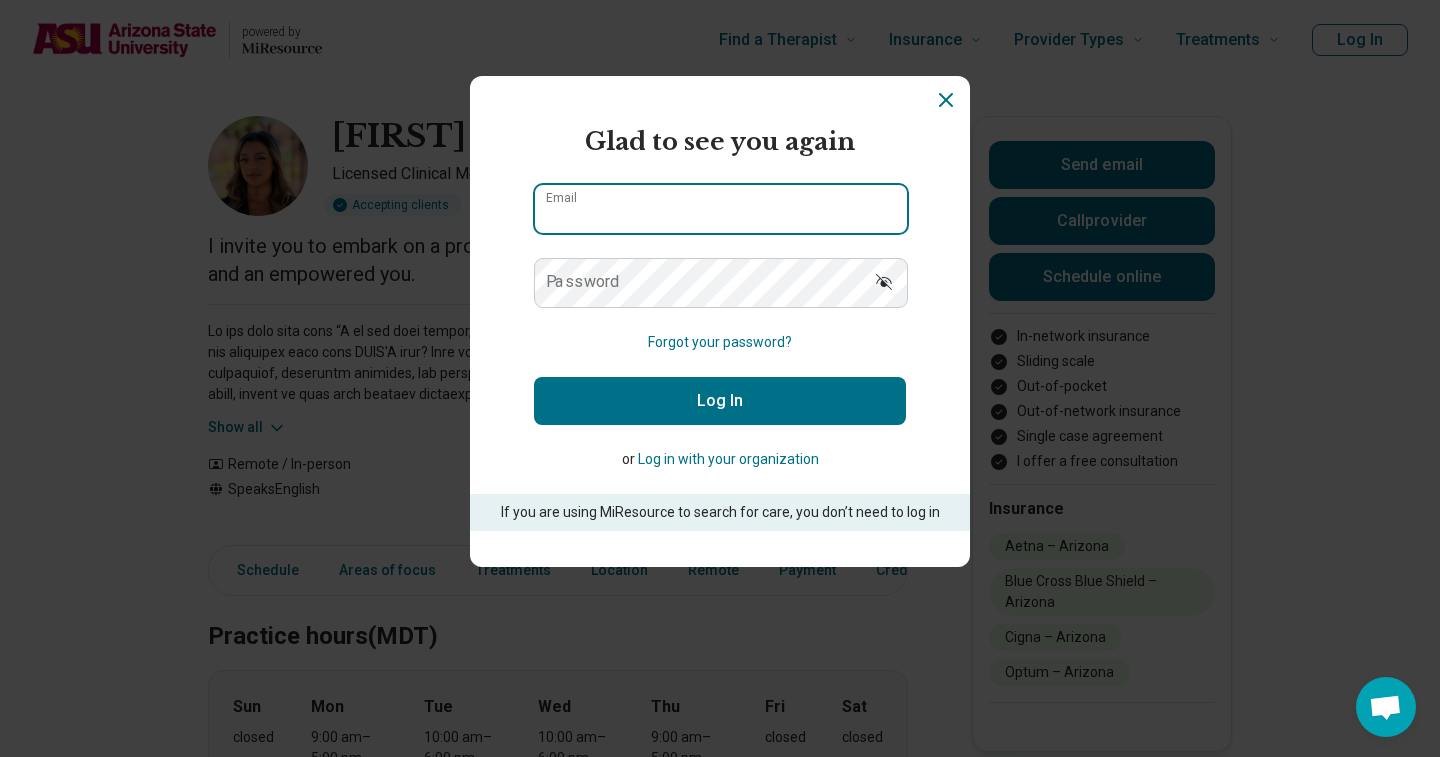 type on "**********" 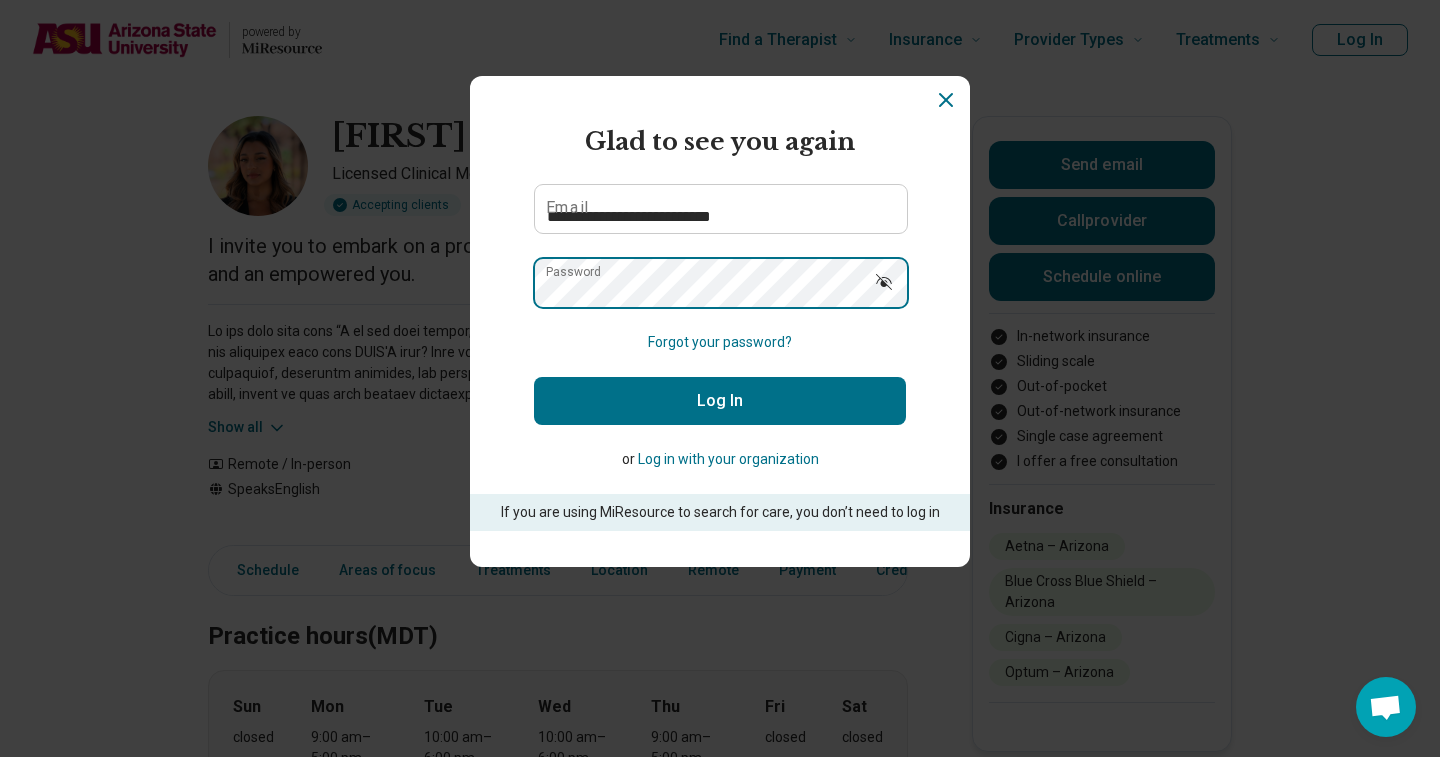 click on "Log In" at bounding box center [720, 401] 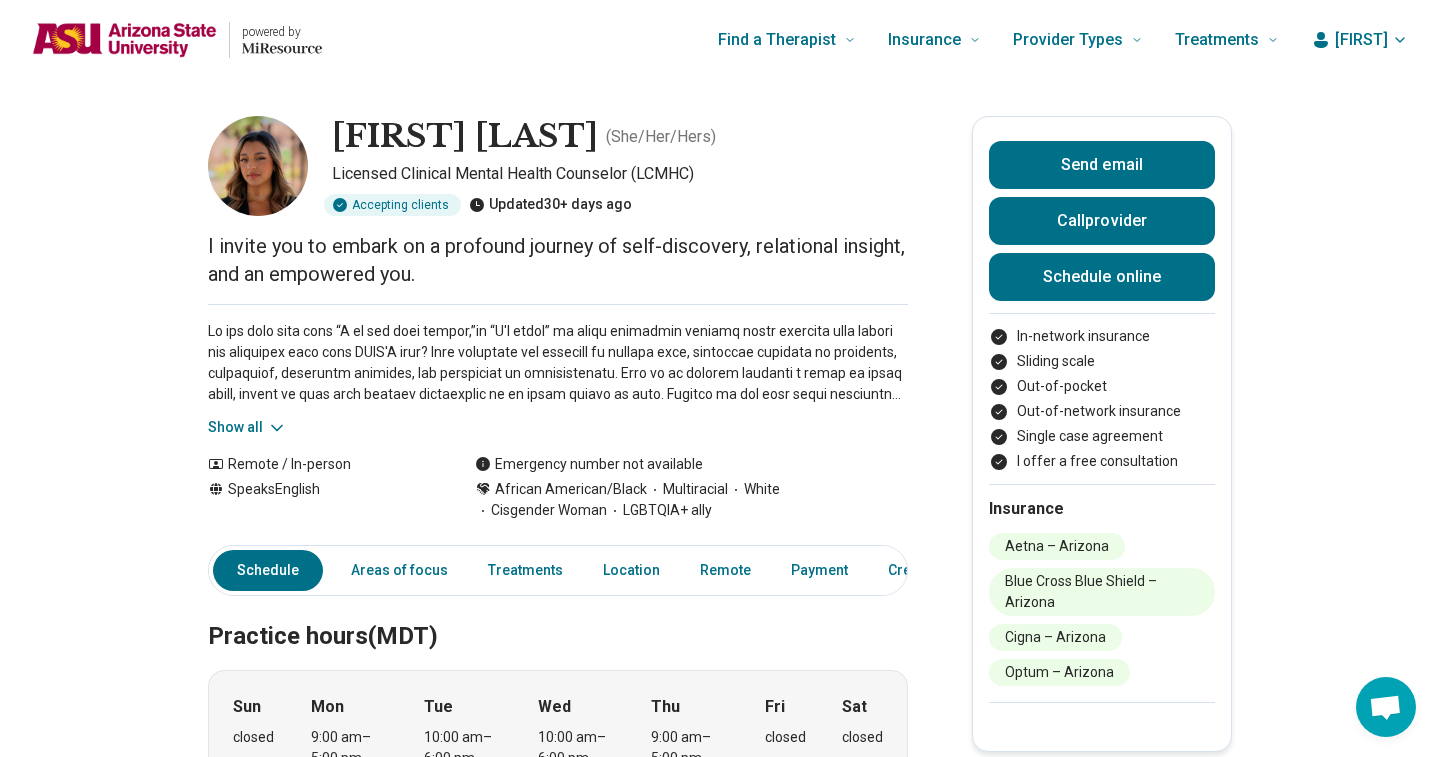 scroll, scrollTop: 0, scrollLeft: 0, axis: both 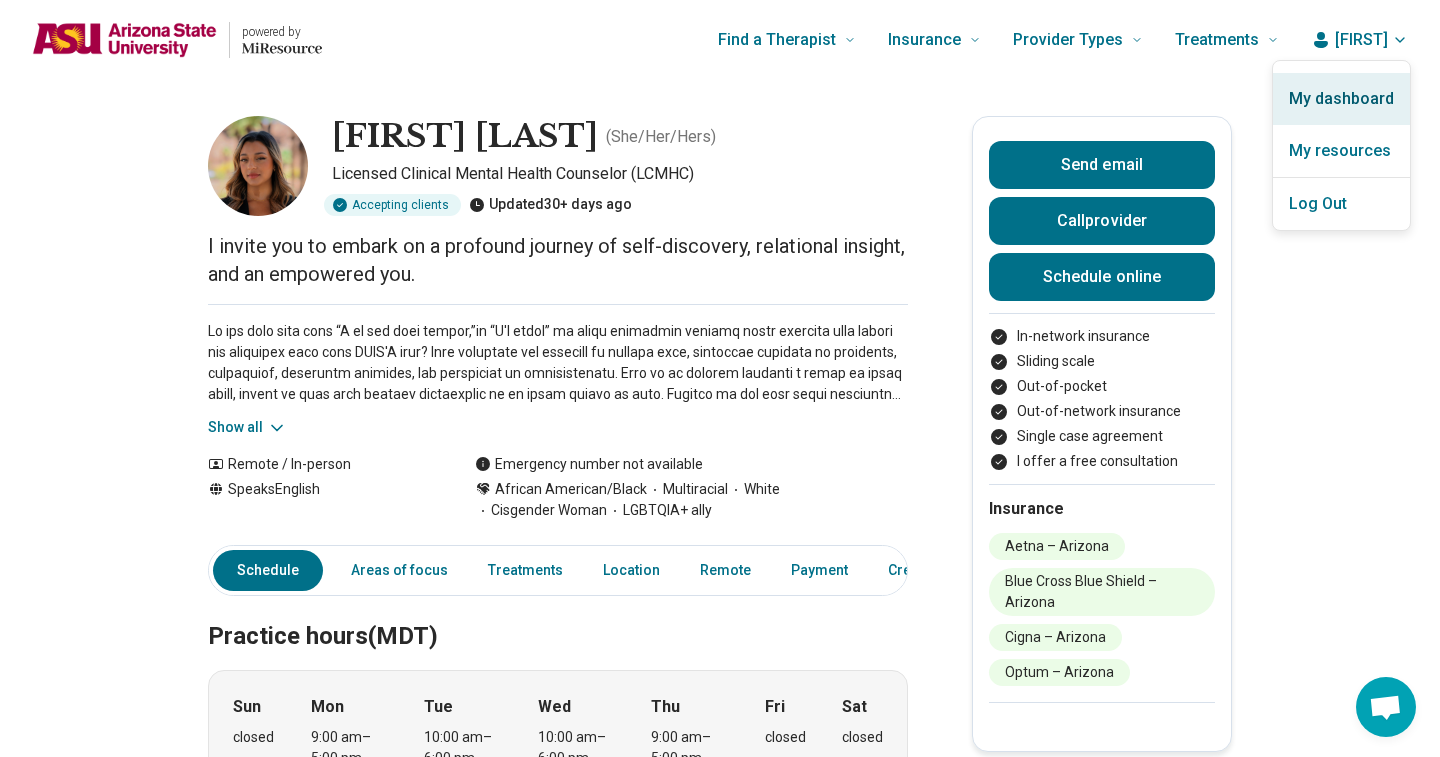 click on "My dashboard" at bounding box center [1341, 99] 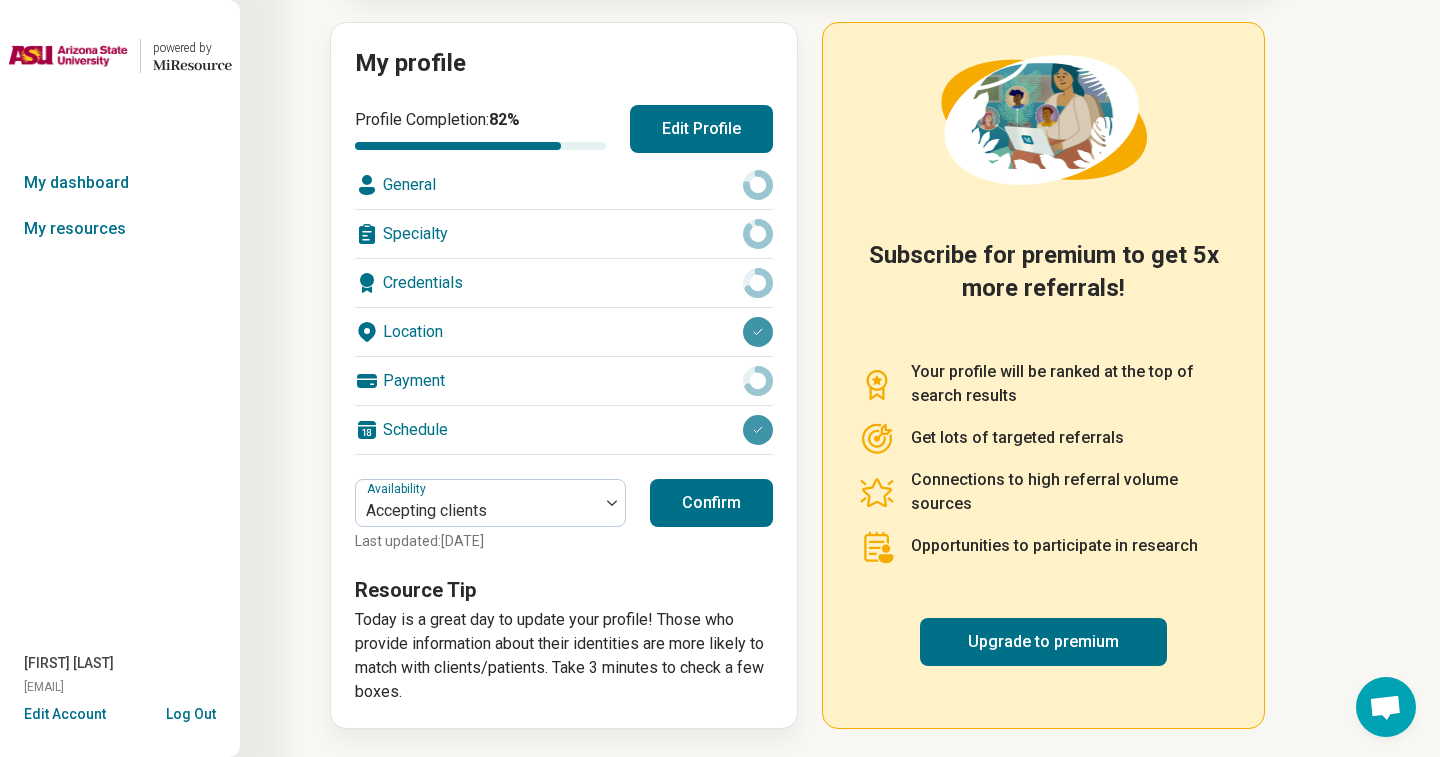 scroll, scrollTop: 210, scrollLeft: 0, axis: vertical 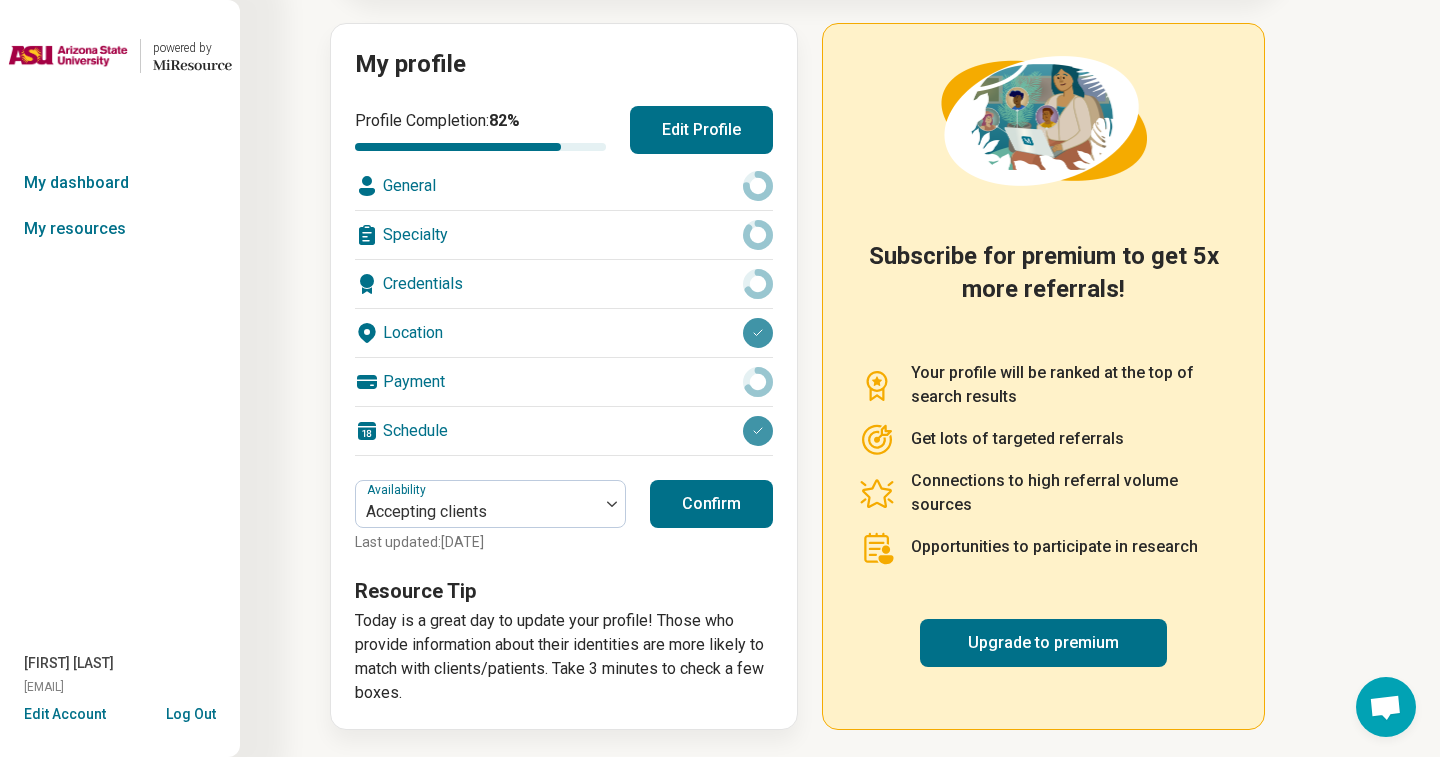 click on "Confirm" at bounding box center [711, 504] 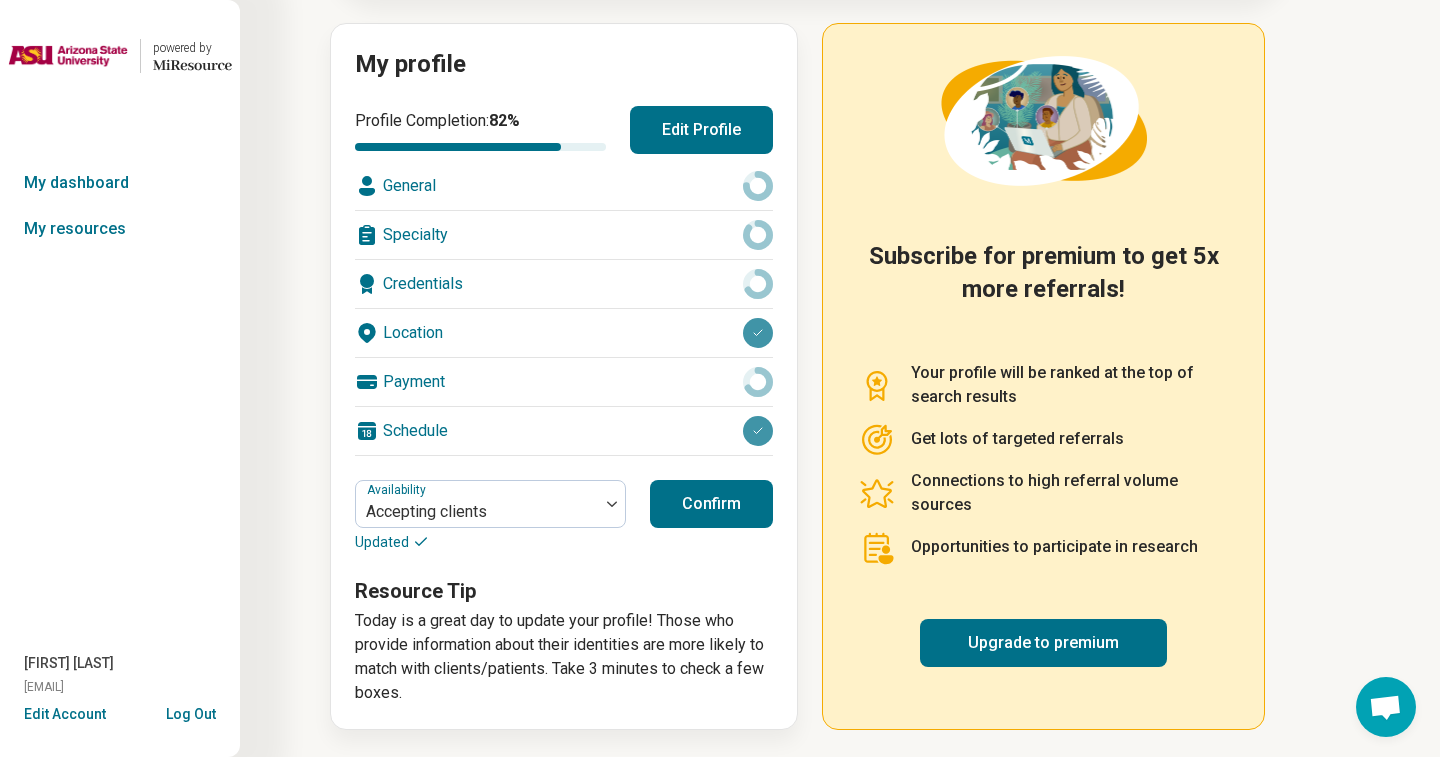 click on "Credentials" at bounding box center [564, 284] 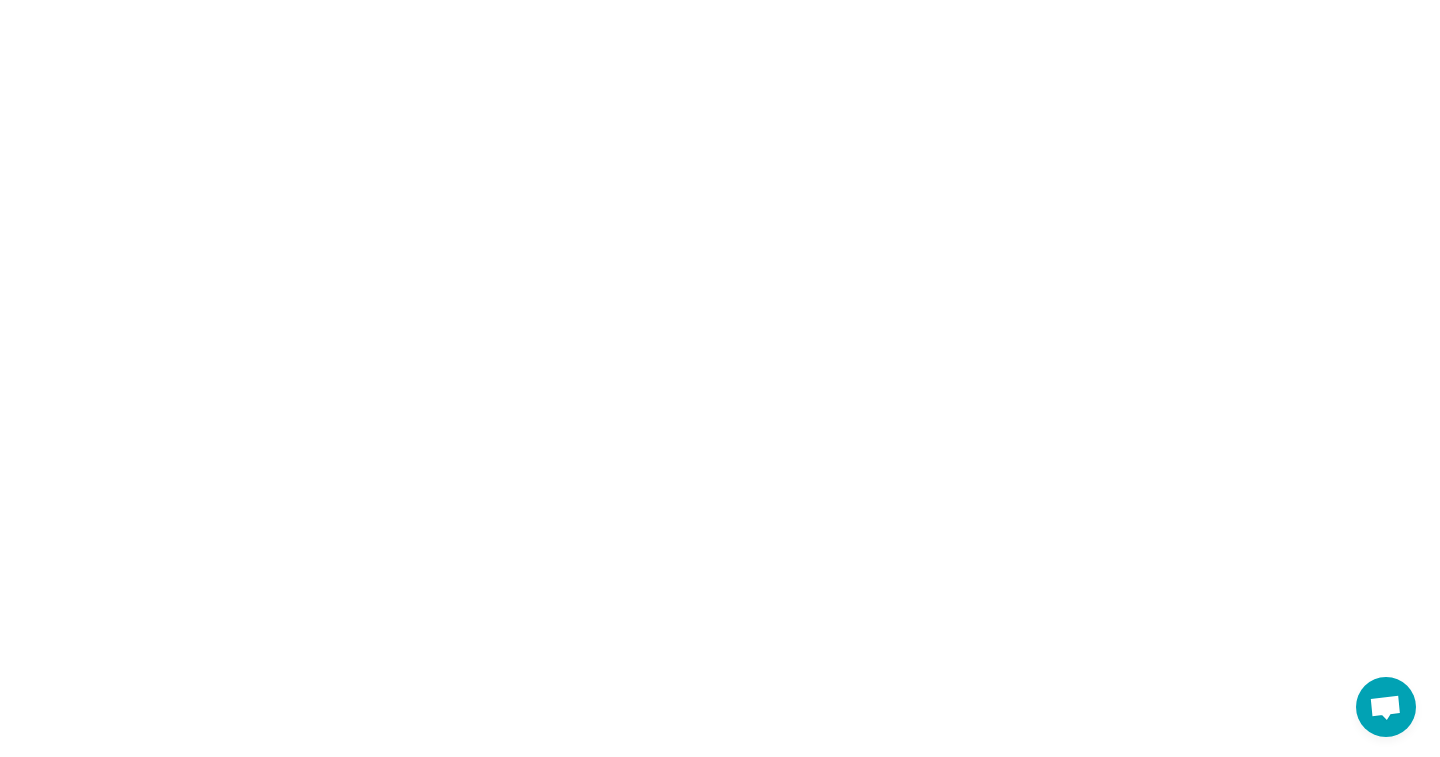 scroll, scrollTop: 0, scrollLeft: 0, axis: both 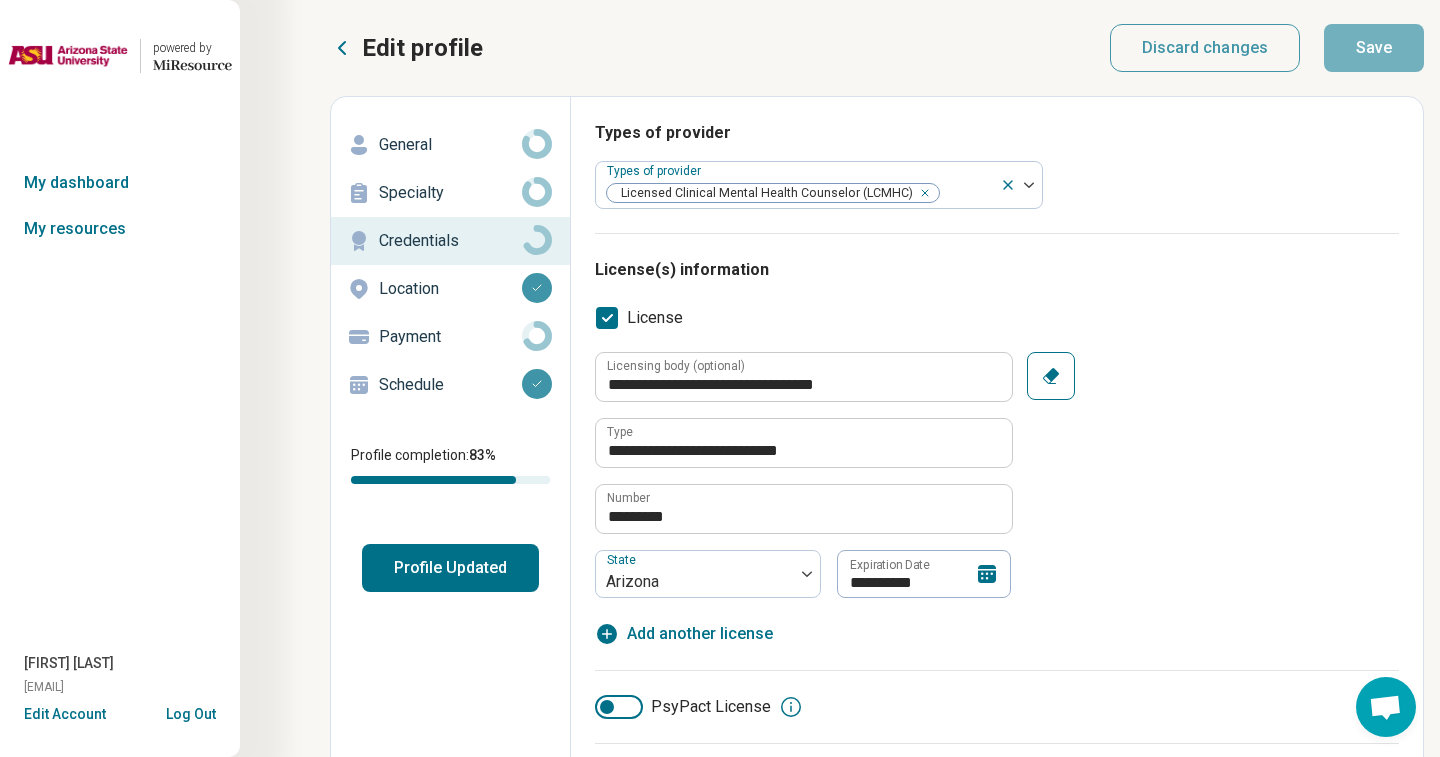 type on "*" 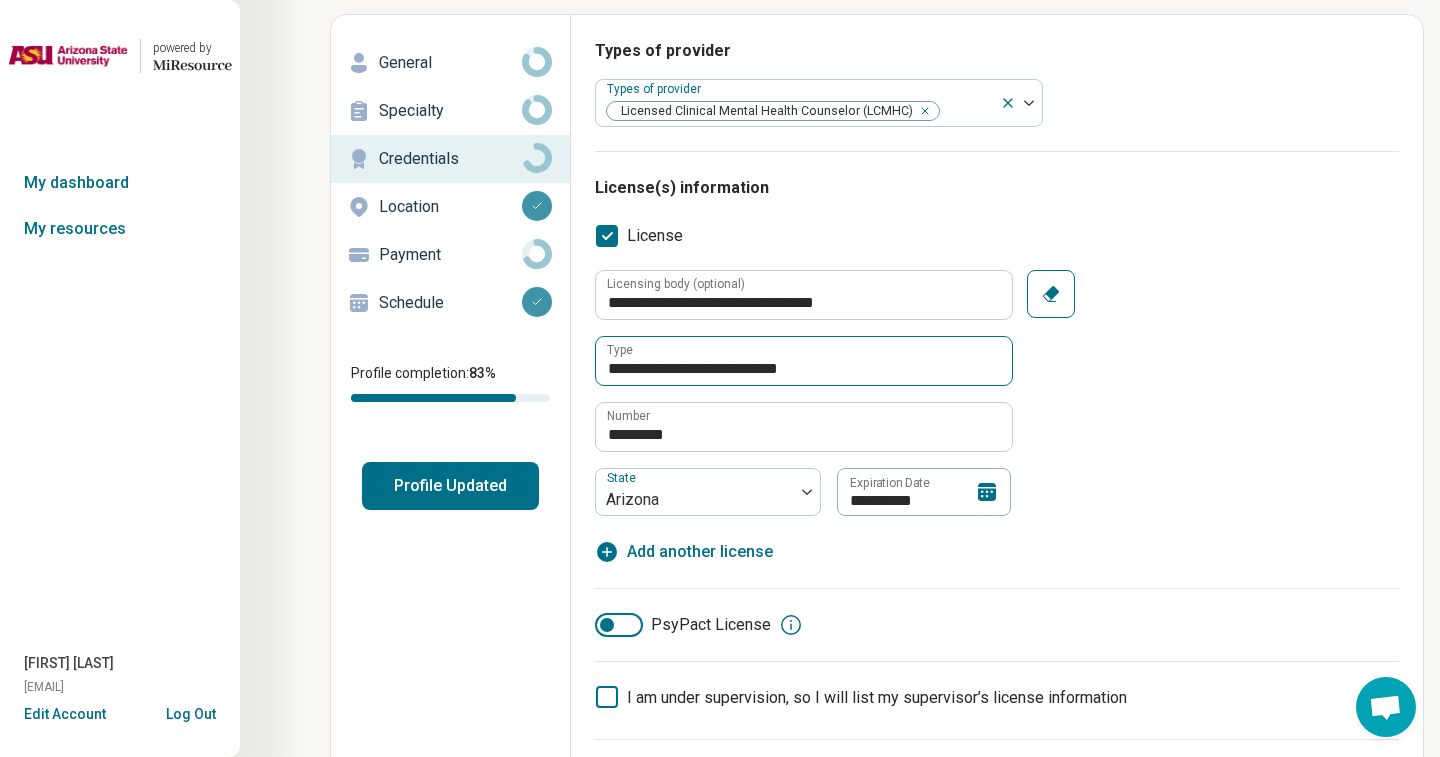 scroll, scrollTop: 85, scrollLeft: 0, axis: vertical 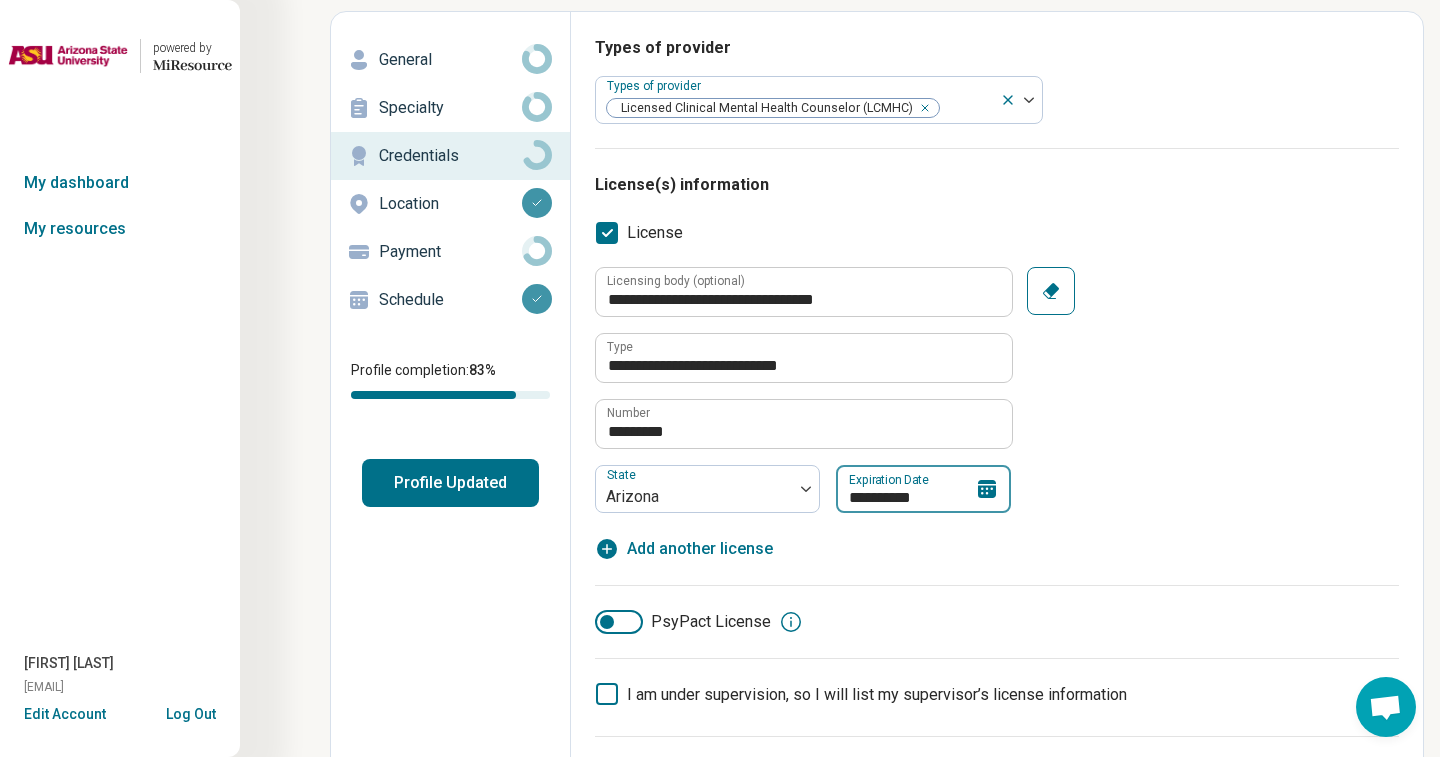 click on "**********" at bounding box center [923, 489] 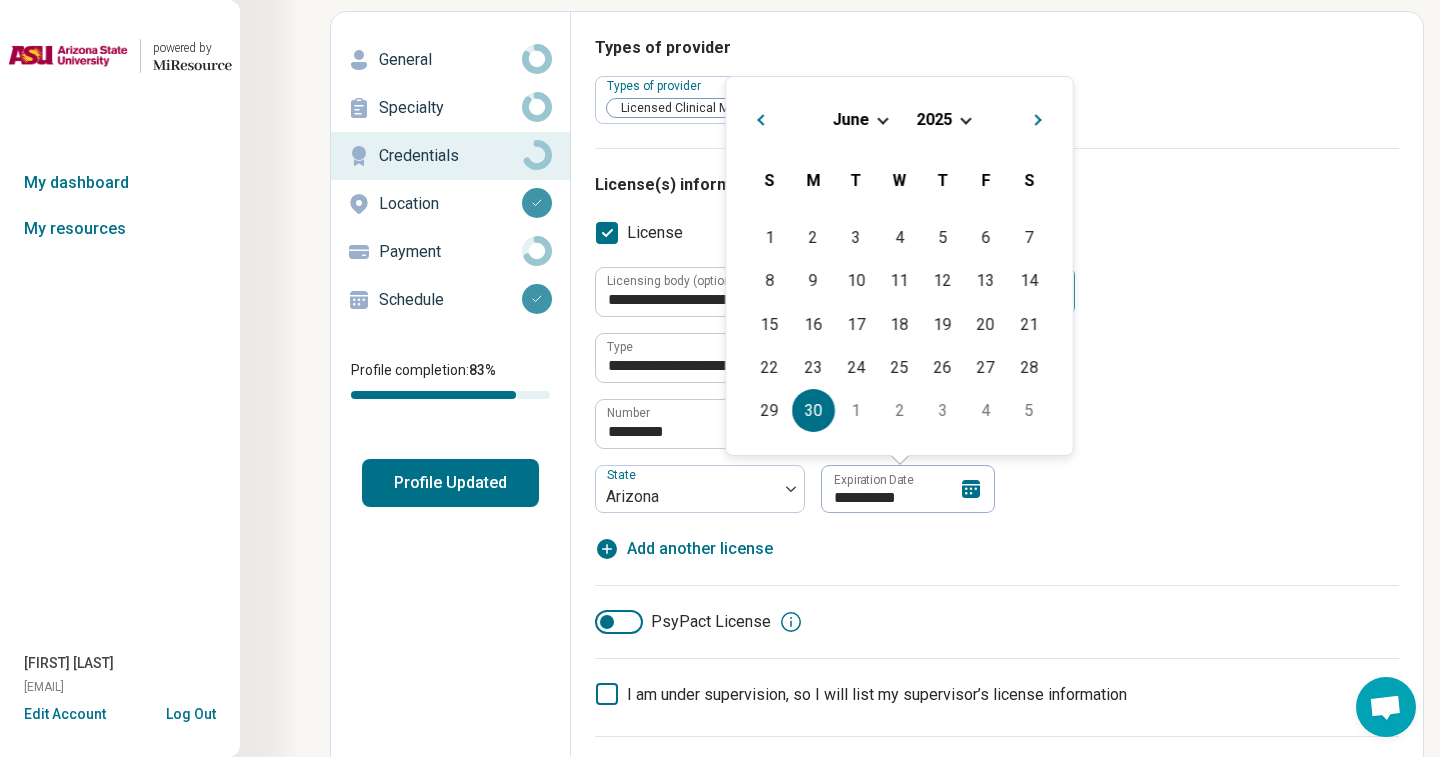 click on "June 2025" at bounding box center (899, 119) 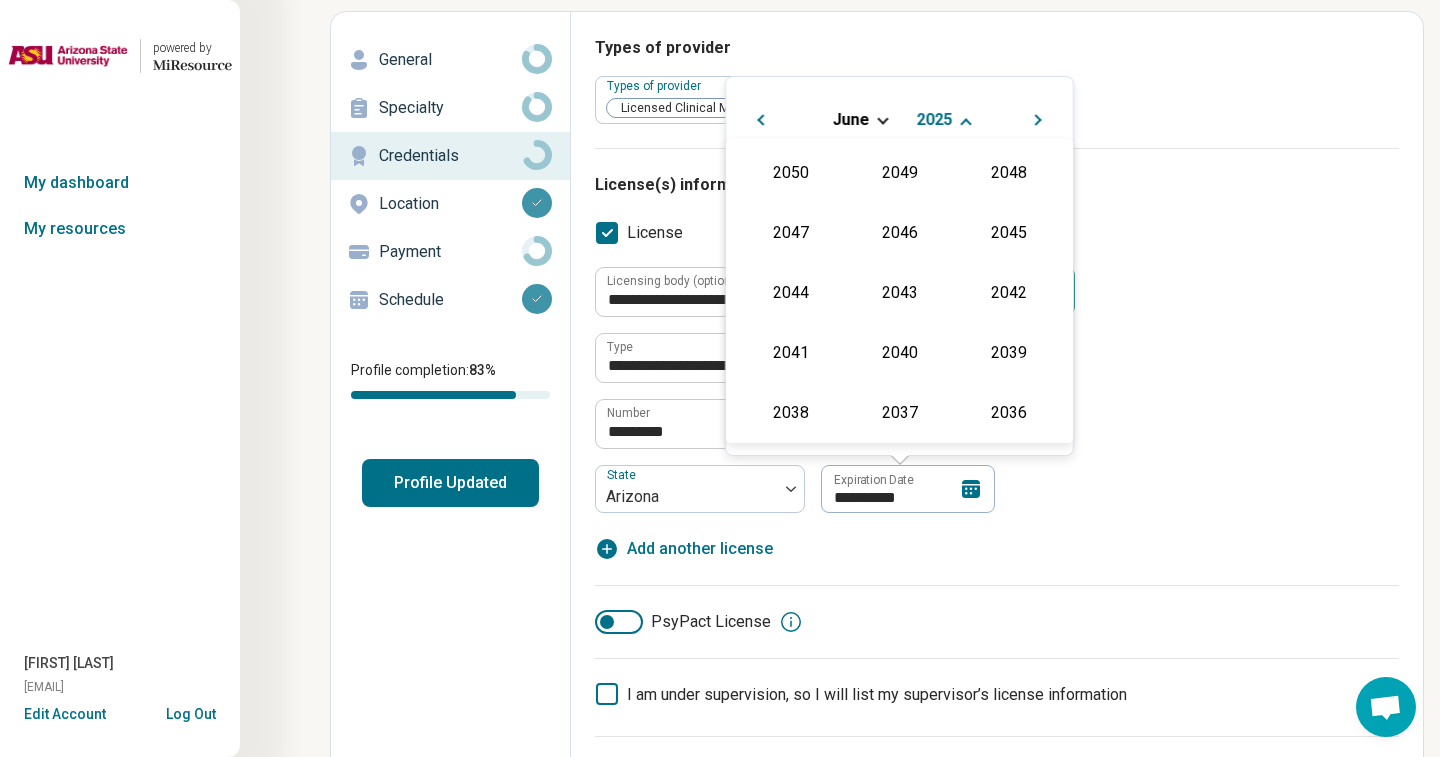 scroll, scrollTop: 362, scrollLeft: 0, axis: vertical 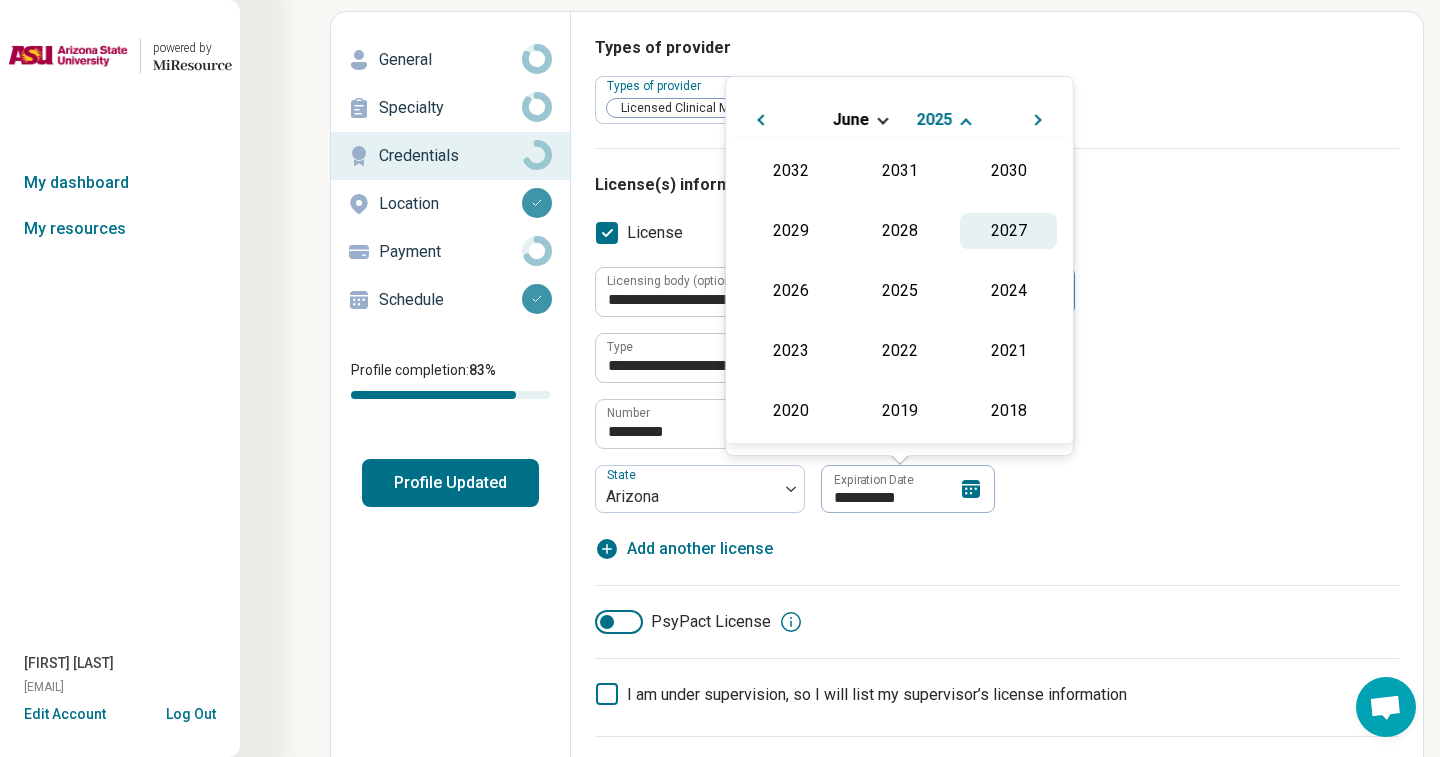 click on "2027" at bounding box center (1008, 231) 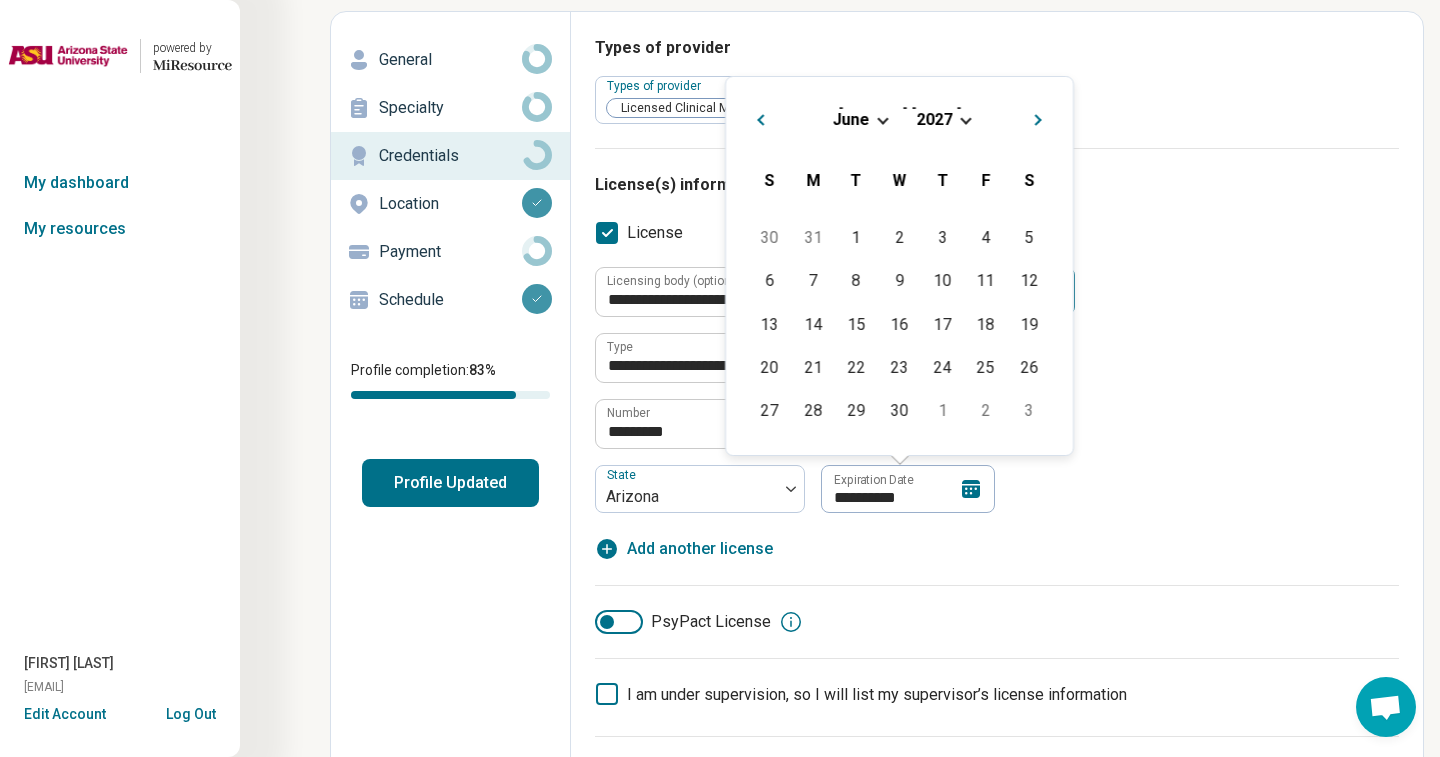click on "**********" at bounding box center [997, 390] 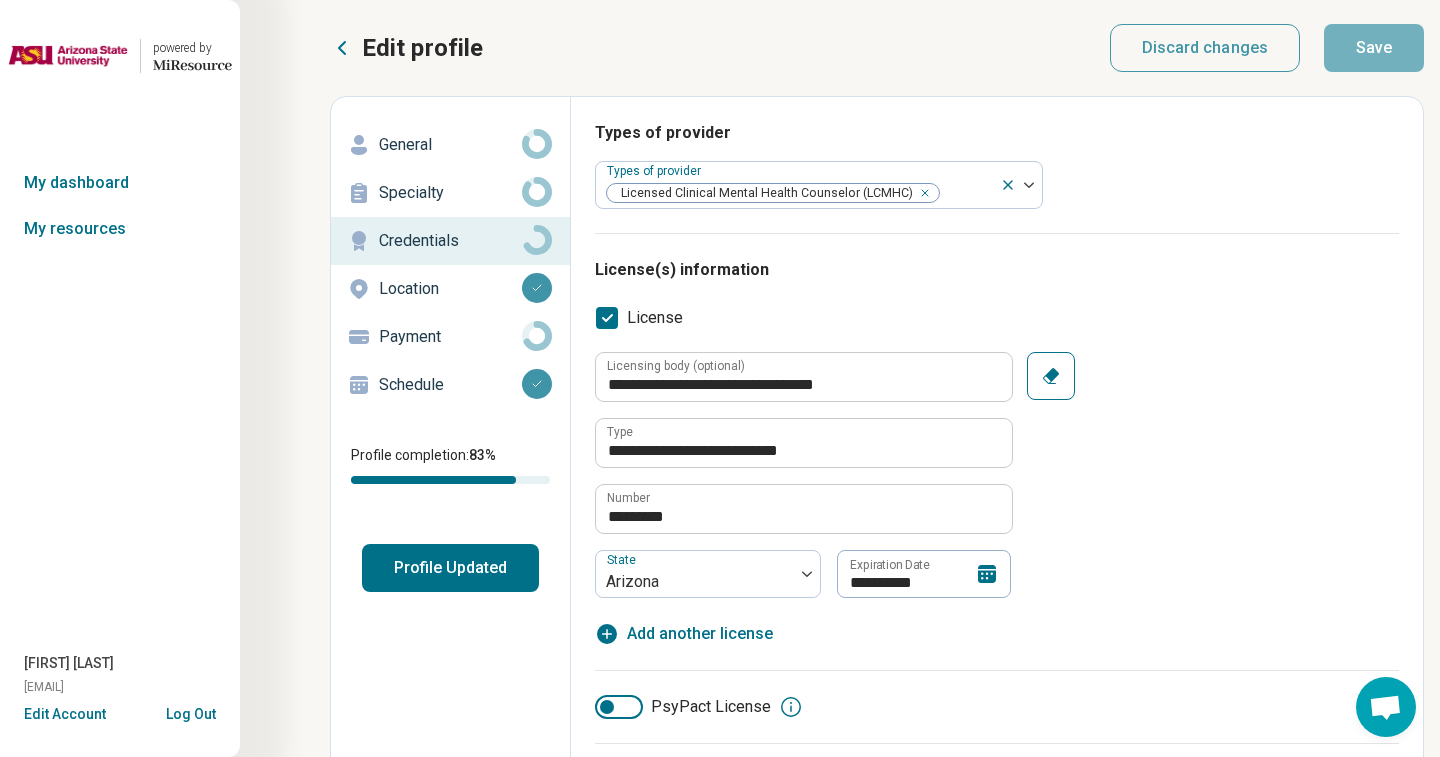 scroll, scrollTop: 0, scrollLeft: 0, axis: both 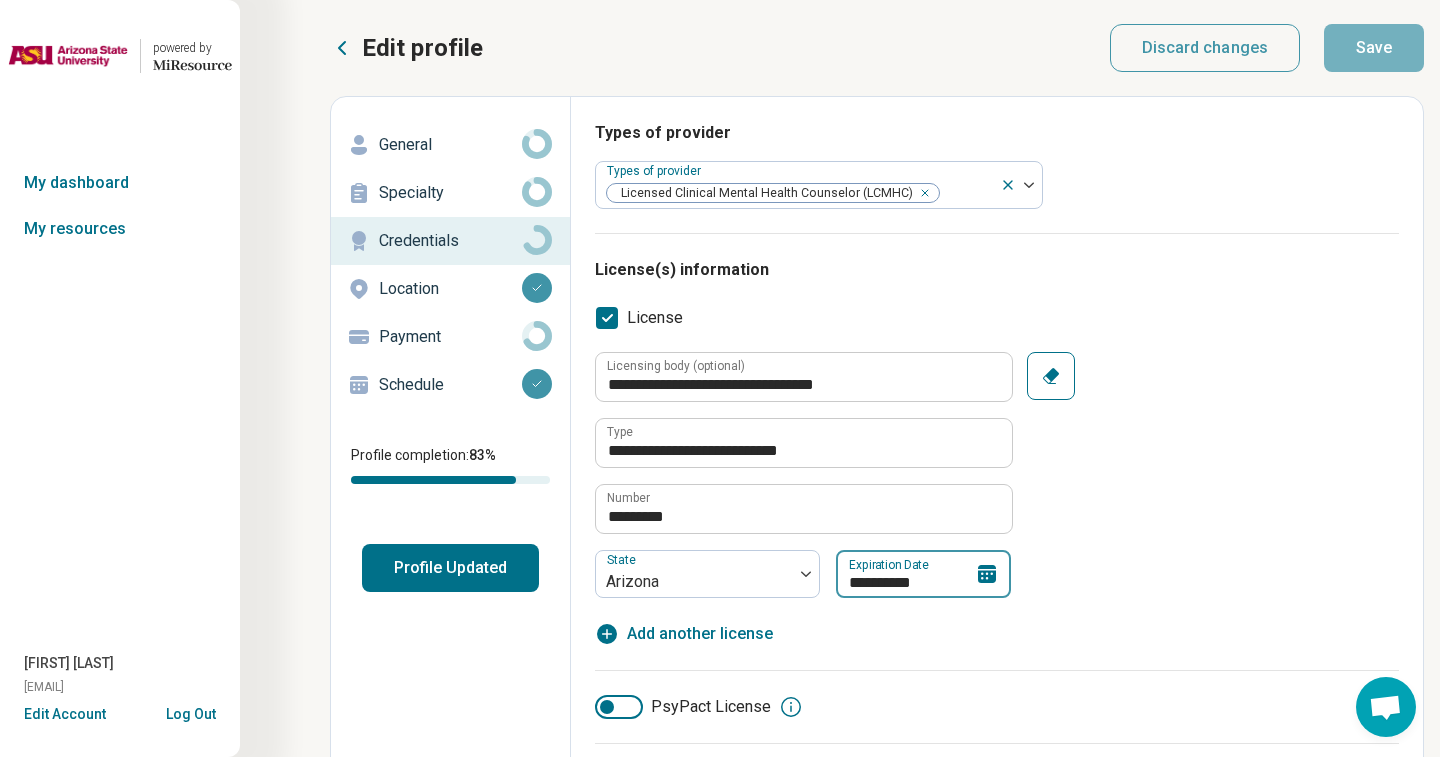 click on "**********" at bounding box center [923, 574] 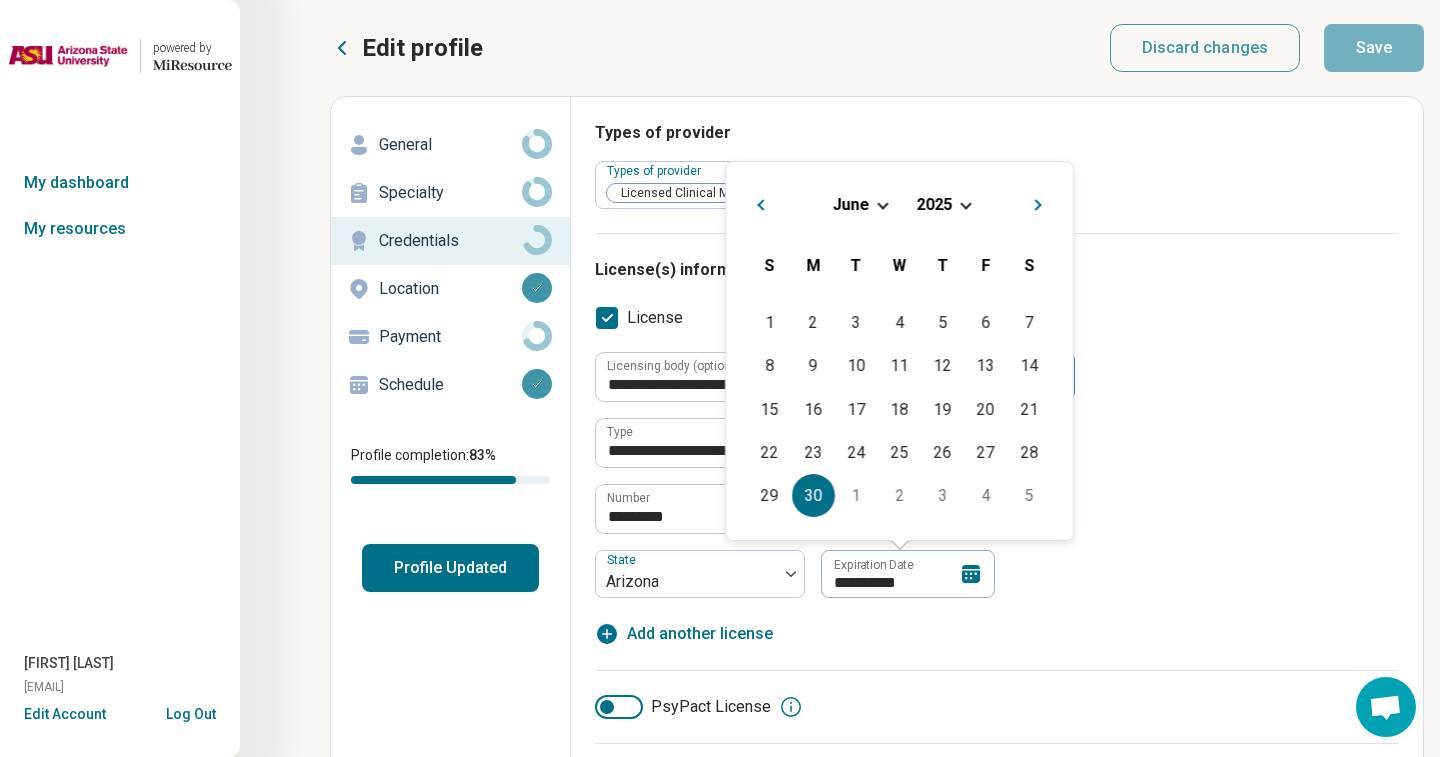 click on "2025" at bounding box center [934, 204] 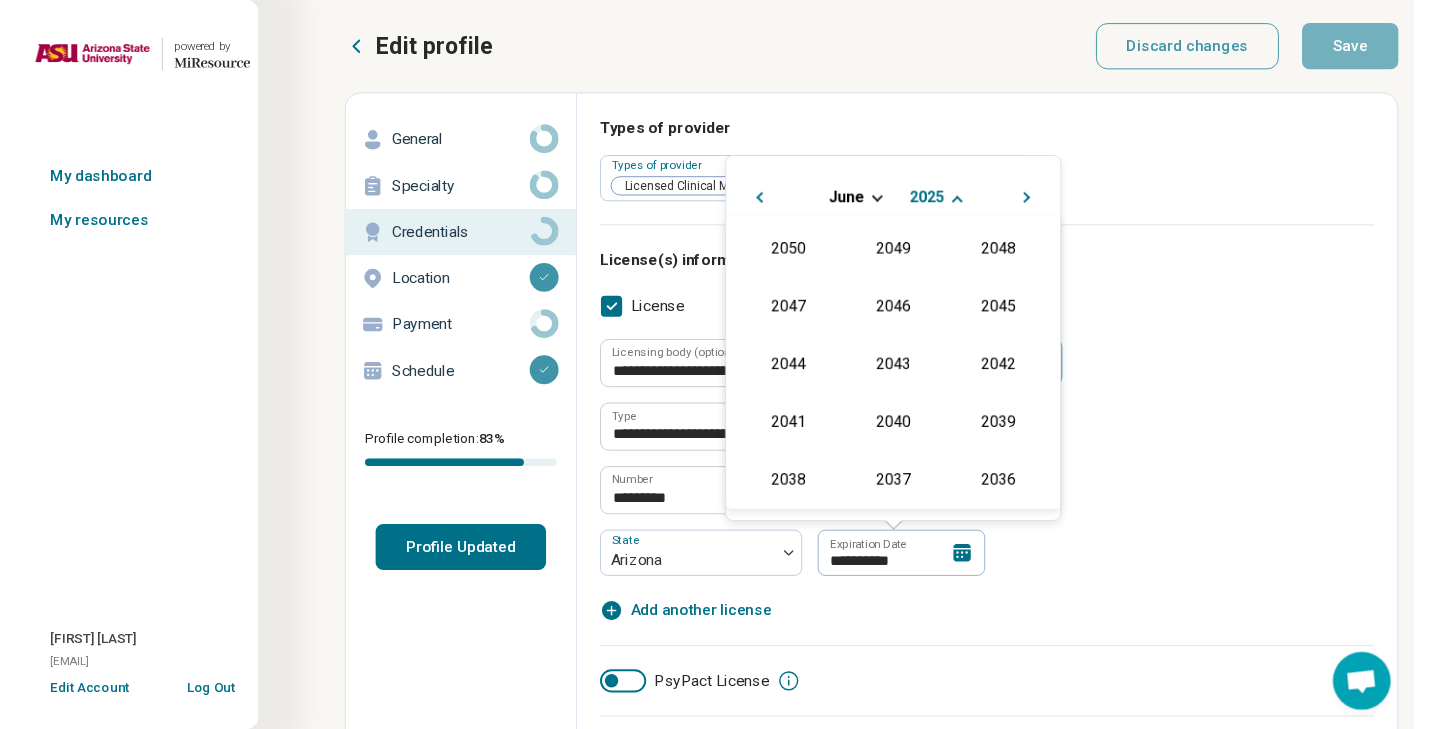scroll, scrollTop: 362, scrollLeft: 0, axis: vertical 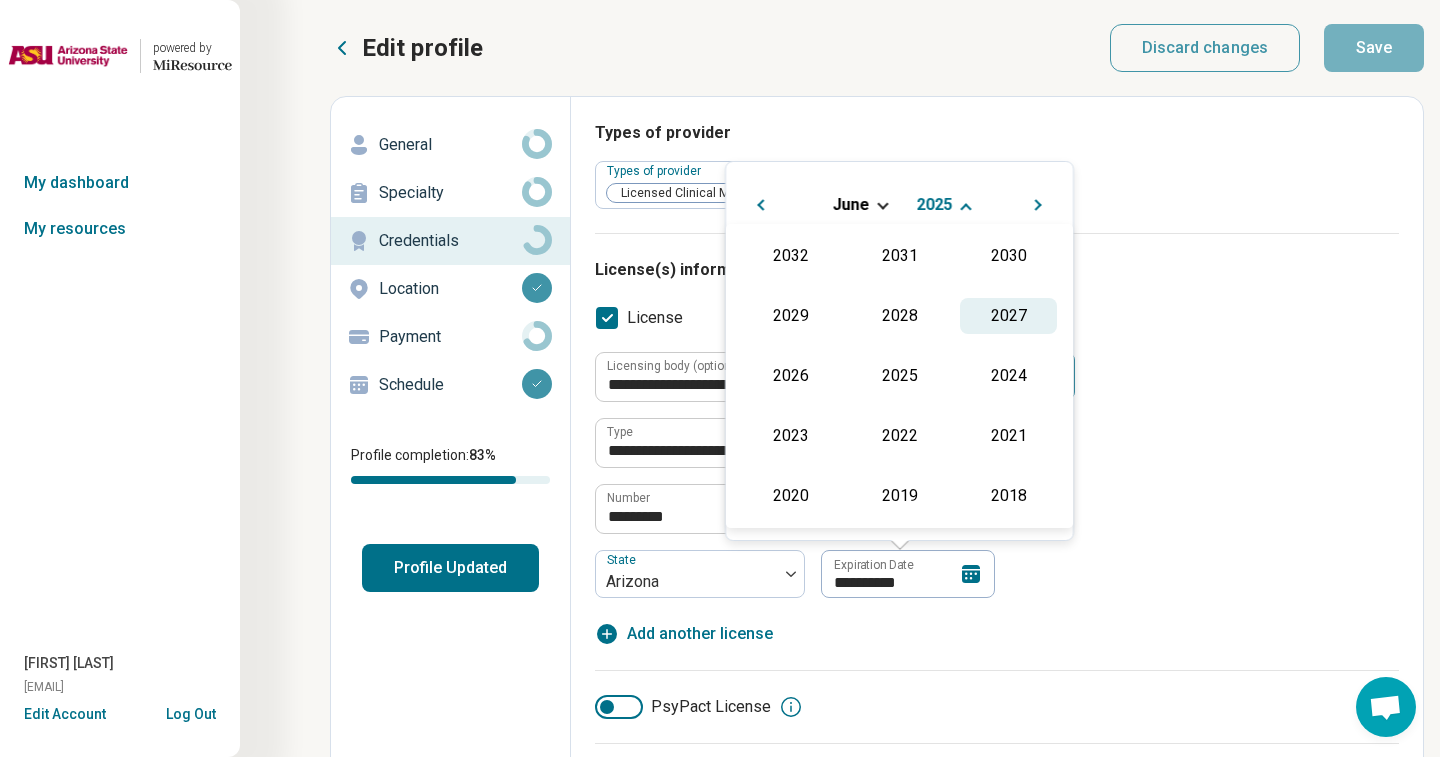 click on "2027" at bounding box center (1008, 316) 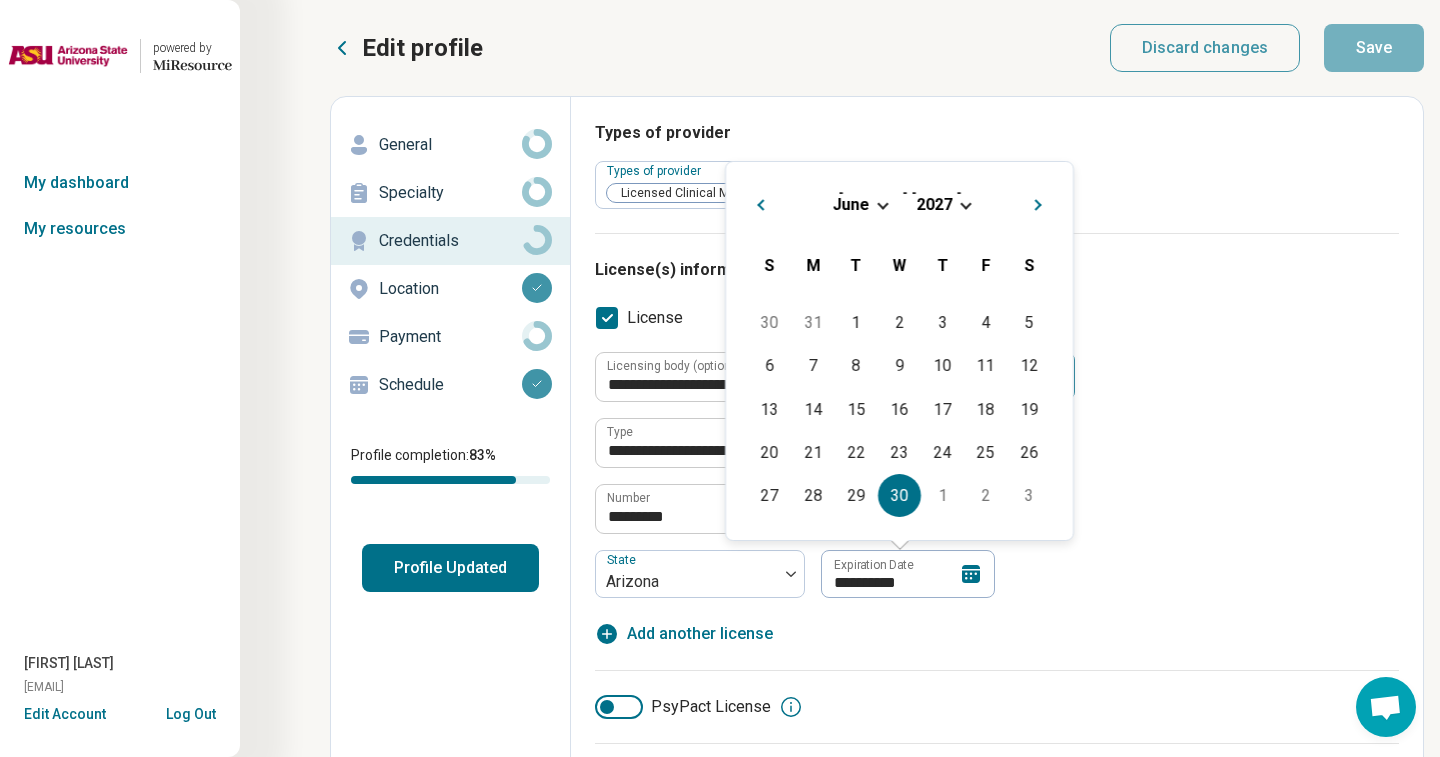 click on "30" at bounding box center [899, 495] 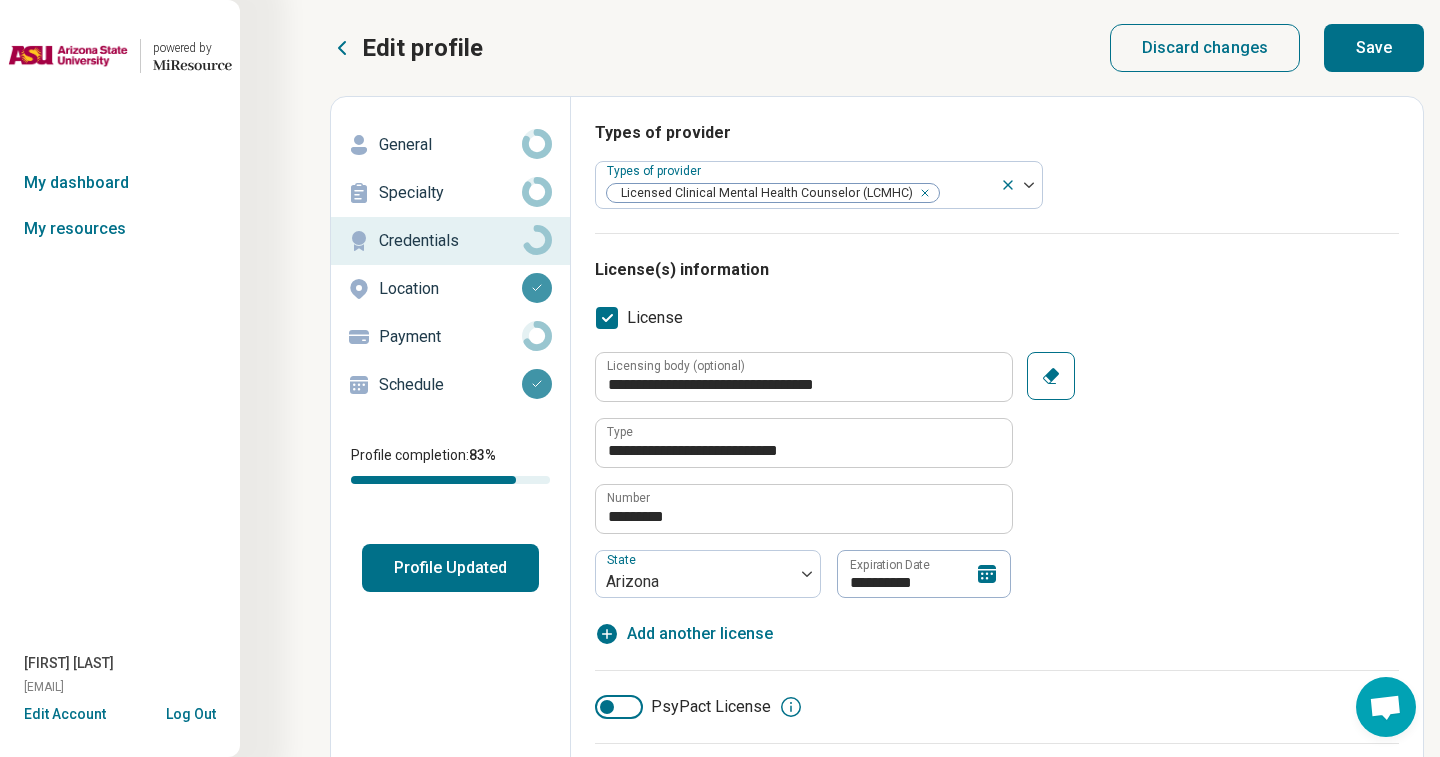 click on "**********" at bounding box center (997, 475) 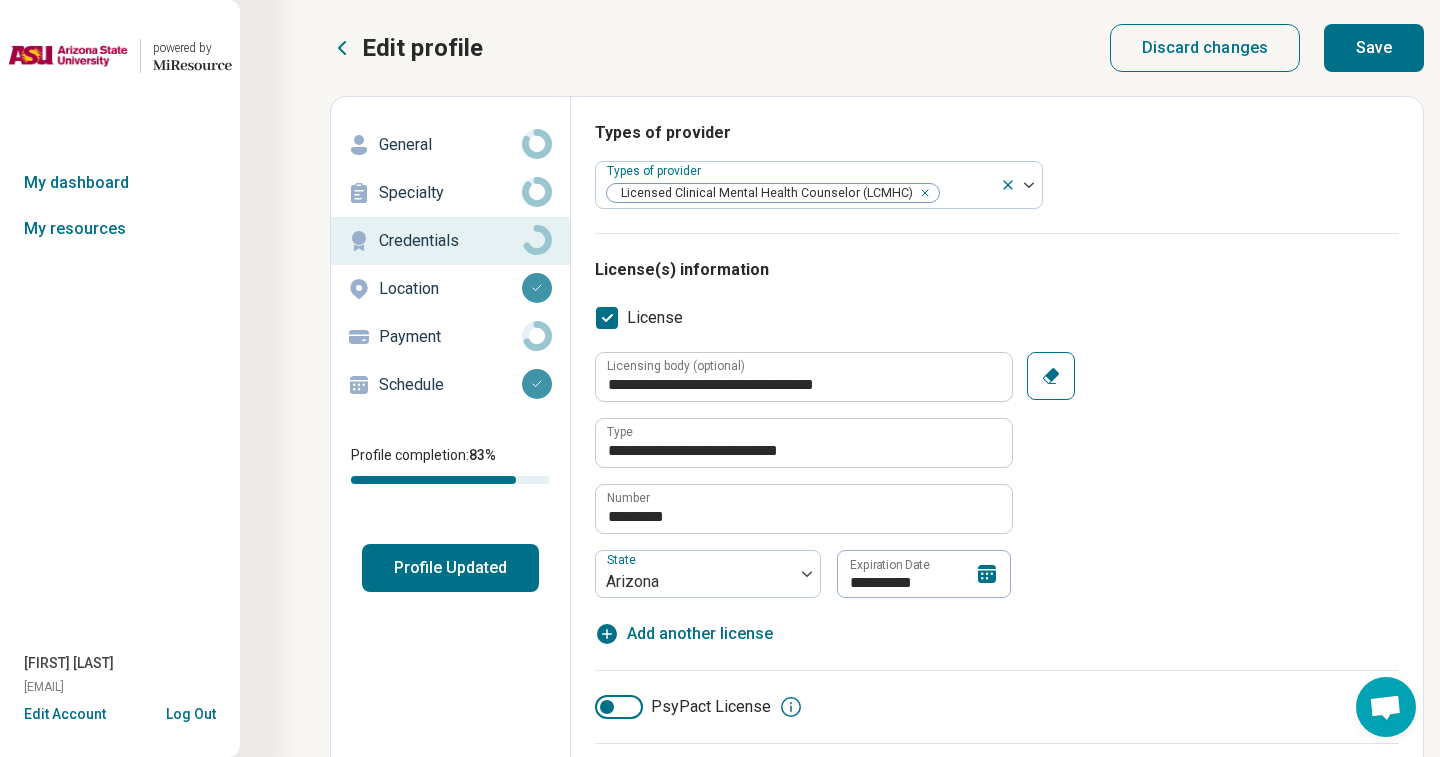 click on "Save" at bounding box center [1374, 48] 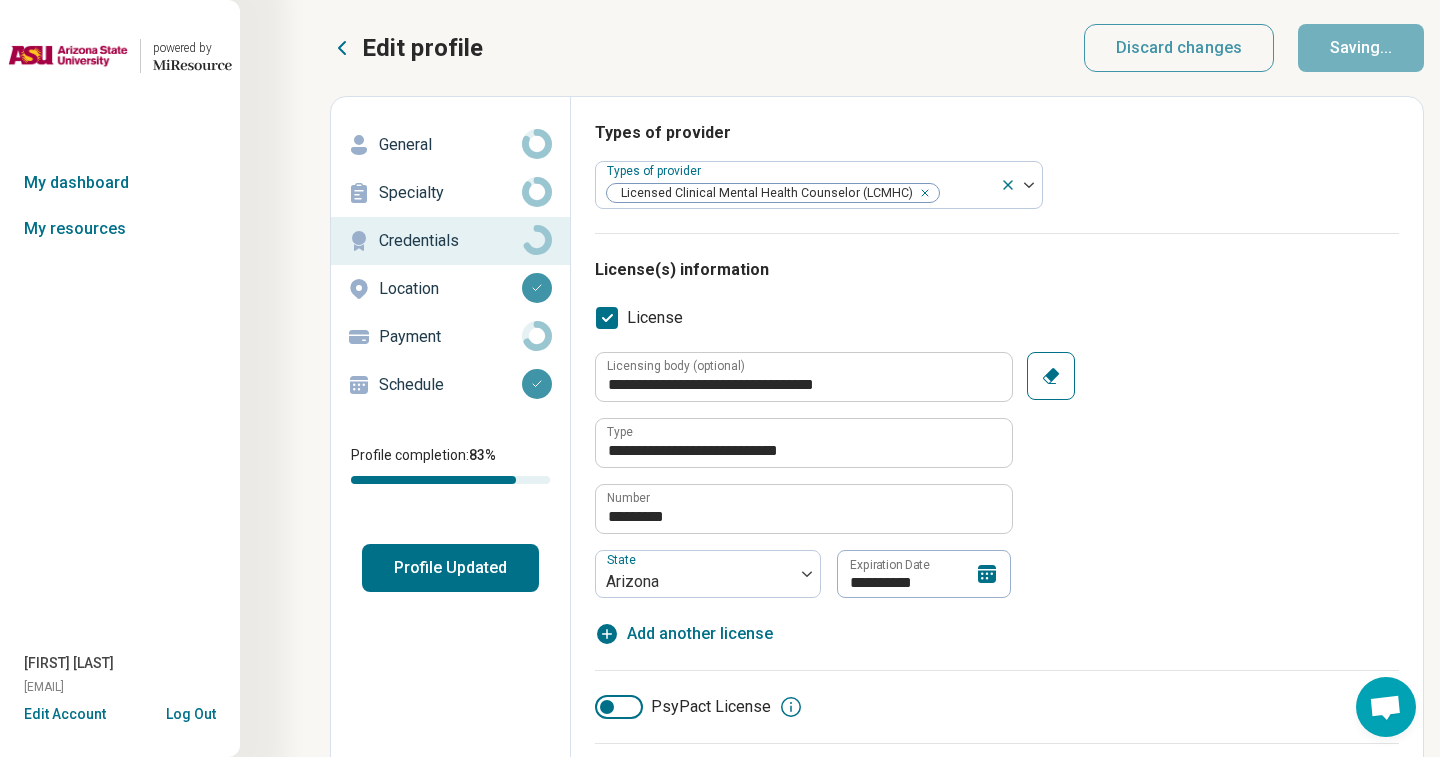 type on "*" 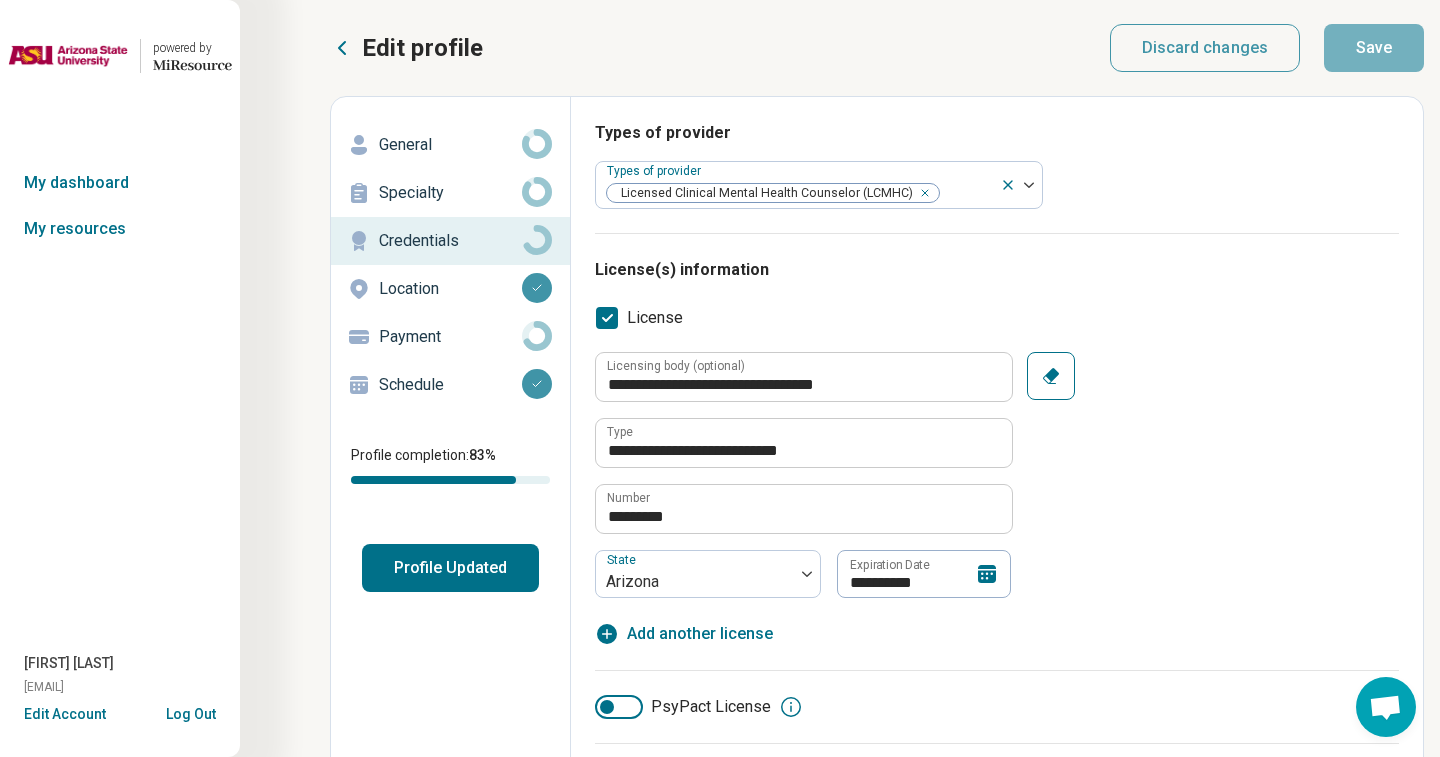 click on "Location" at bounding box center [450, 289] 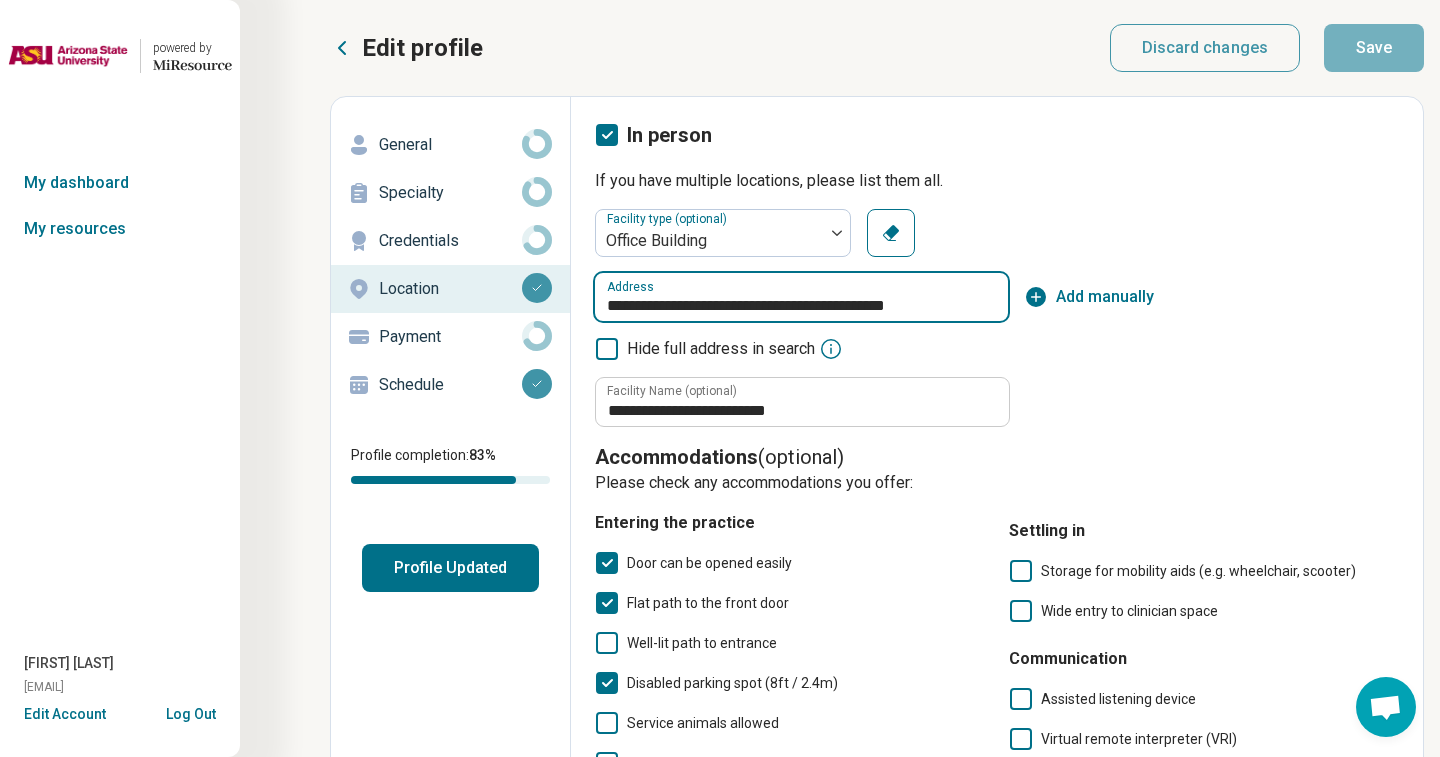 drag, startPoint x: 965, startPoint y: 302, endPoint x: 527, endPoint y: 286, distance: 438.29214 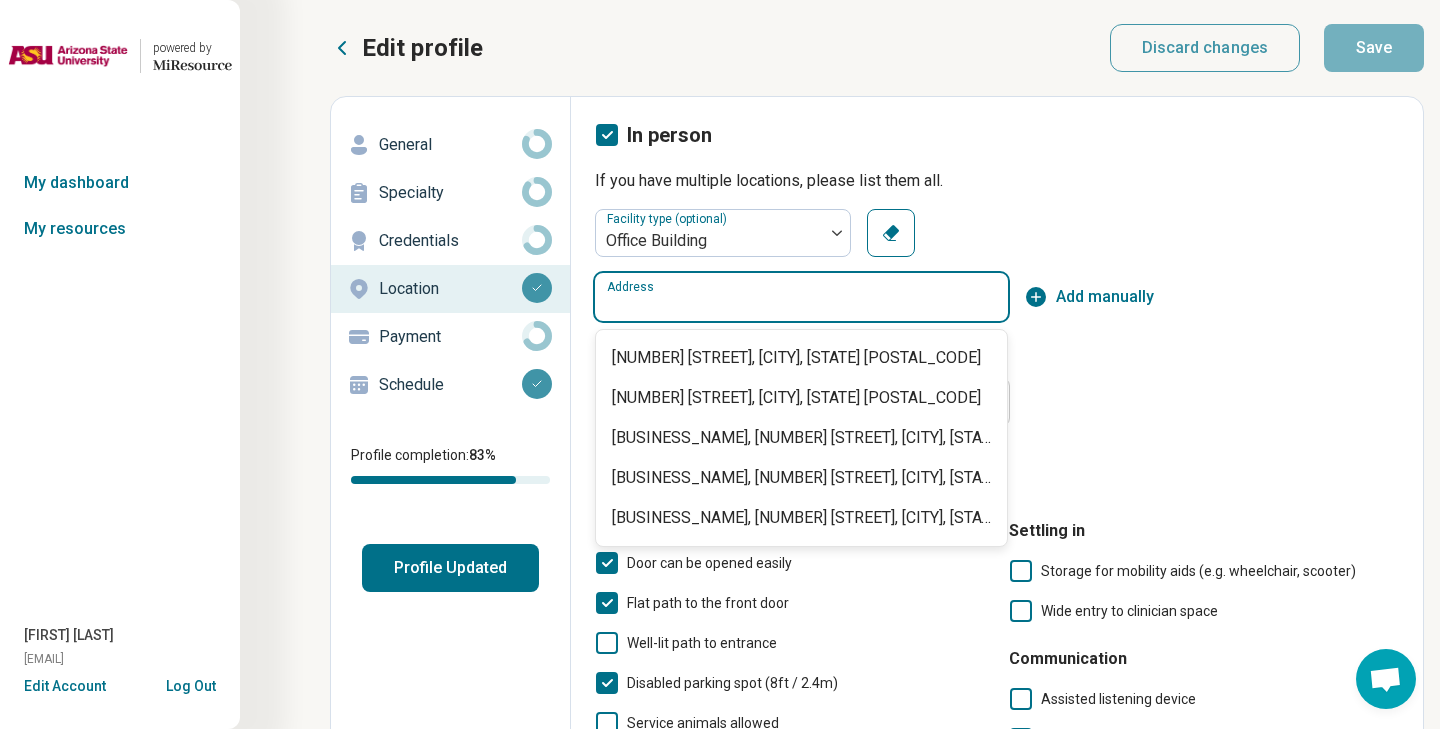 paste on "**********" 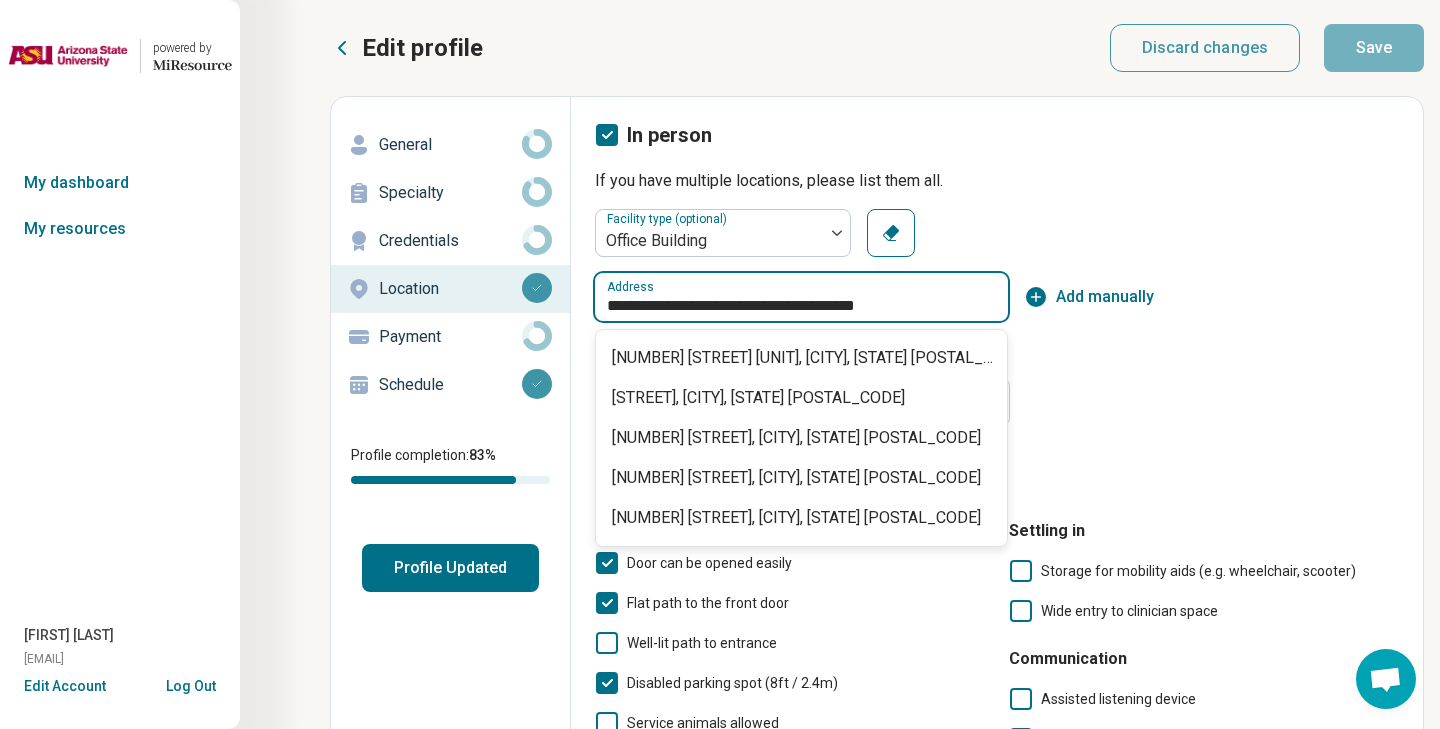 type on "**********" 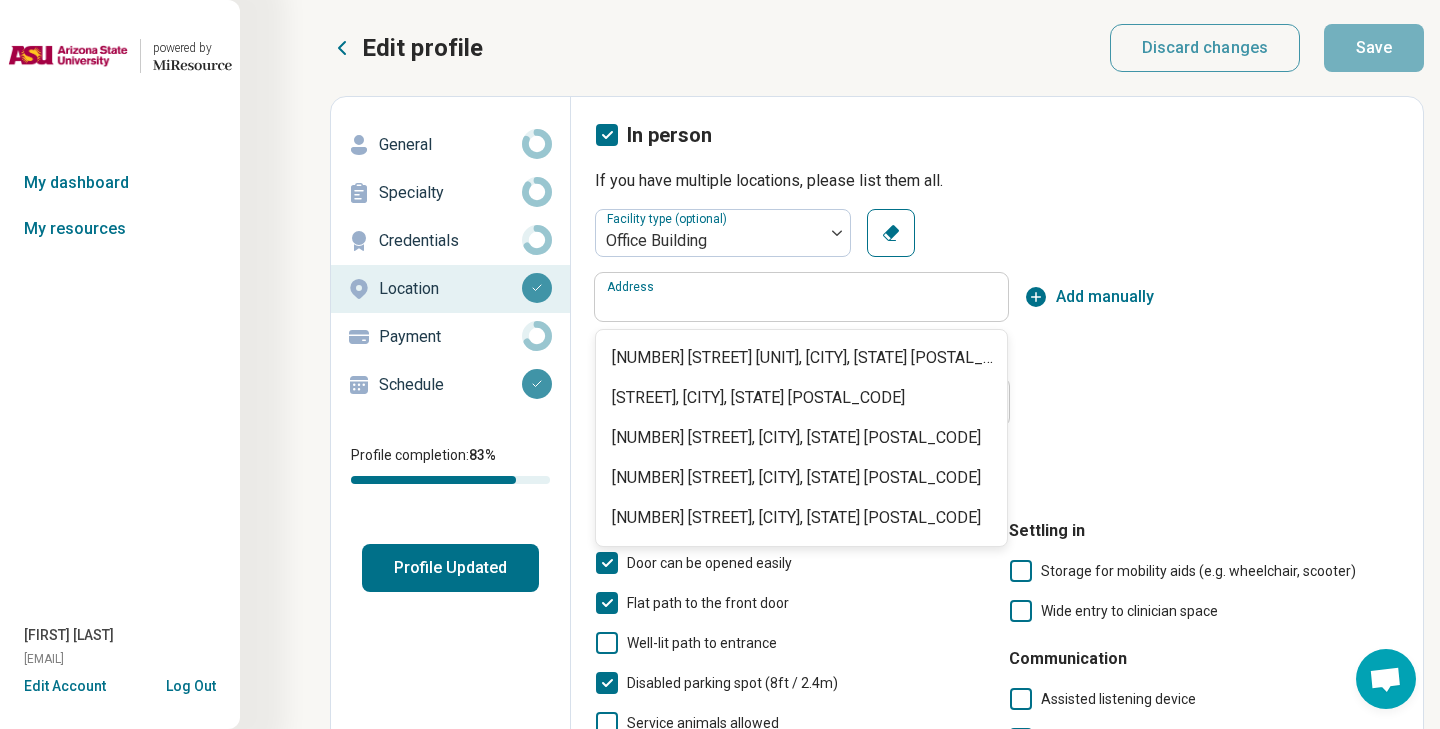 click on "**********" at bounding box center (997, 318) 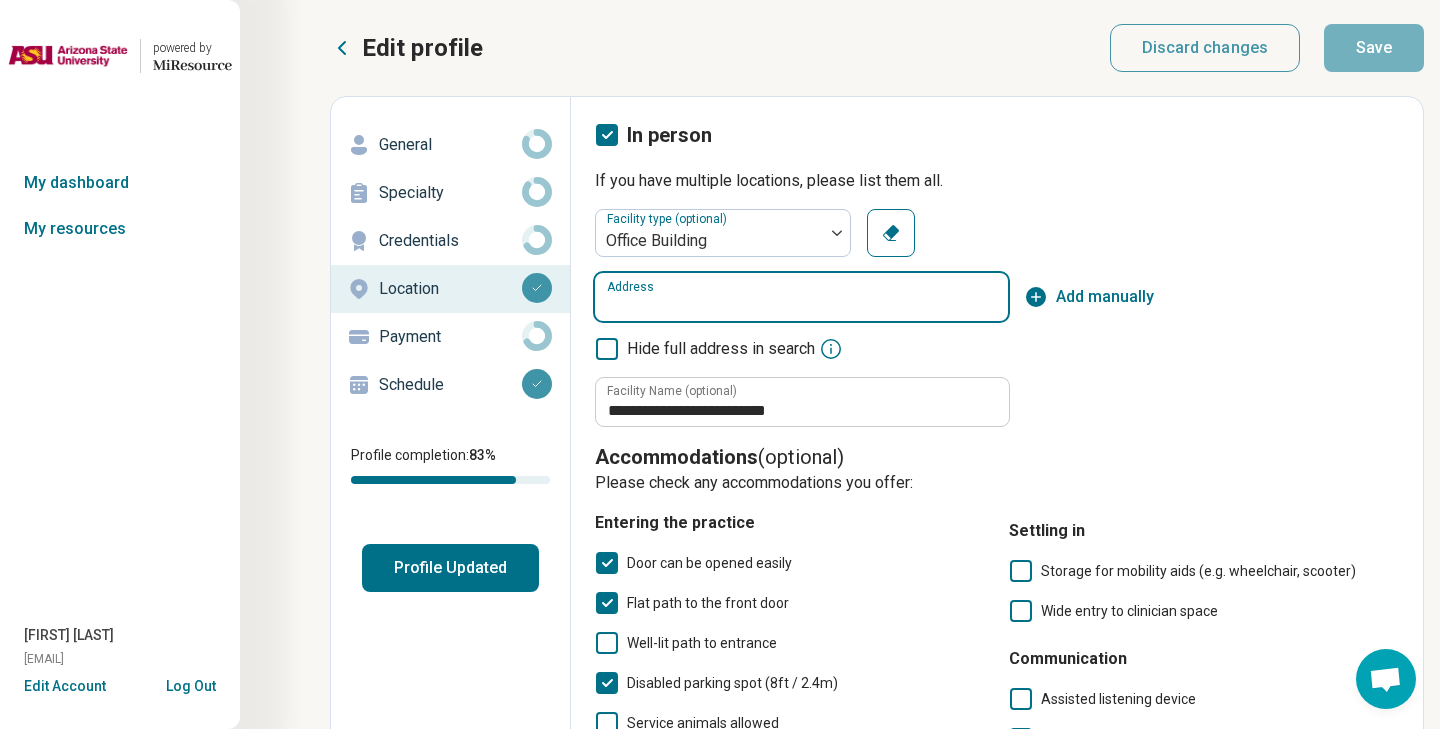 click on "Address" at bounding box center [801, 297] 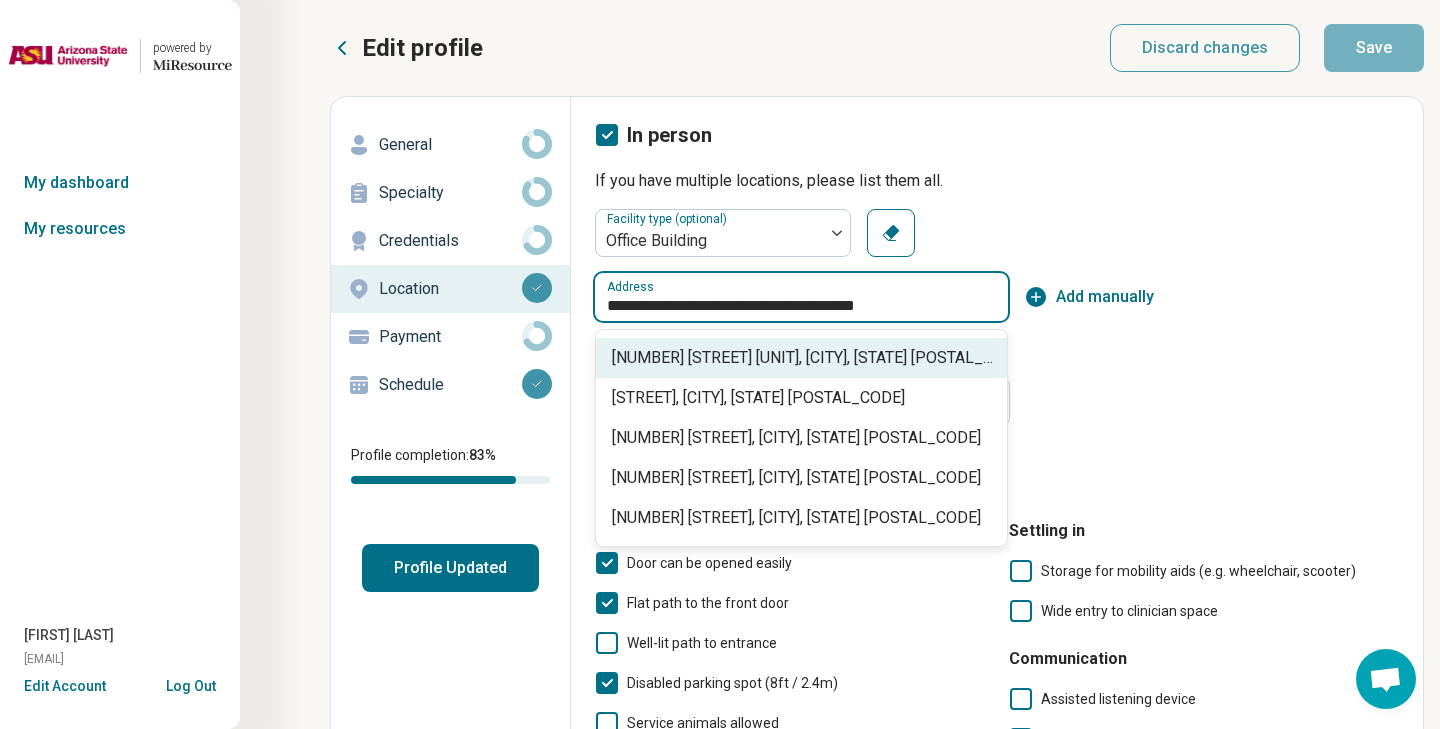 click on "19420 N 59th Ave a103, Glendale, AZ 85308" at bounding box center [805, 358] 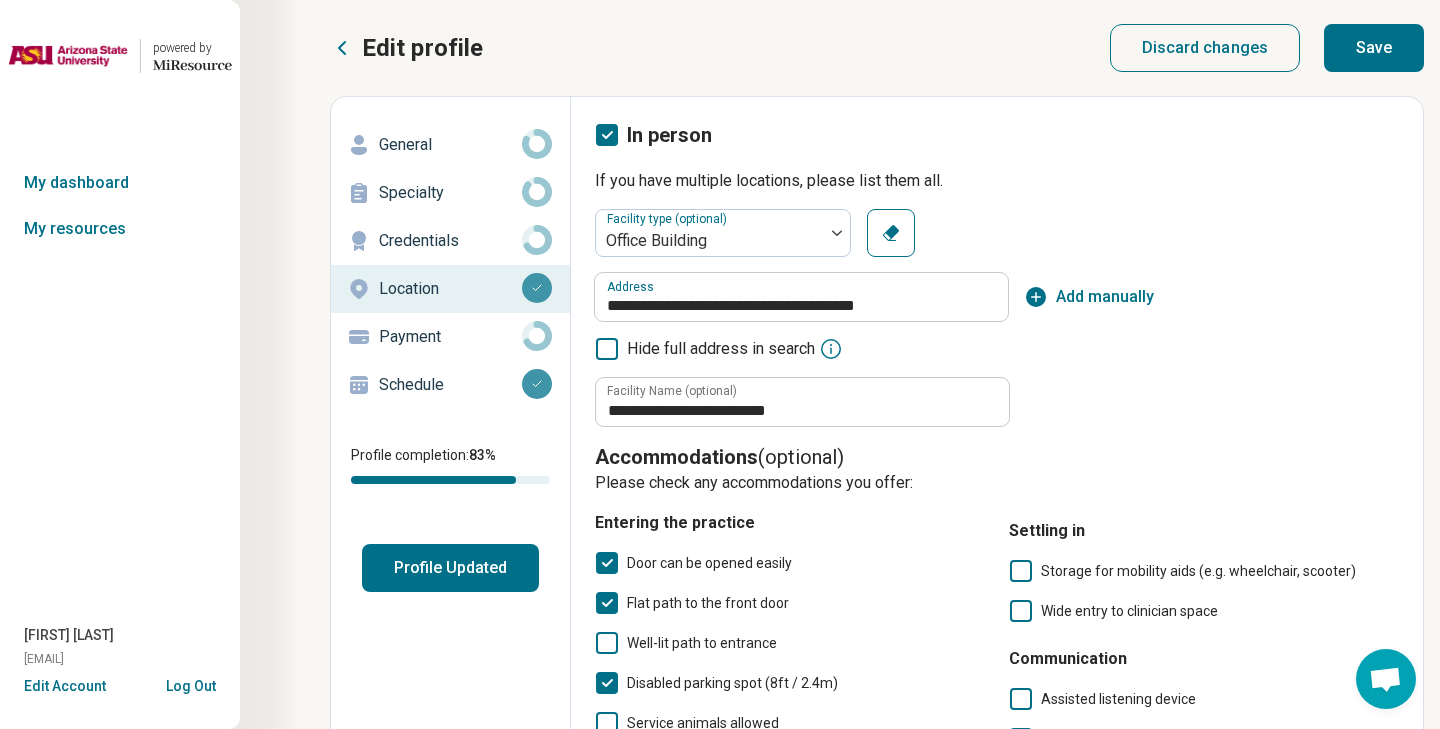 click on "**********" at bounding box center (997, 318) 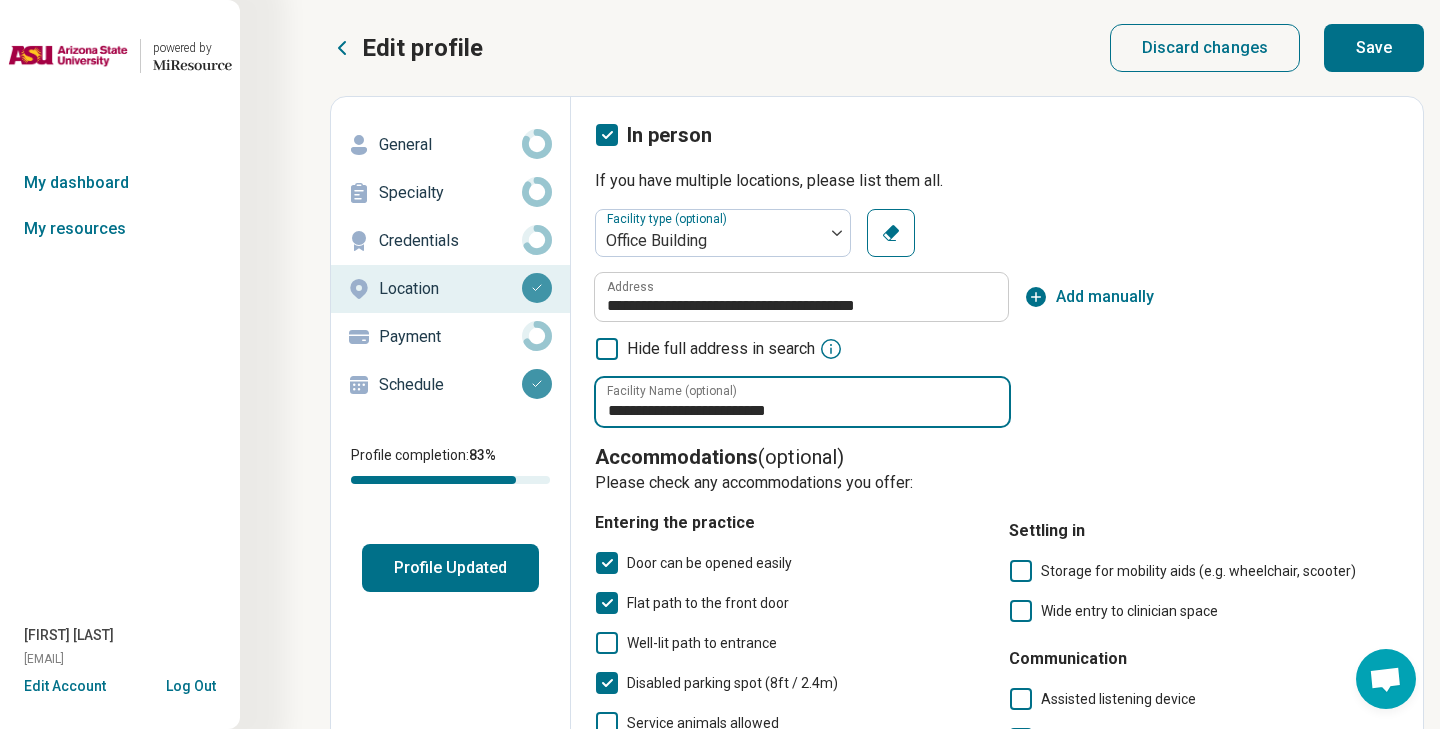 drag, startPoint x: 799, startPoint y: 414, endPoint x: 458, endPoint y: 366, distance: 344.36172 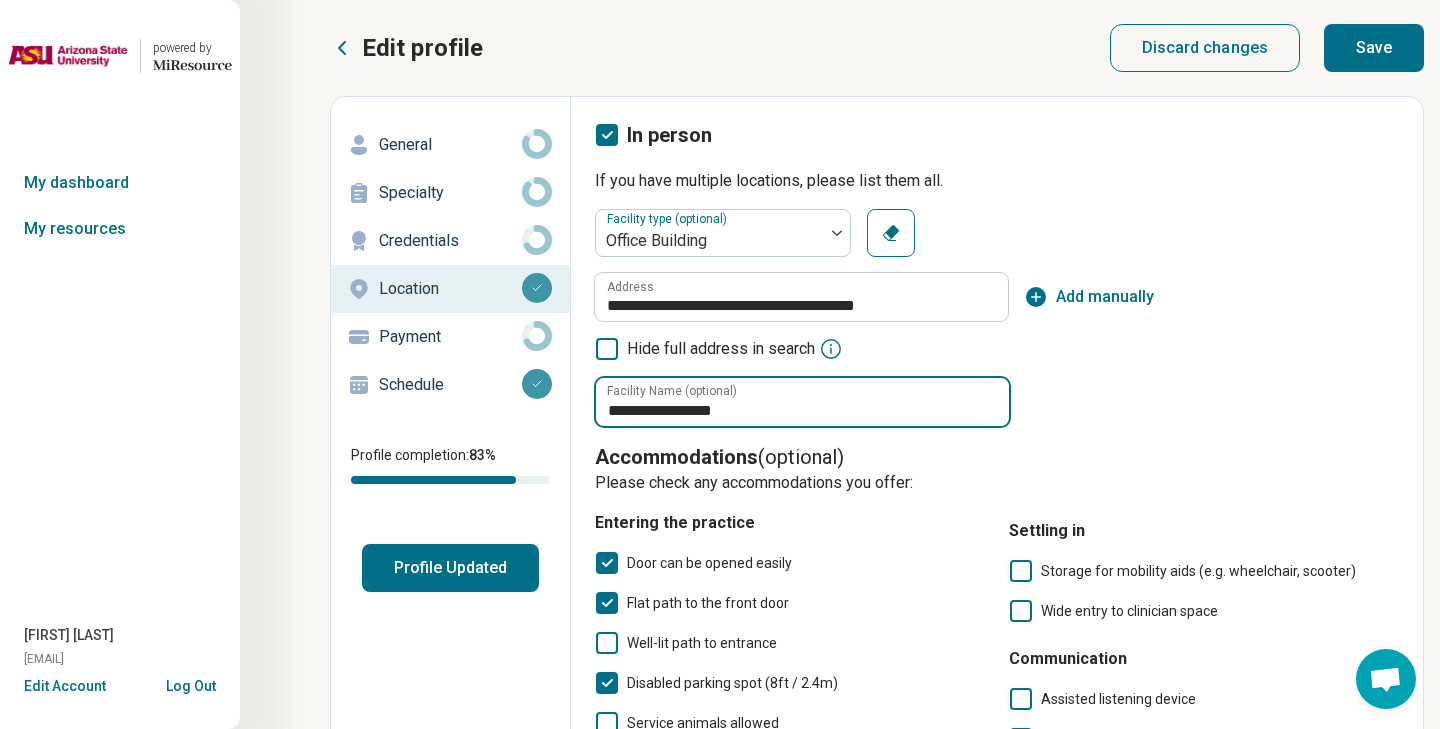 type on "**********" 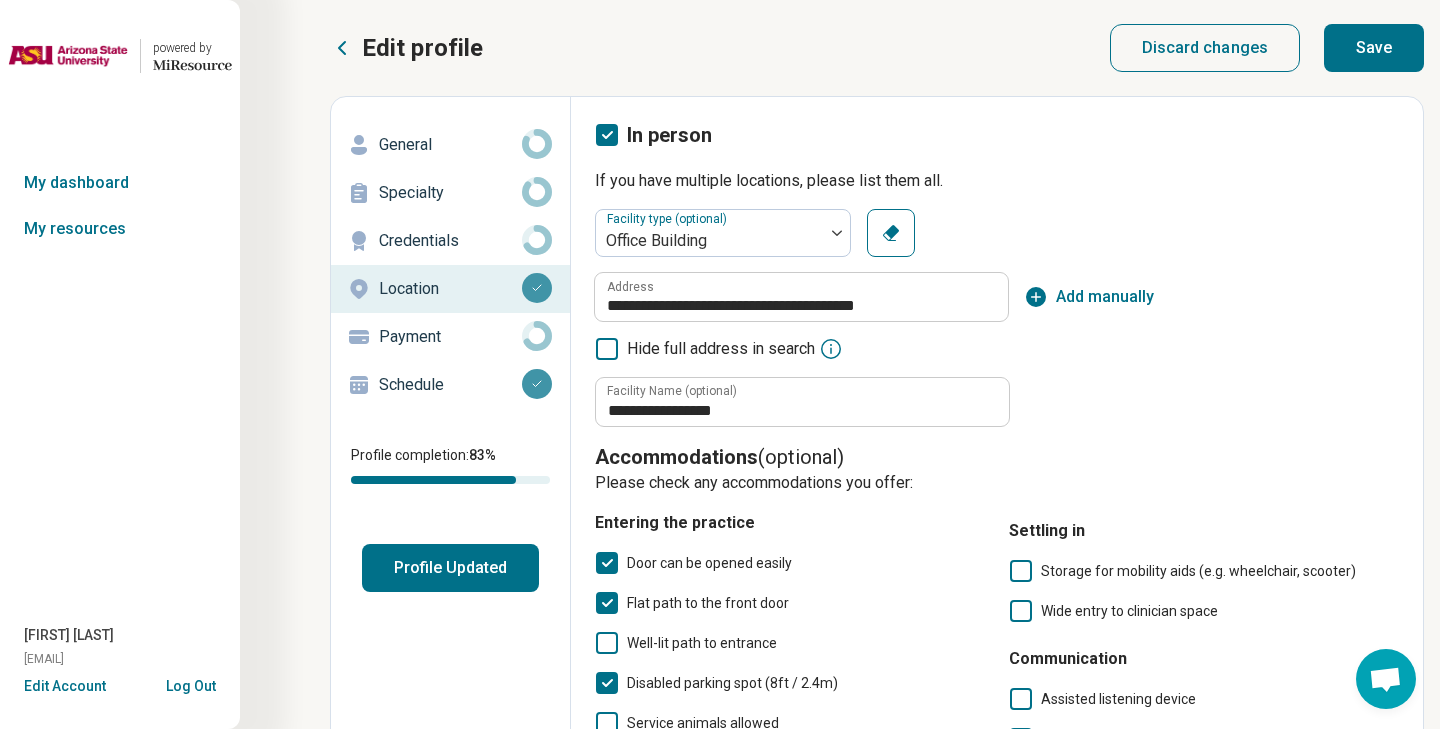 click on "Accommodations  (optional)" at bounding box center [997, 457] 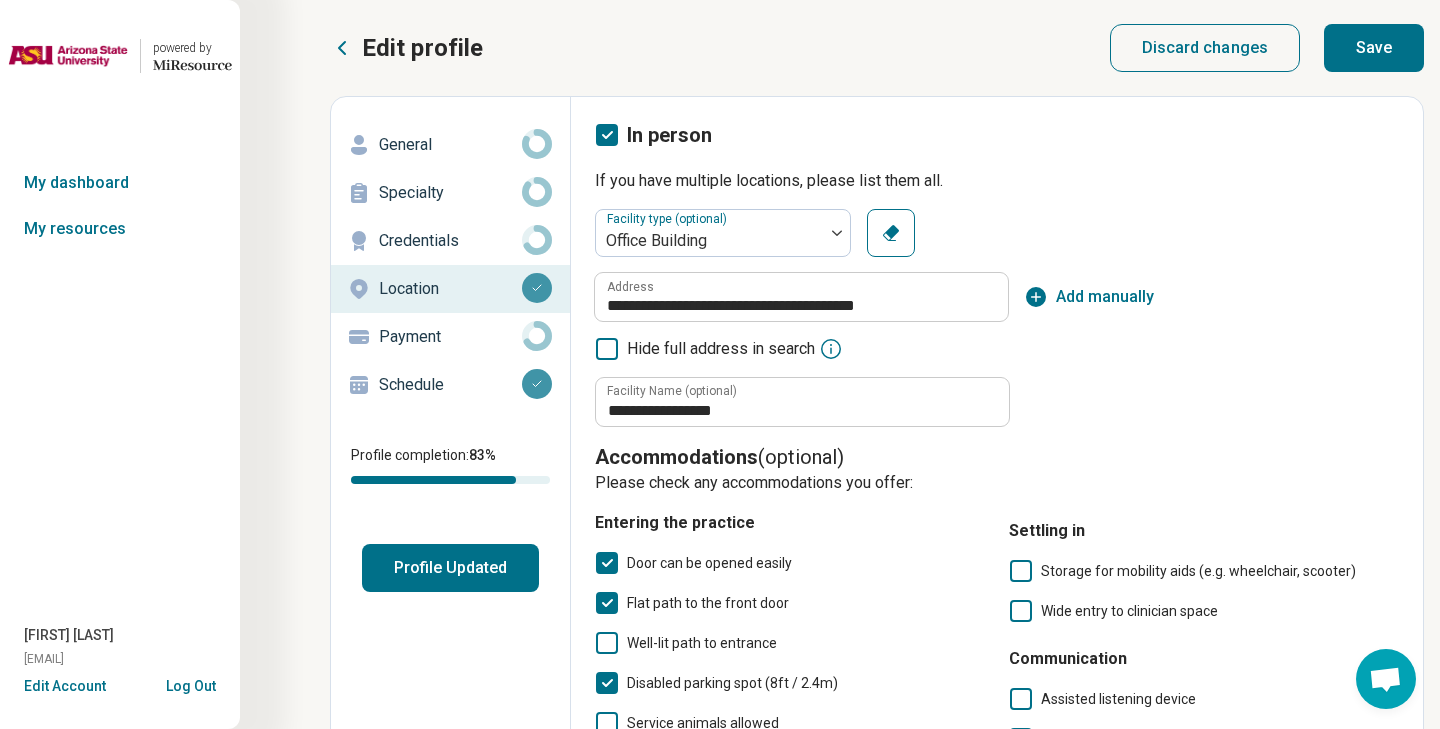 scroll, scrollTop: 0, scrollLeft: 0, axis: both 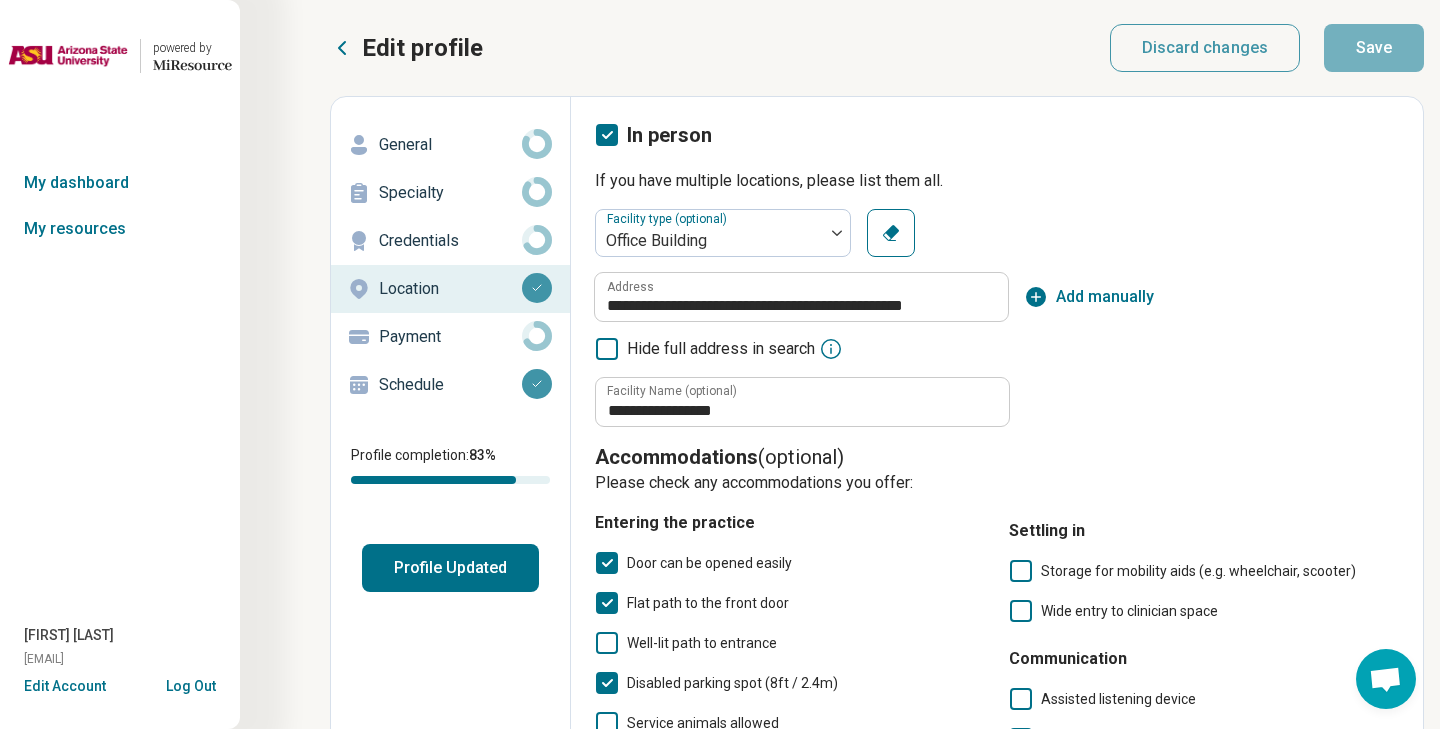 click on "Schedule" at bounding box center [450, 385] 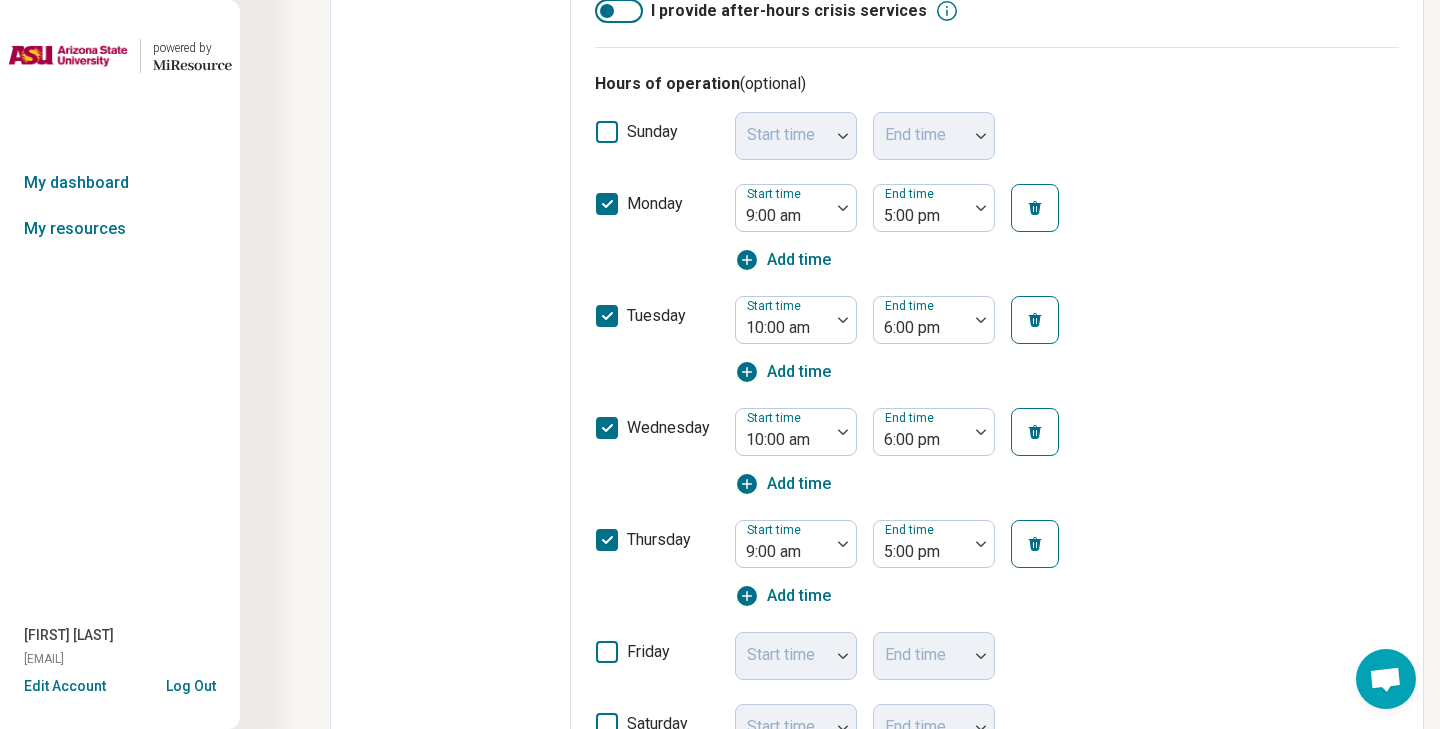 scroll, scrollTop: 620, scrollLeft: 0, axis: vertical 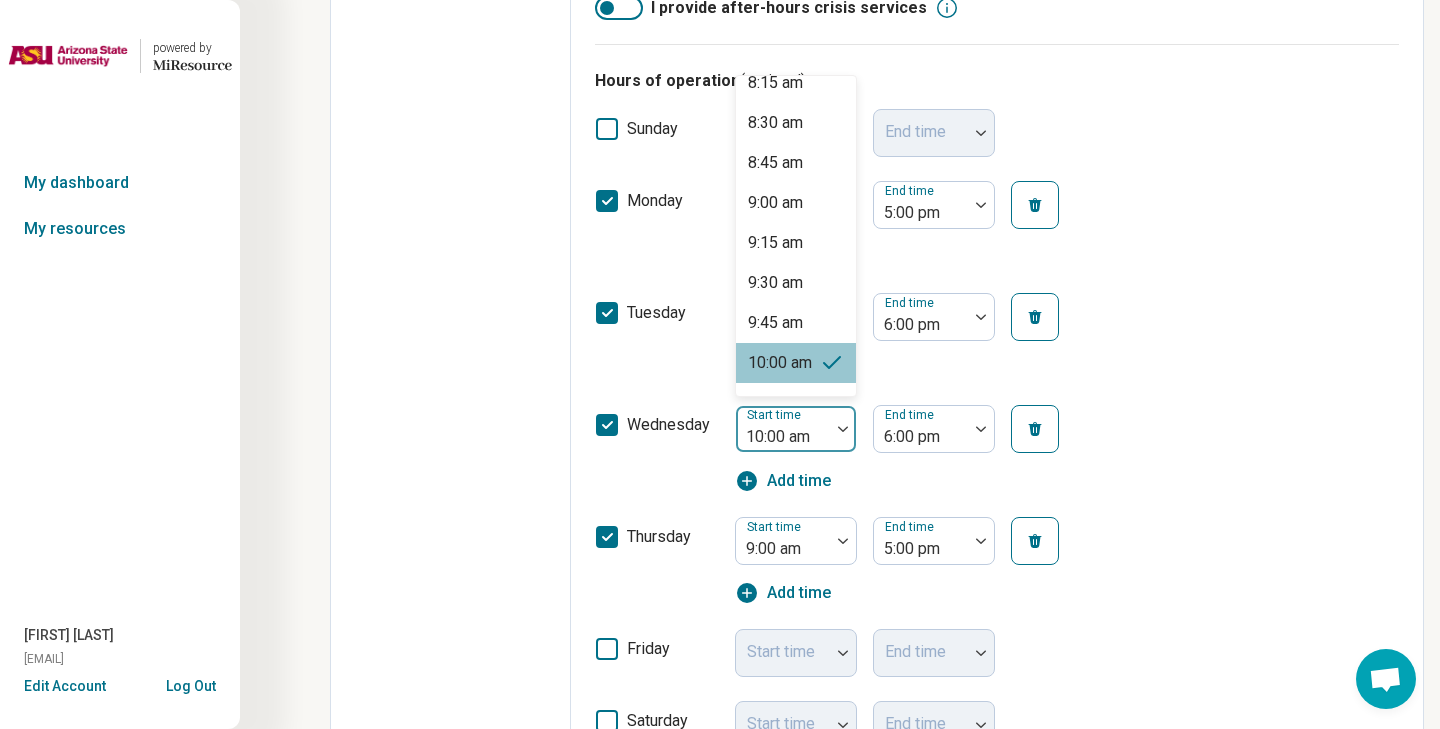 click at bounding box center (783, 437) 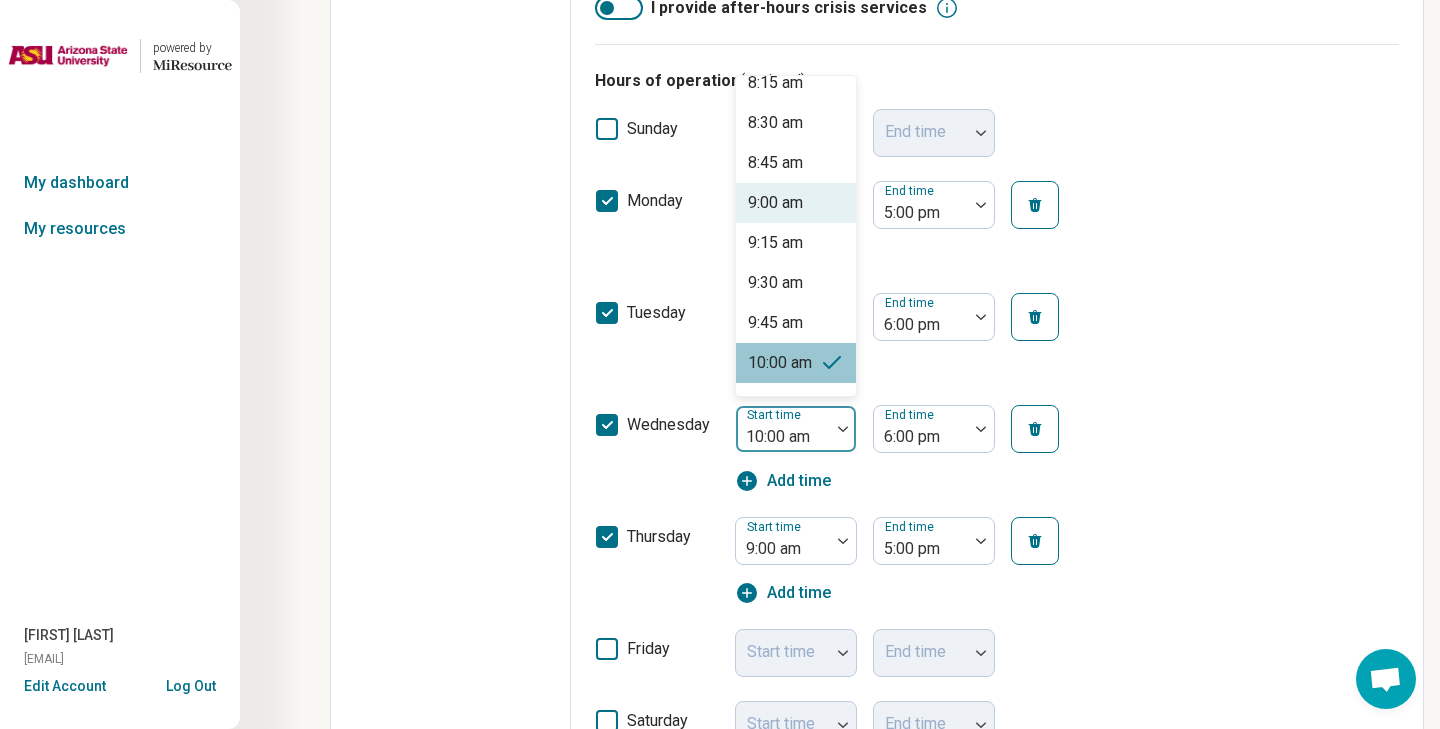 click on "9:00 am" at bounding box center [775, 203] 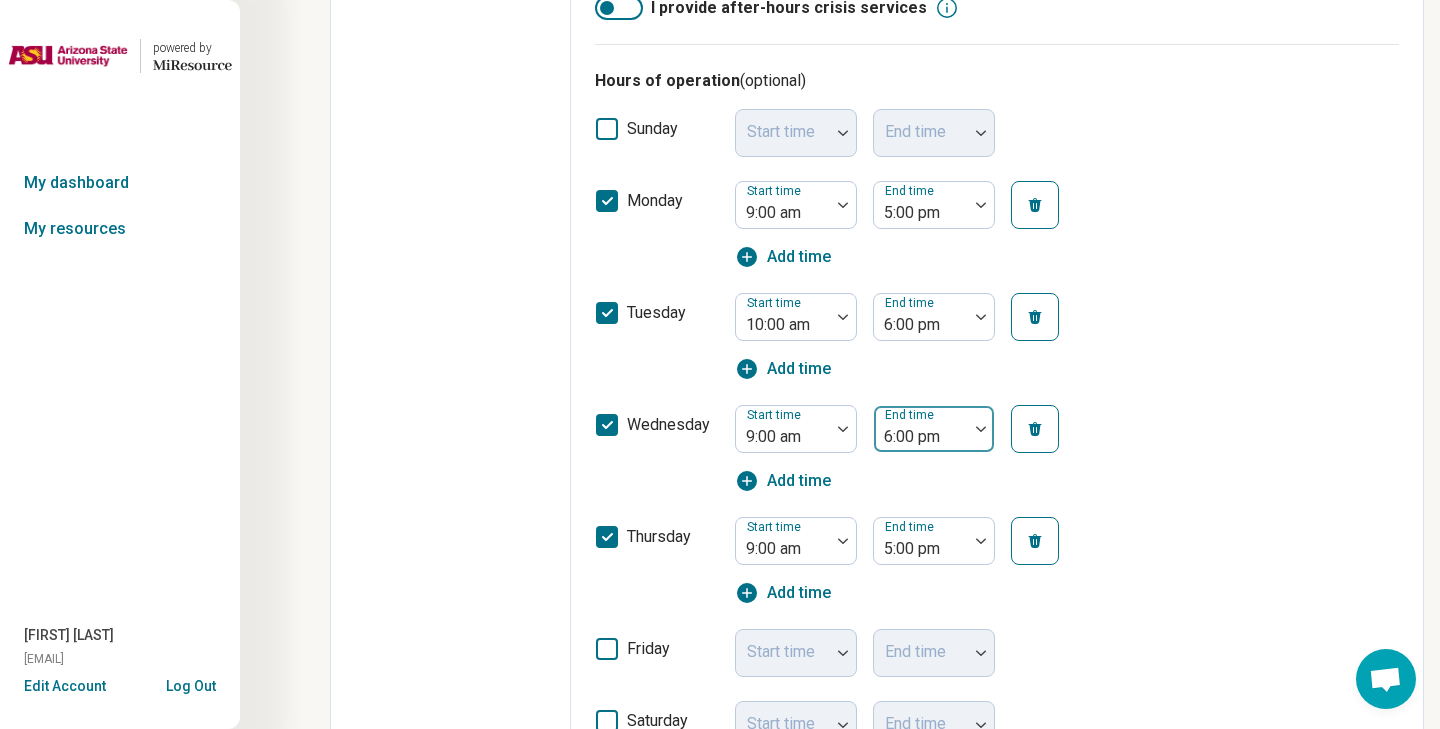 click on "End time 6:00 pm" at bounding box center (934, 429) 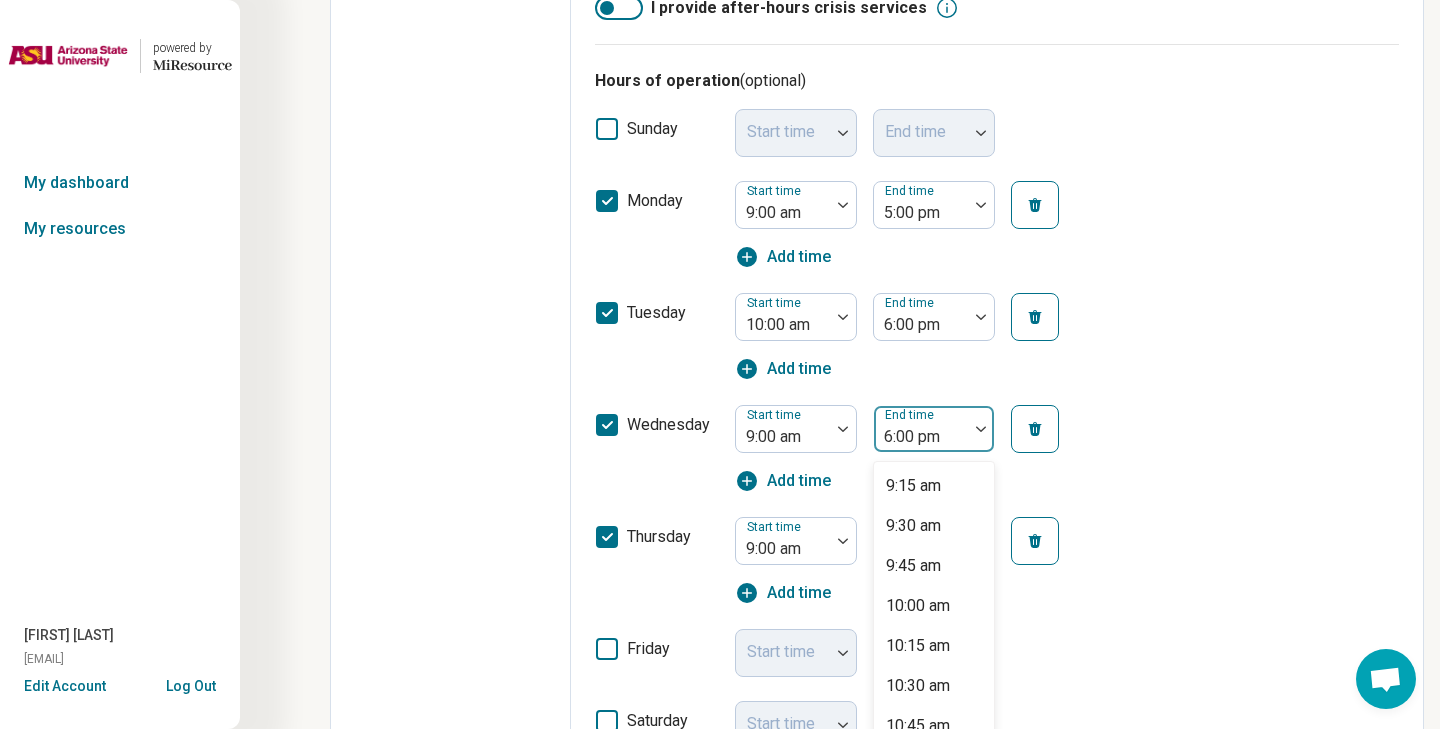 scroll, scrollTop: 681, scrollLeft: 0, axis: vertical 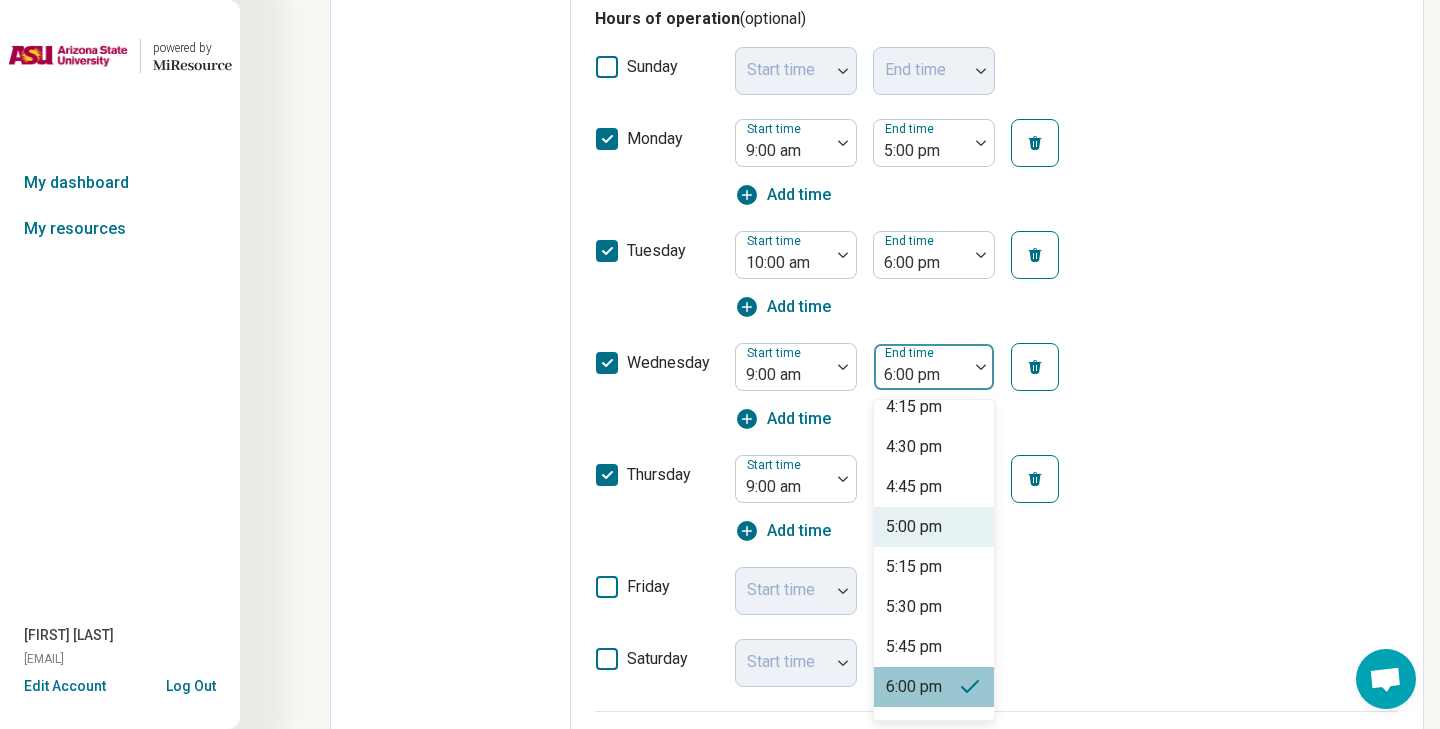 click on "5:00 pm" at bounding box center (914, 527) 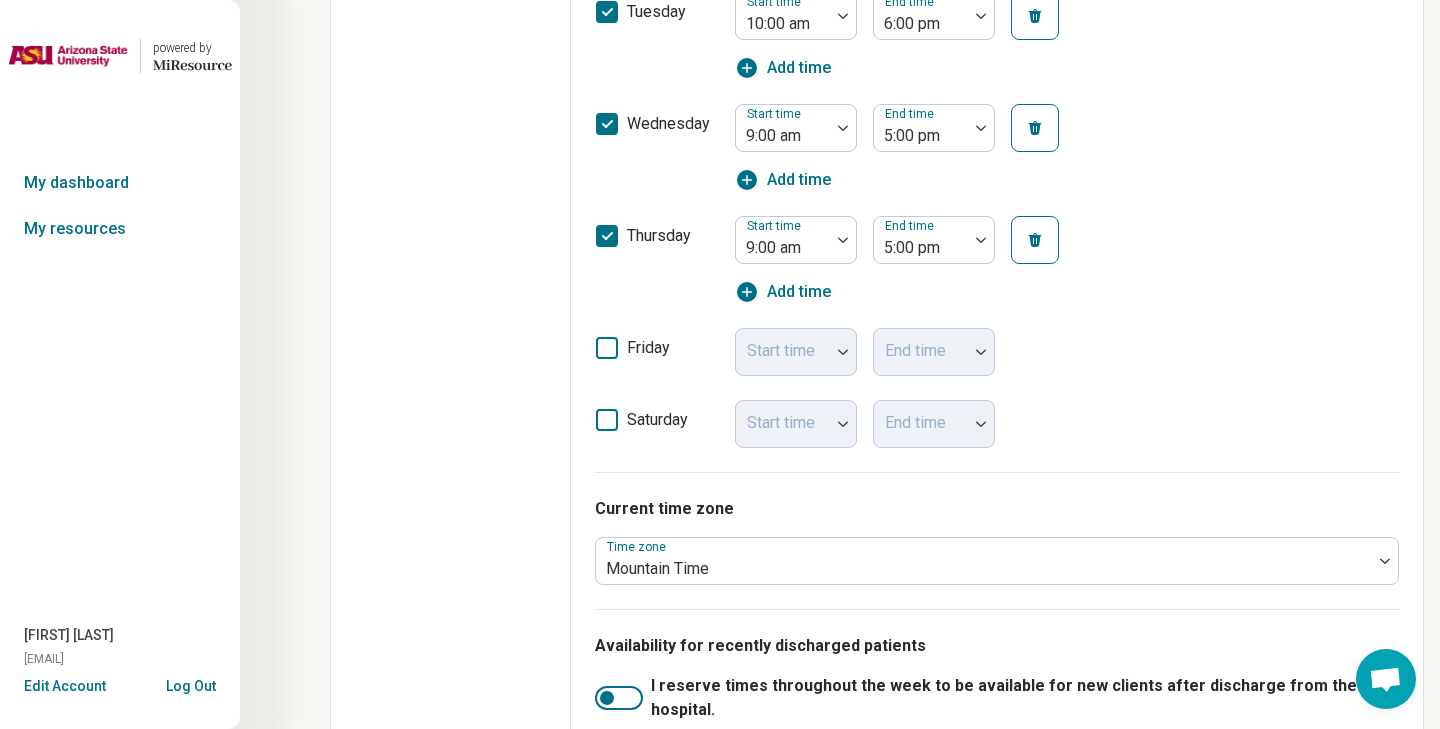 scroll, scrollTop: 923, scrollLeft: 0, axis: vertical 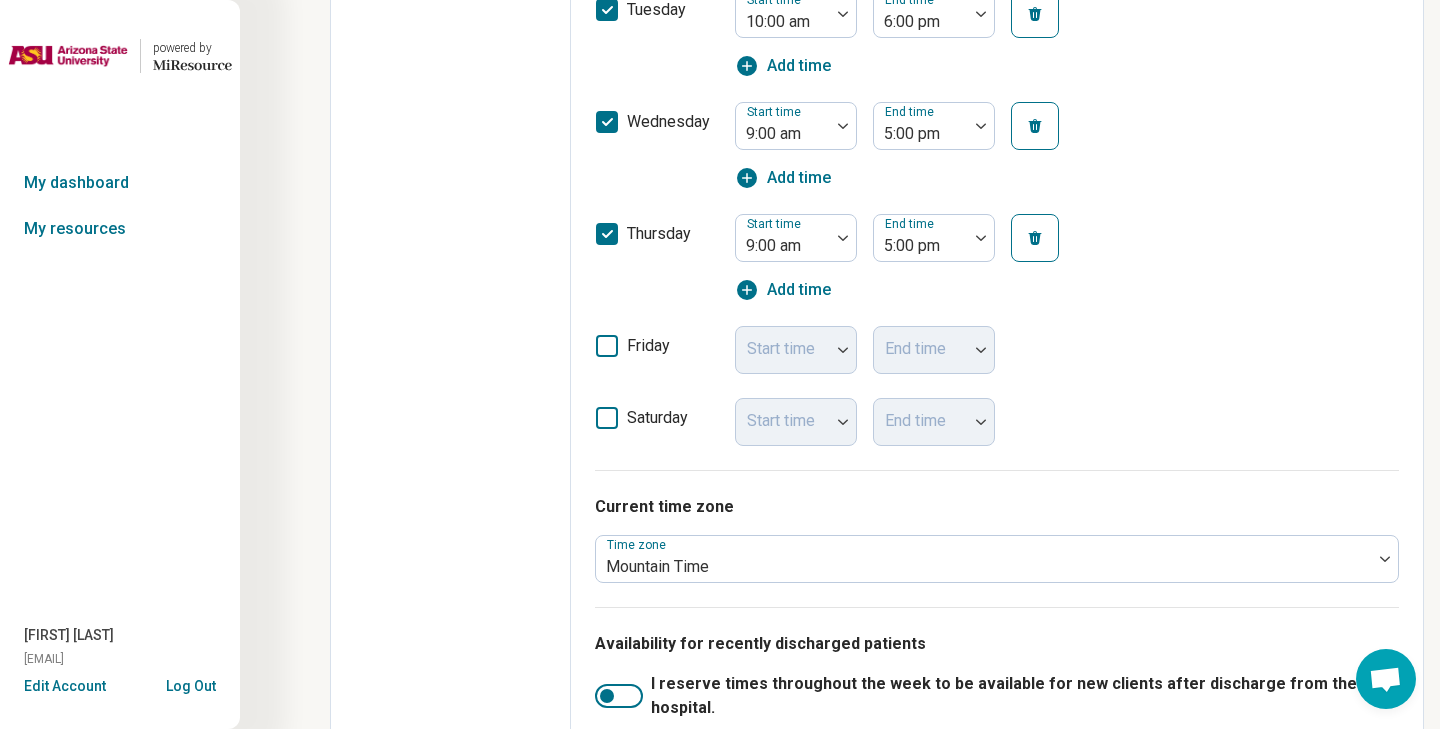 click 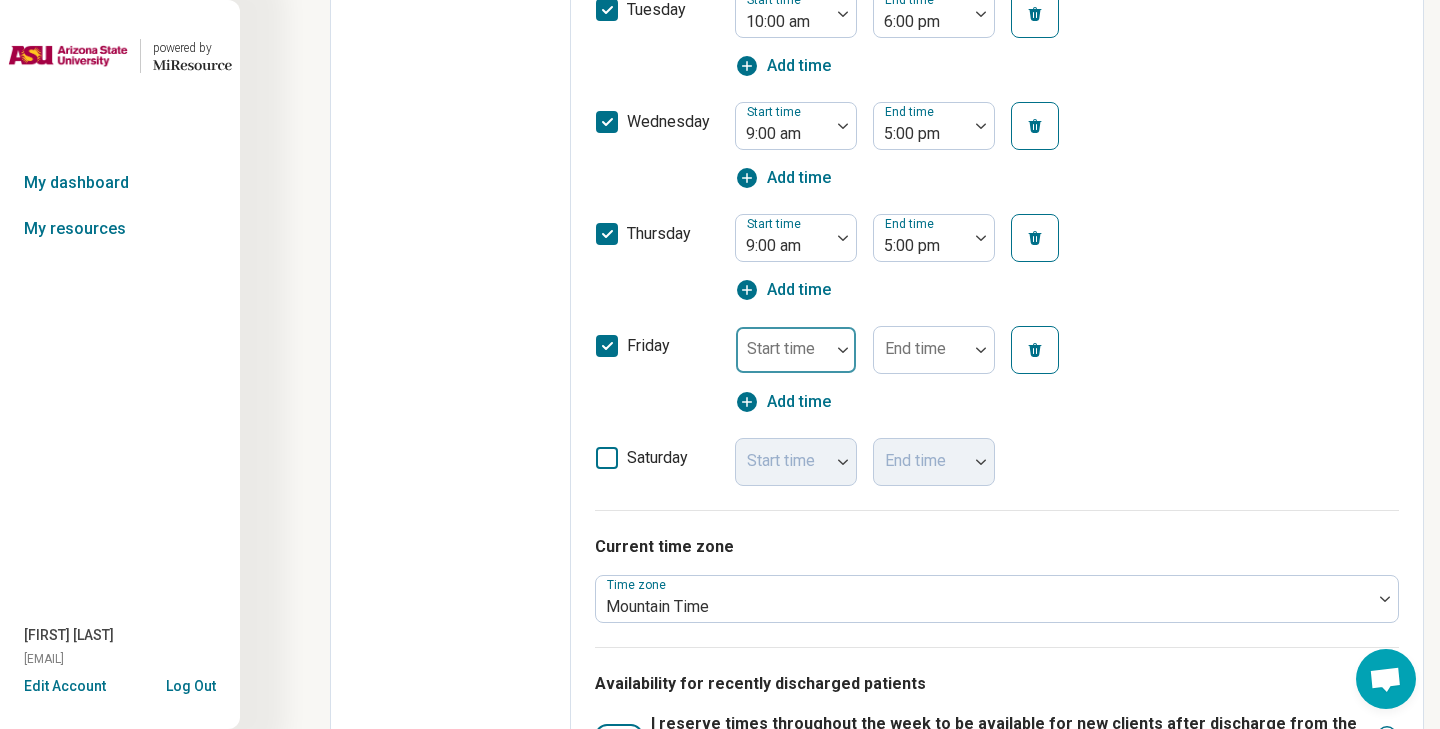 click on "Start time" at bounding box center (796, 350) 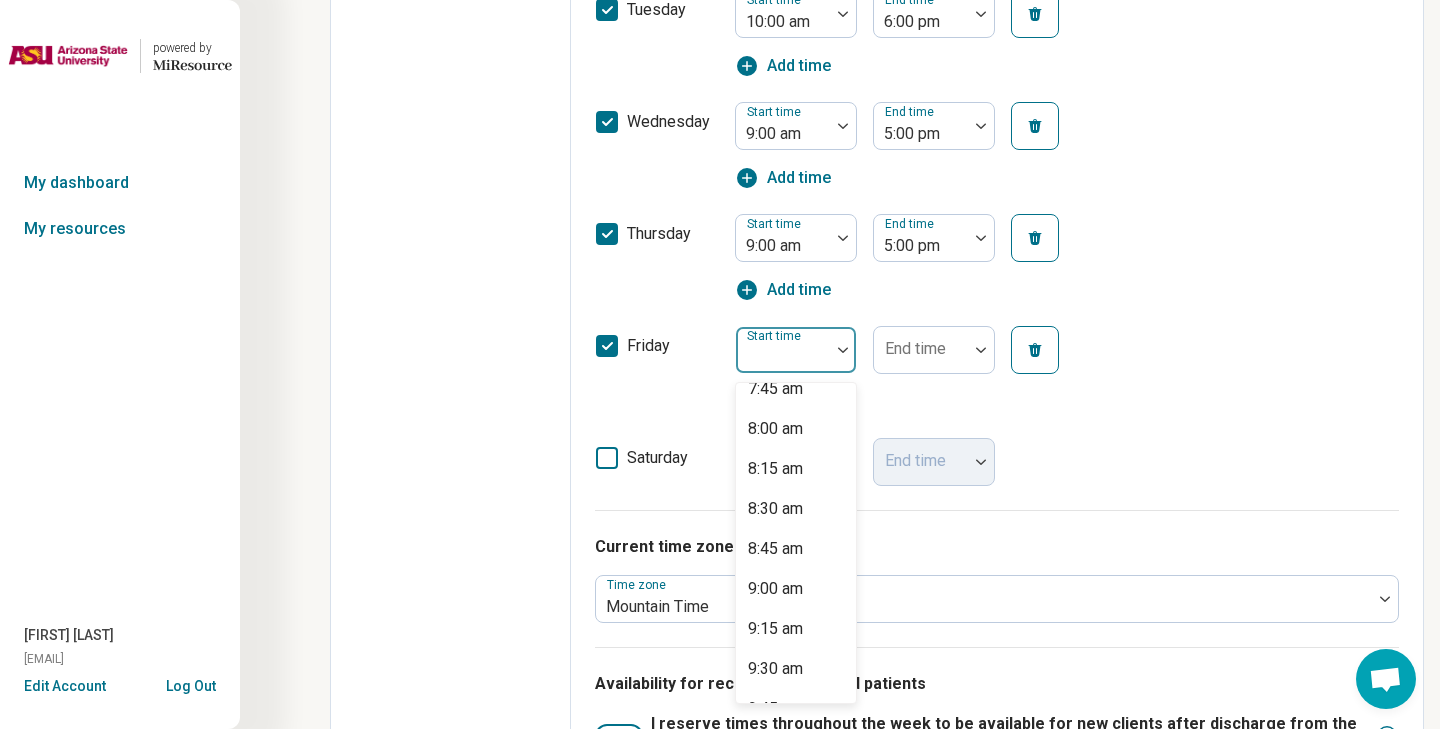 scroll, scrollTop: 1282, scrollLeft: 0, axis: vertical 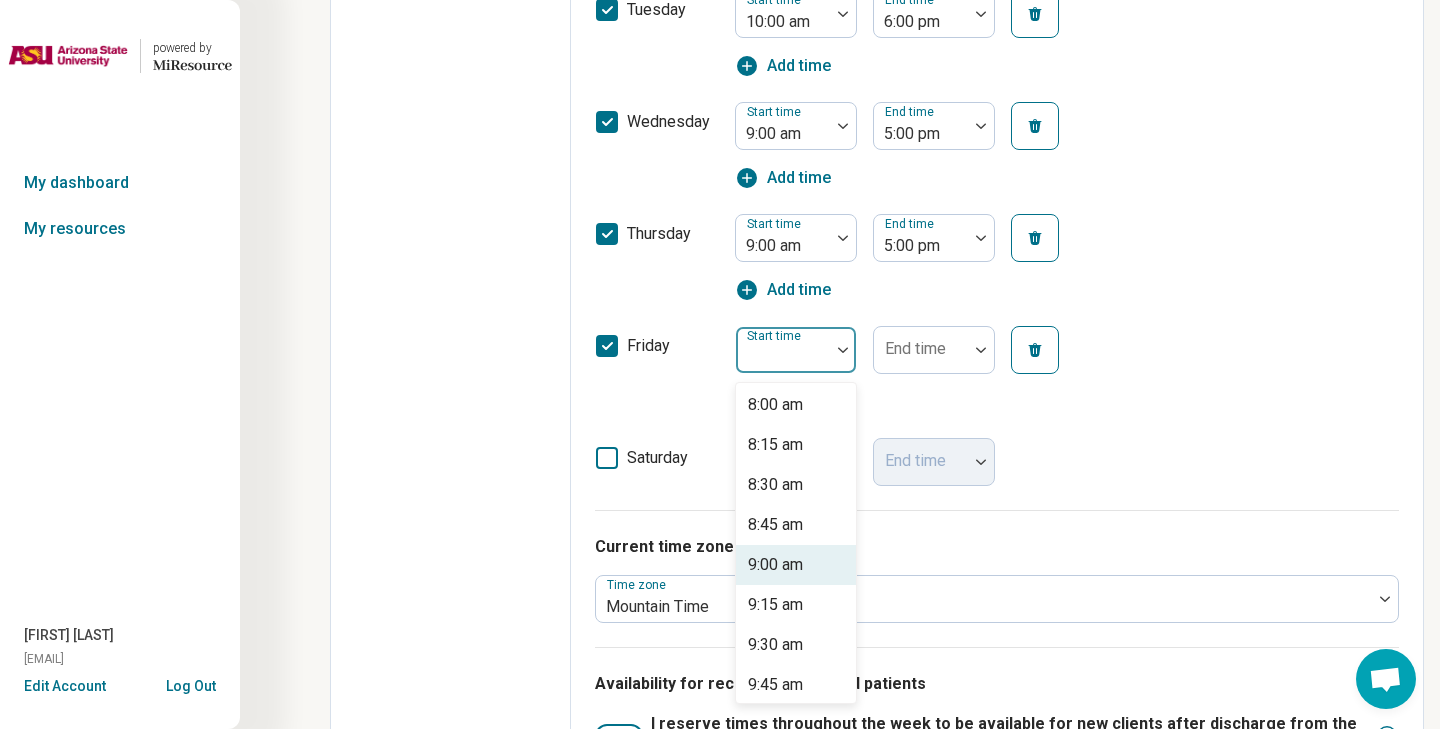 click on "9:00 am" at bounding box center [775, 565] 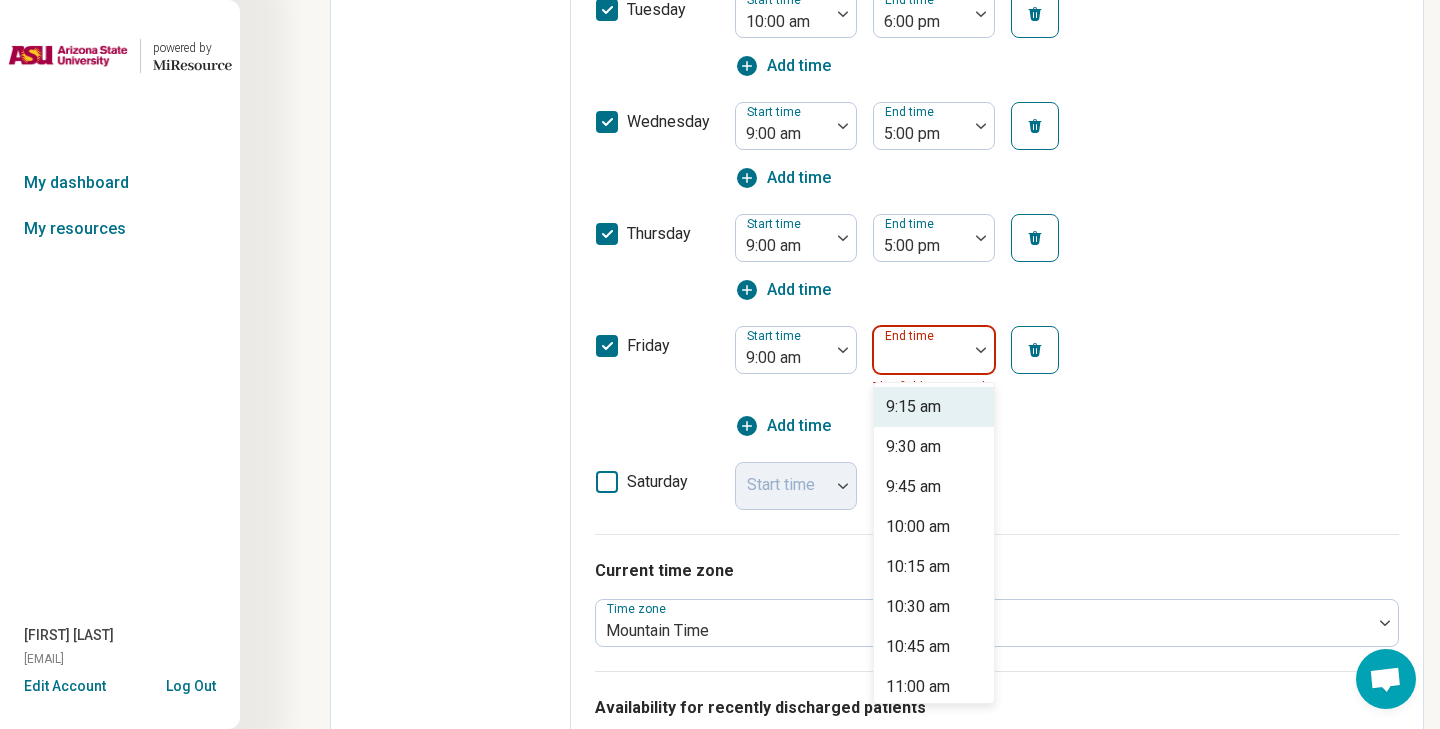 click at bounding box center (921, 358) 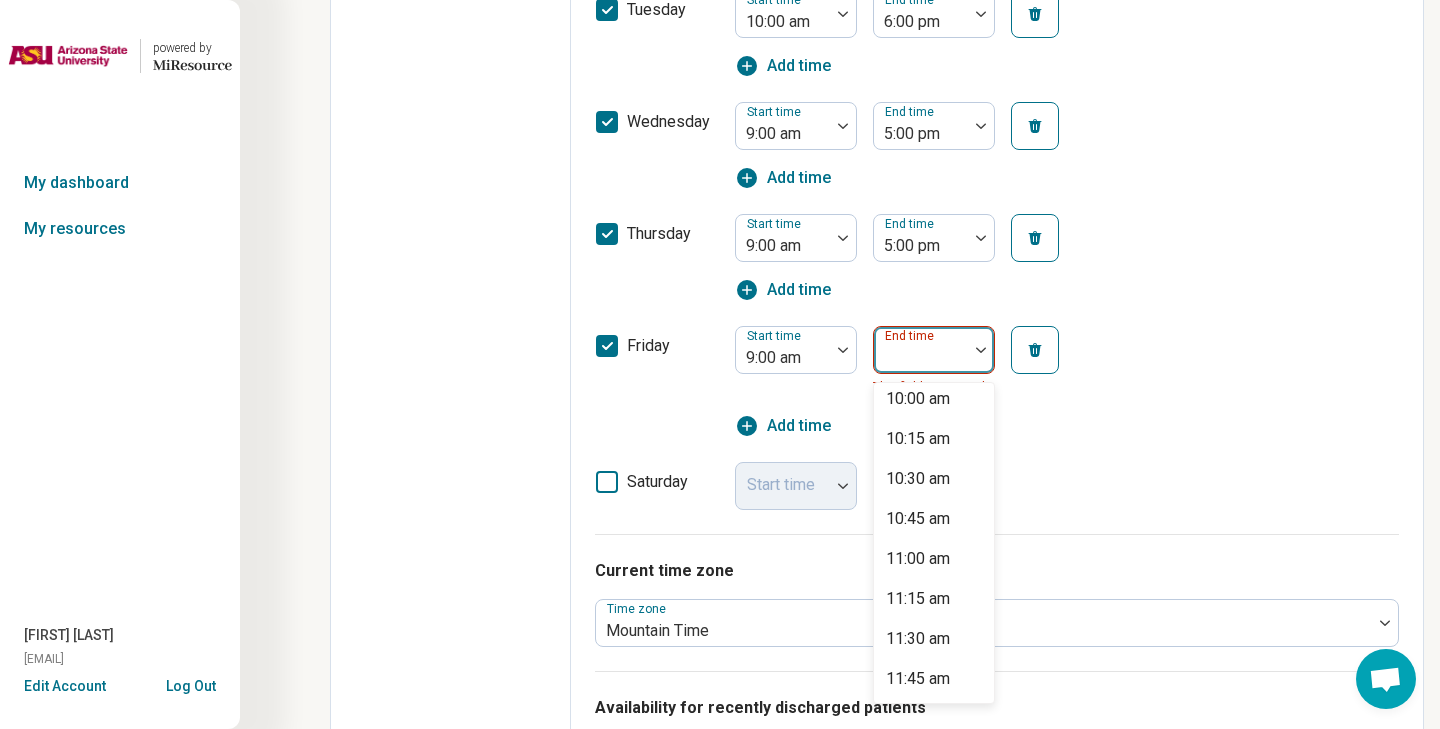 scroll, scrollTop: 166, scrollLeft: 0, axis: vertical 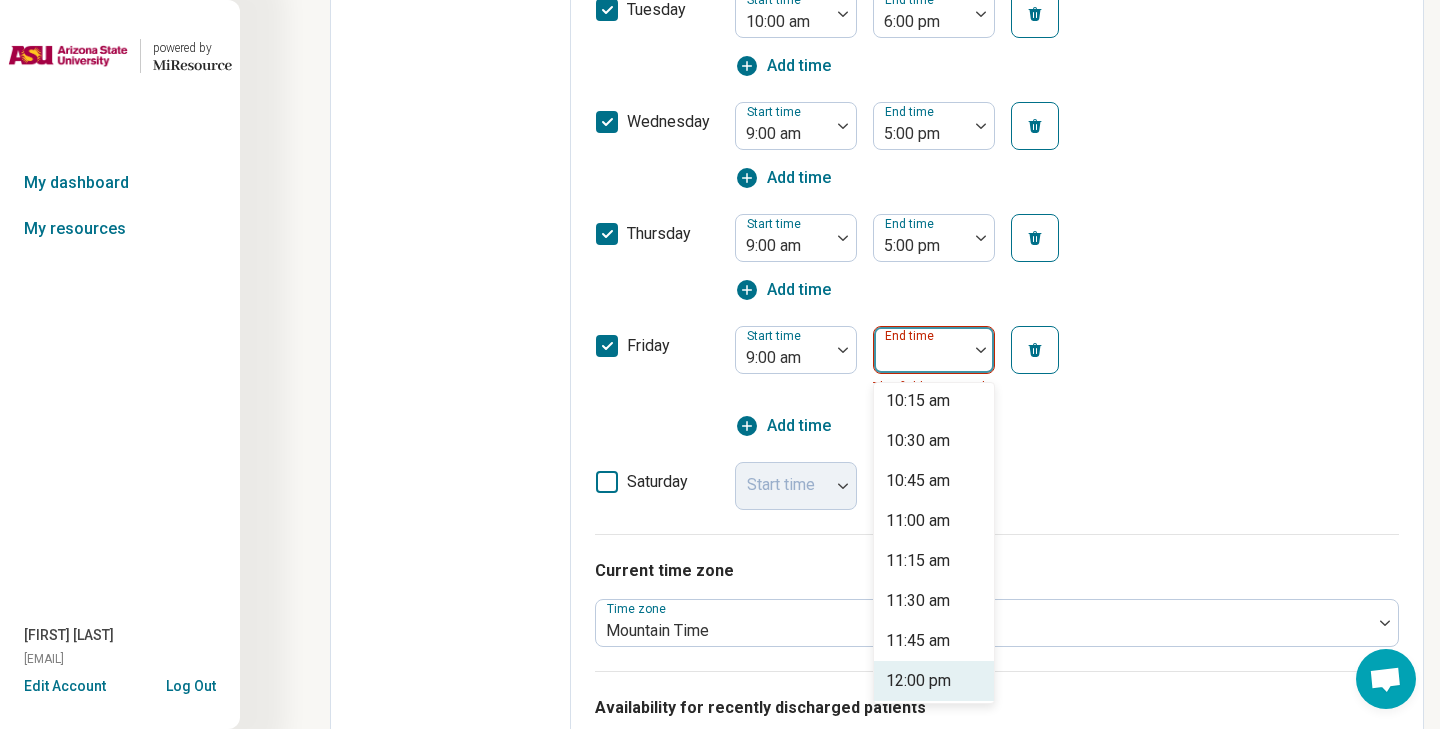 click on "12:00 pm" at bounding box center (918, 681) 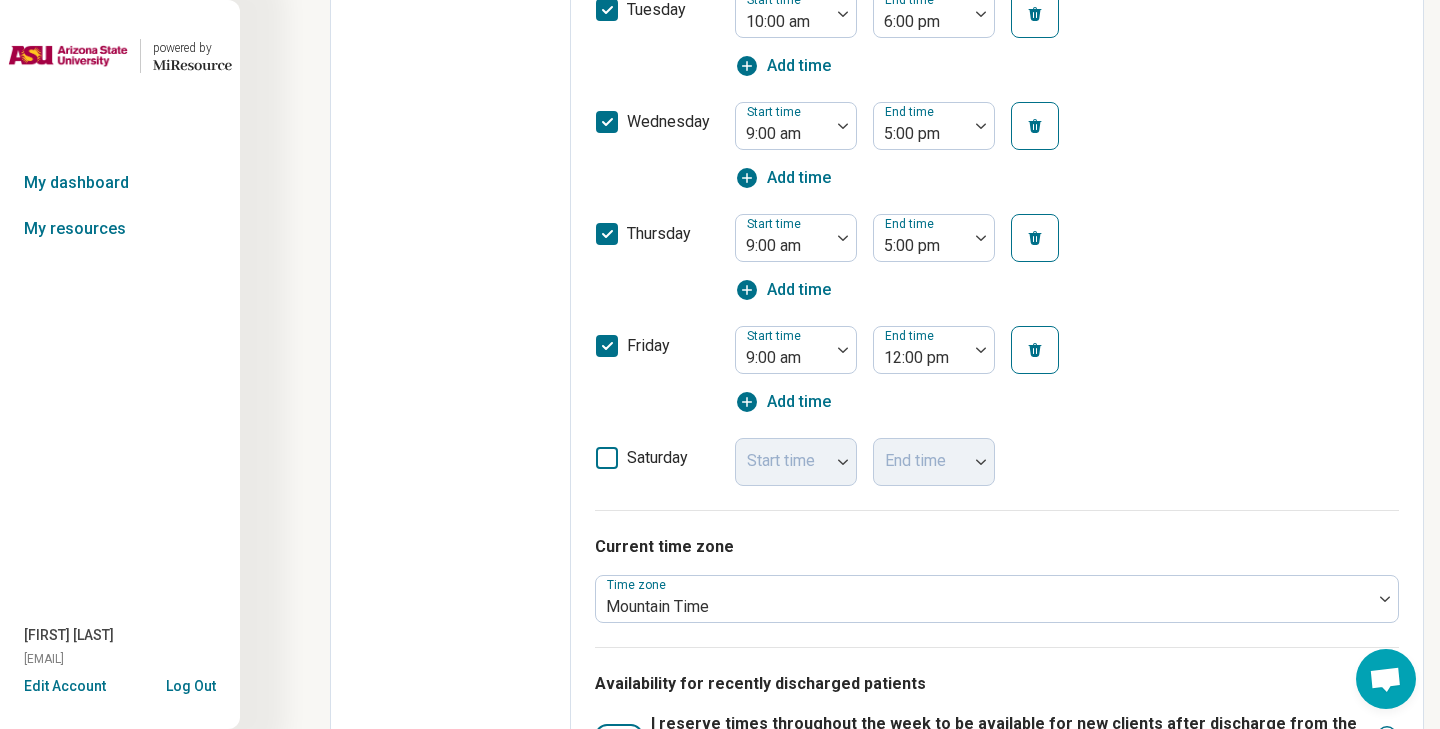 click on "friday Start time 9:00 am End time 12:00 pm Add time" at bounding box center [997, 370] 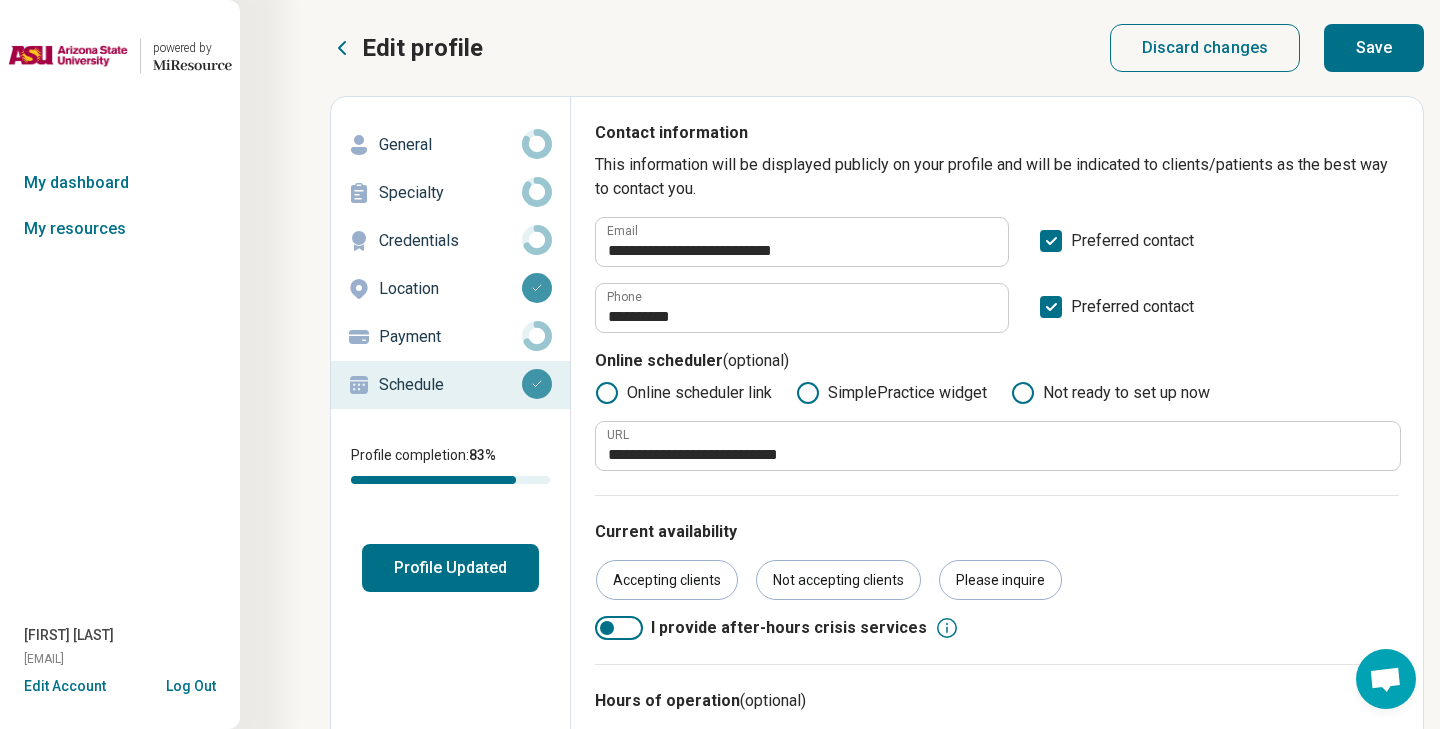 scroll, scrollTop: 0, scrollLeft: 0, axis: both 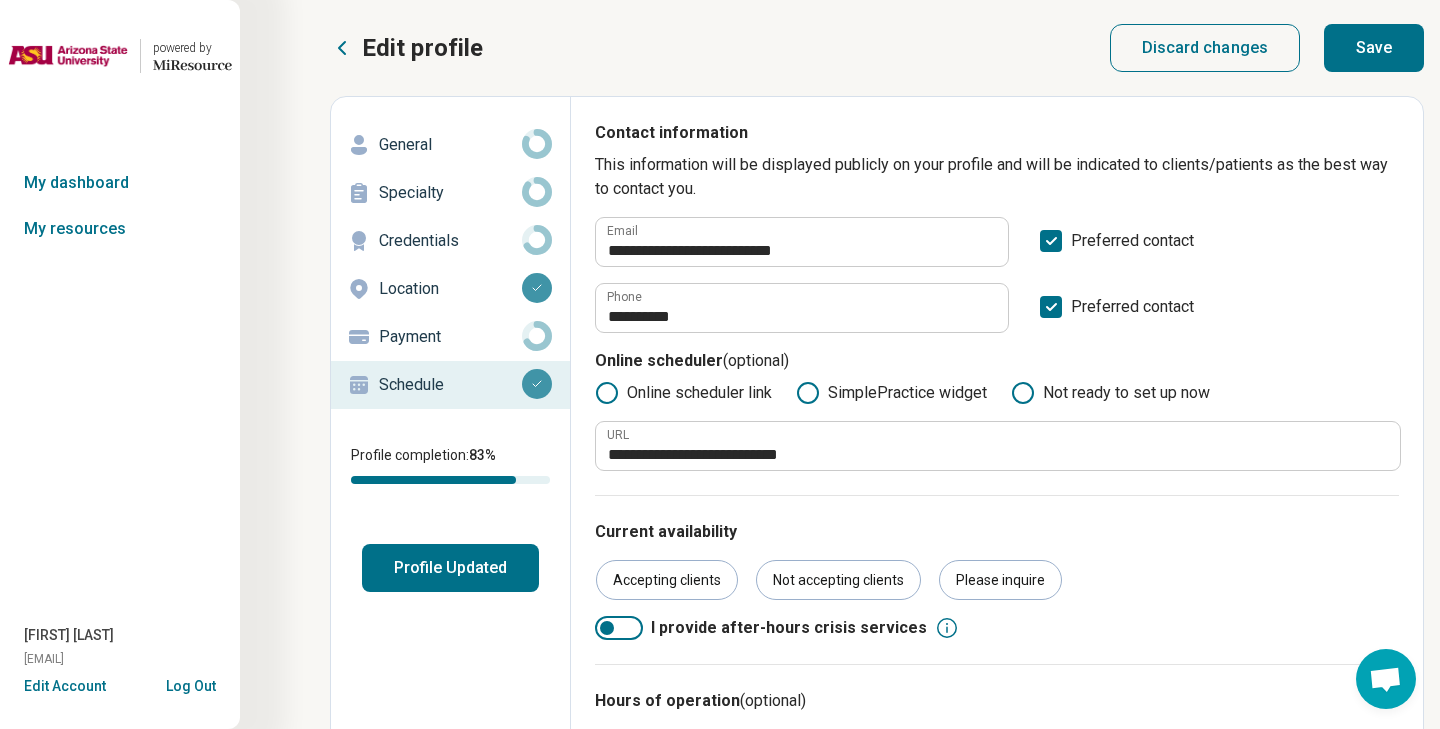click on "Save" at bounding box center [1374, 48] 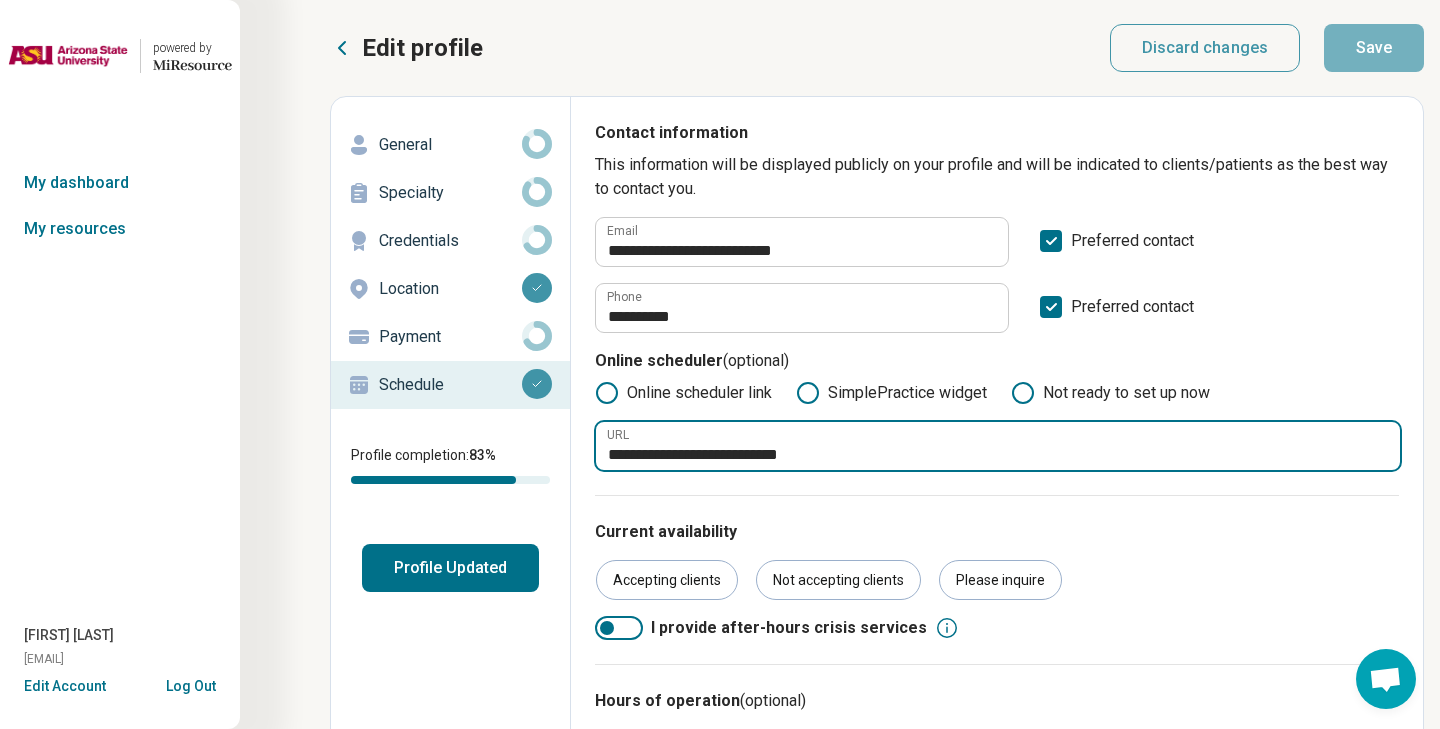 drag, startPoint x: 785, startPoint y: 448, endPoint x: 548, endPoint y: 440, distance: 237.13498 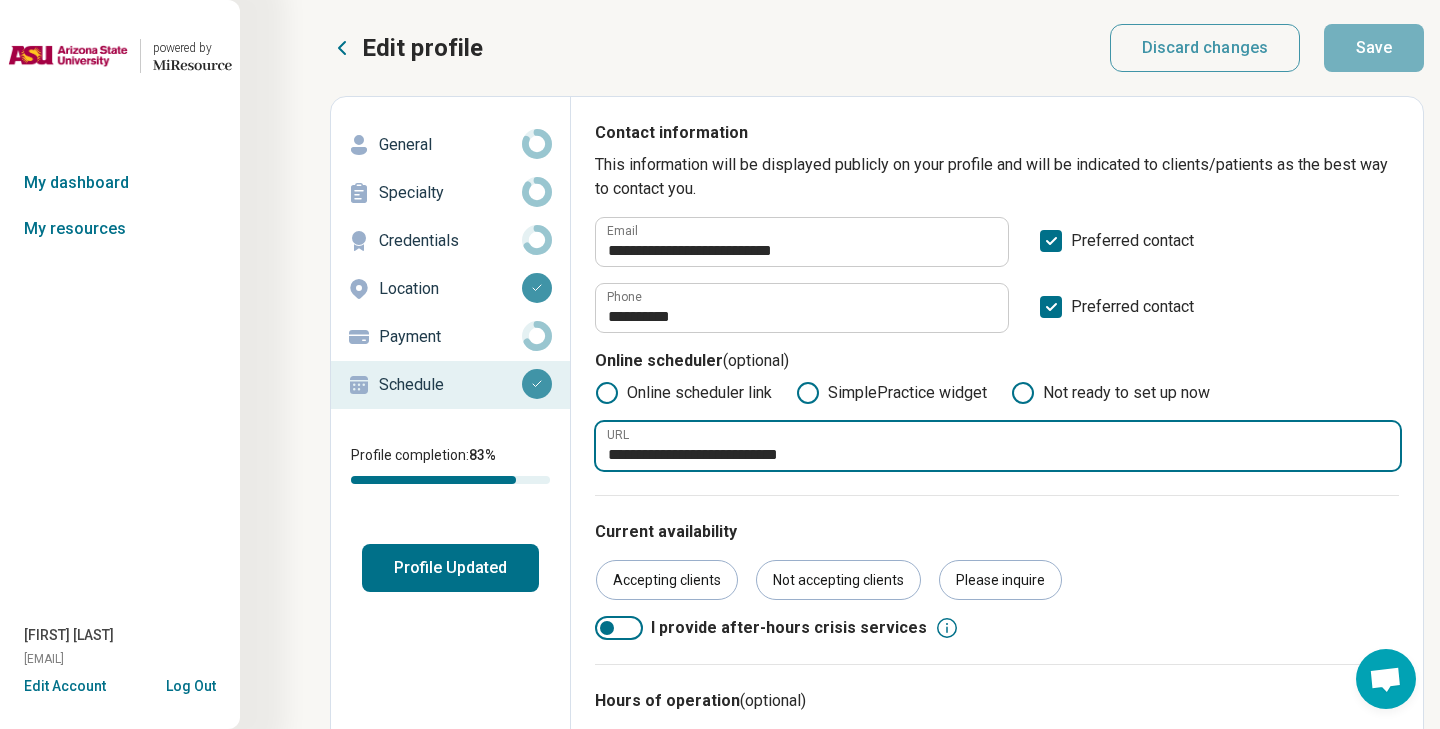 click on "**********" at bounding box center (877, 962) 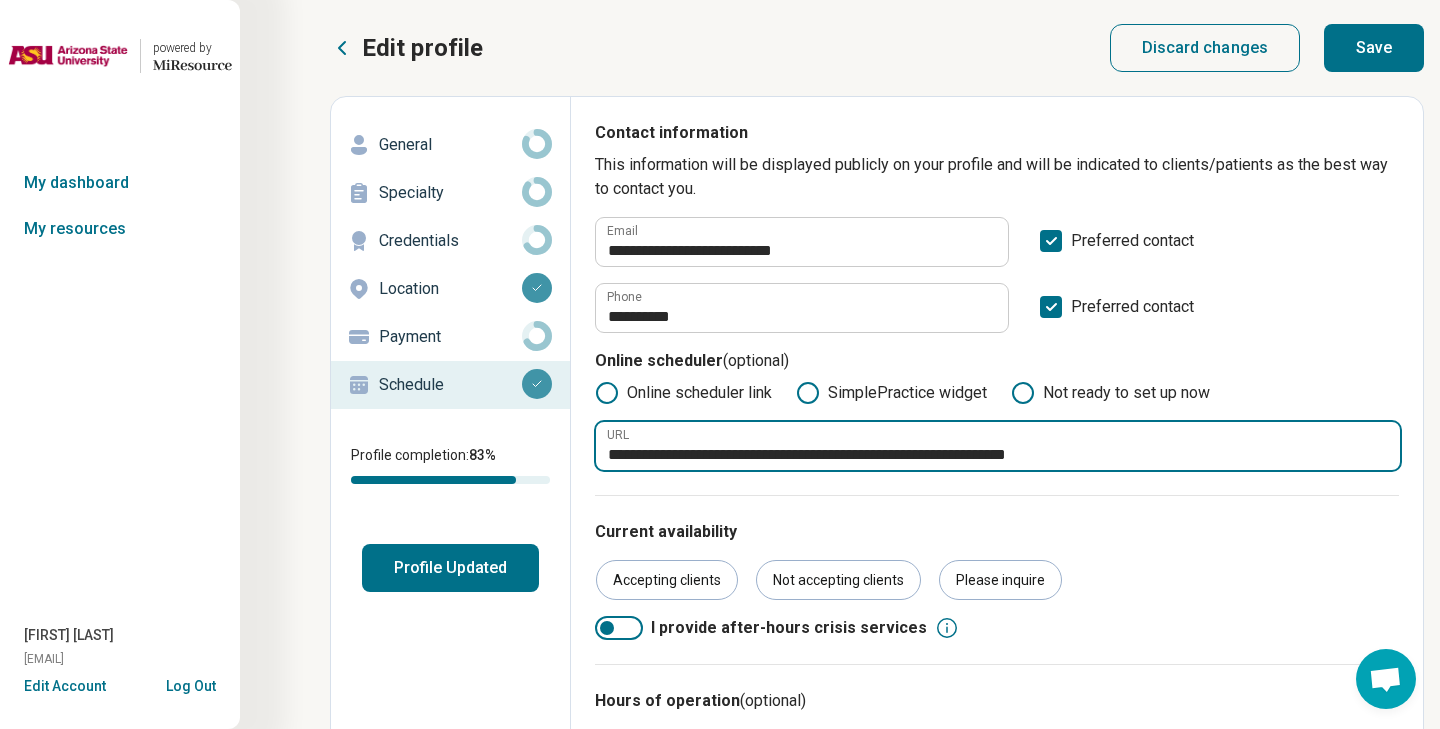 type on "**********" 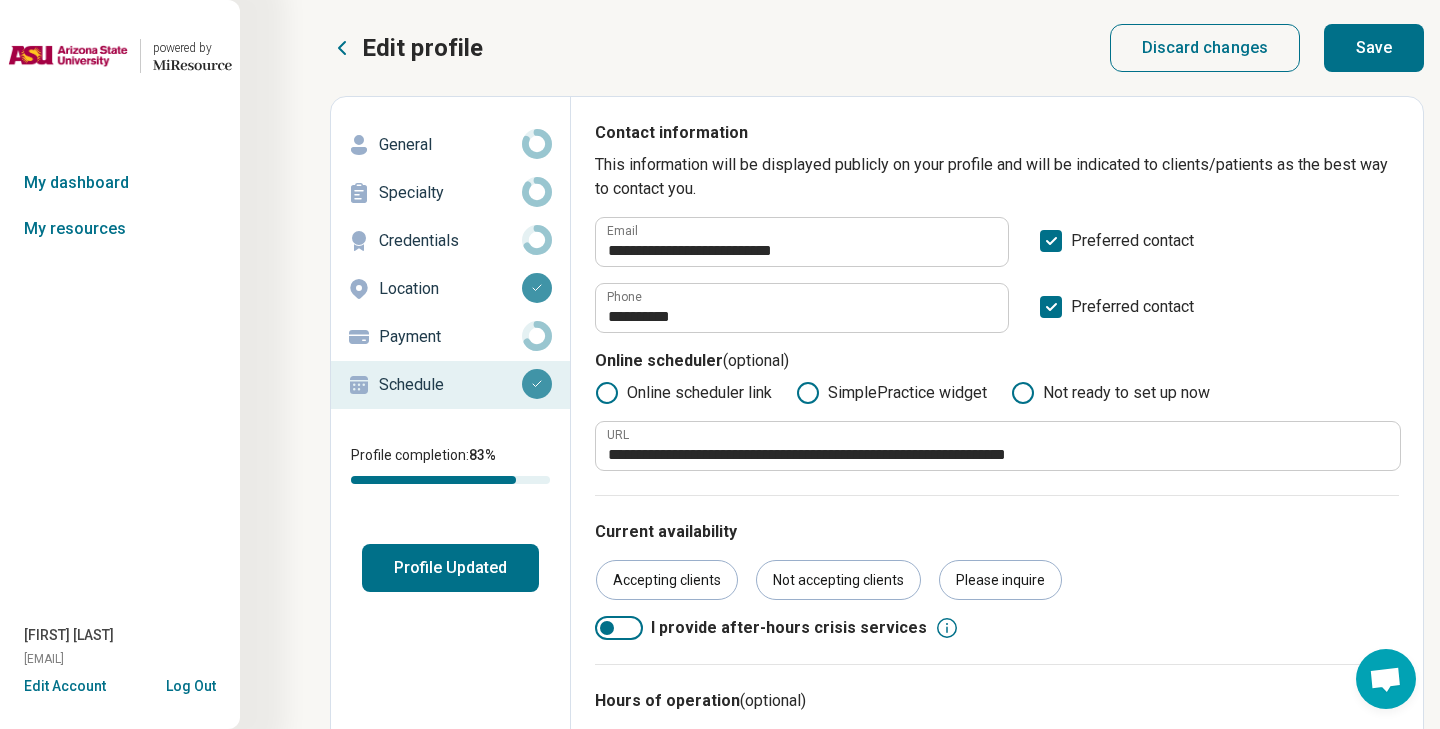 click on "Save" at bounding box center (1374, 48) 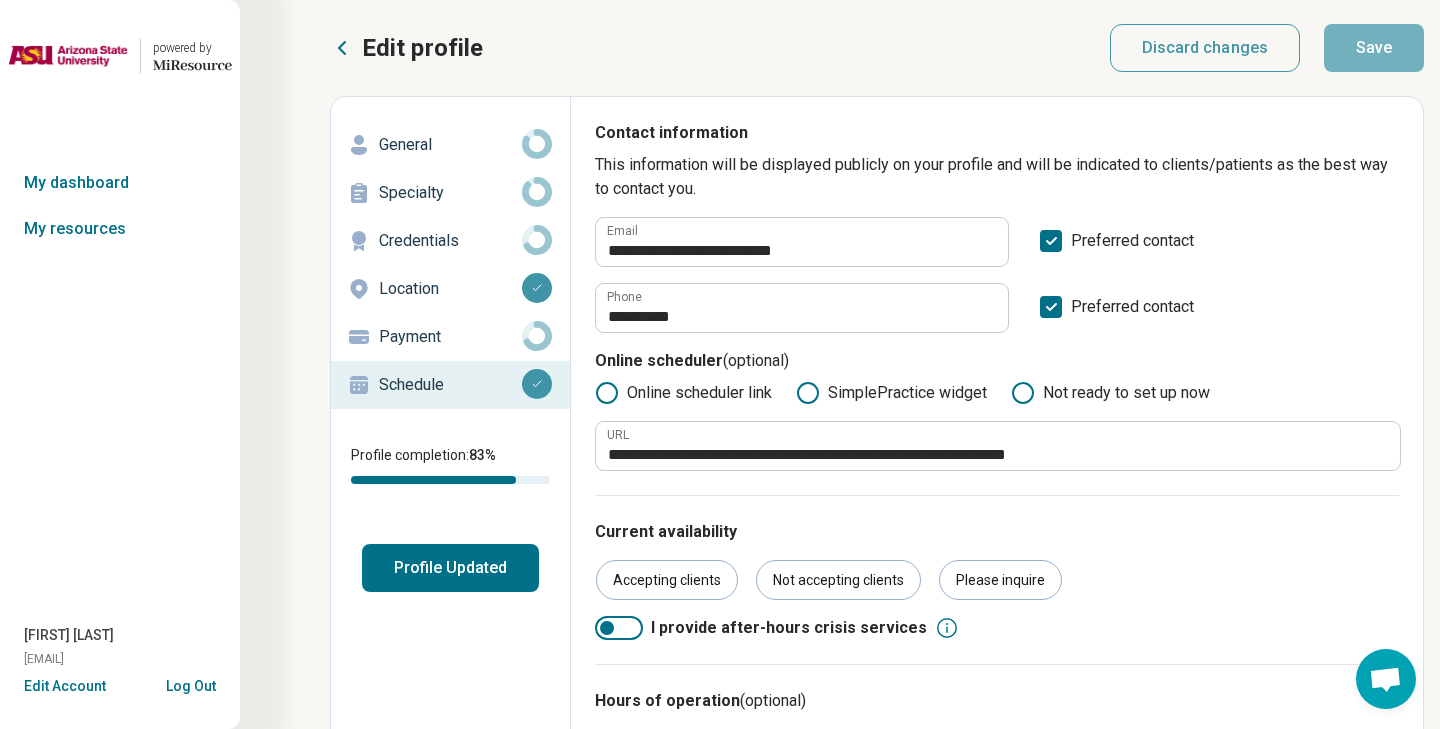 scroll, scrollTop: 0, scrollLeft: 0, axis: both 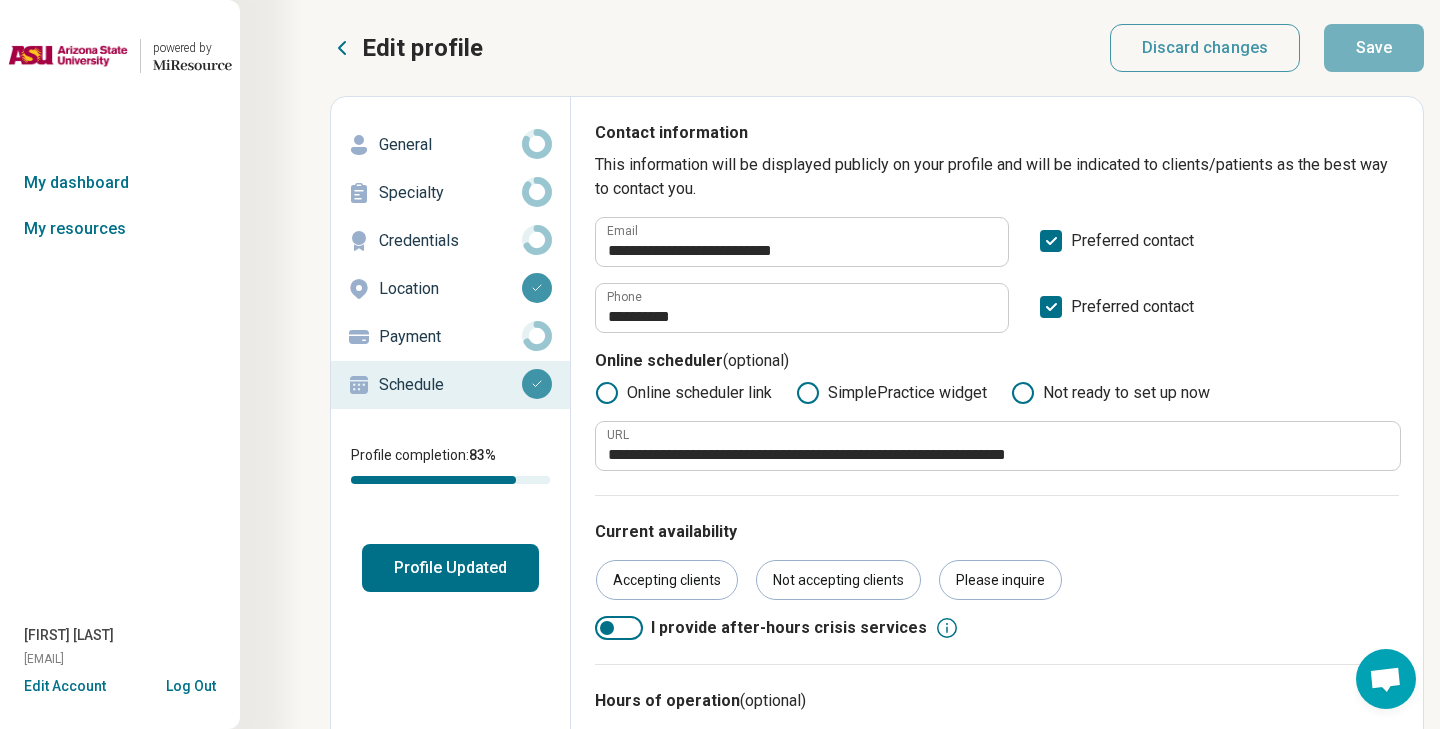 click on "Payment" at bounding box center (450, 337) 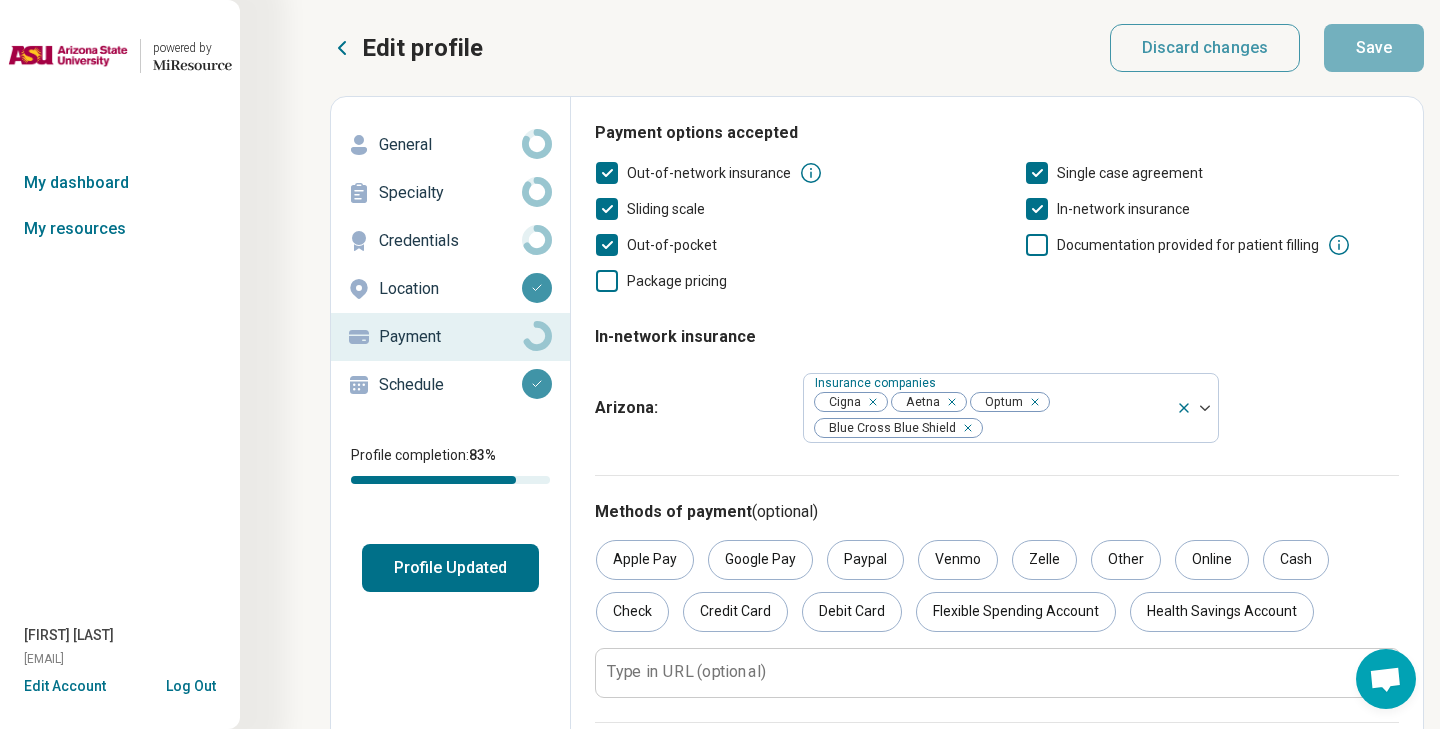 click 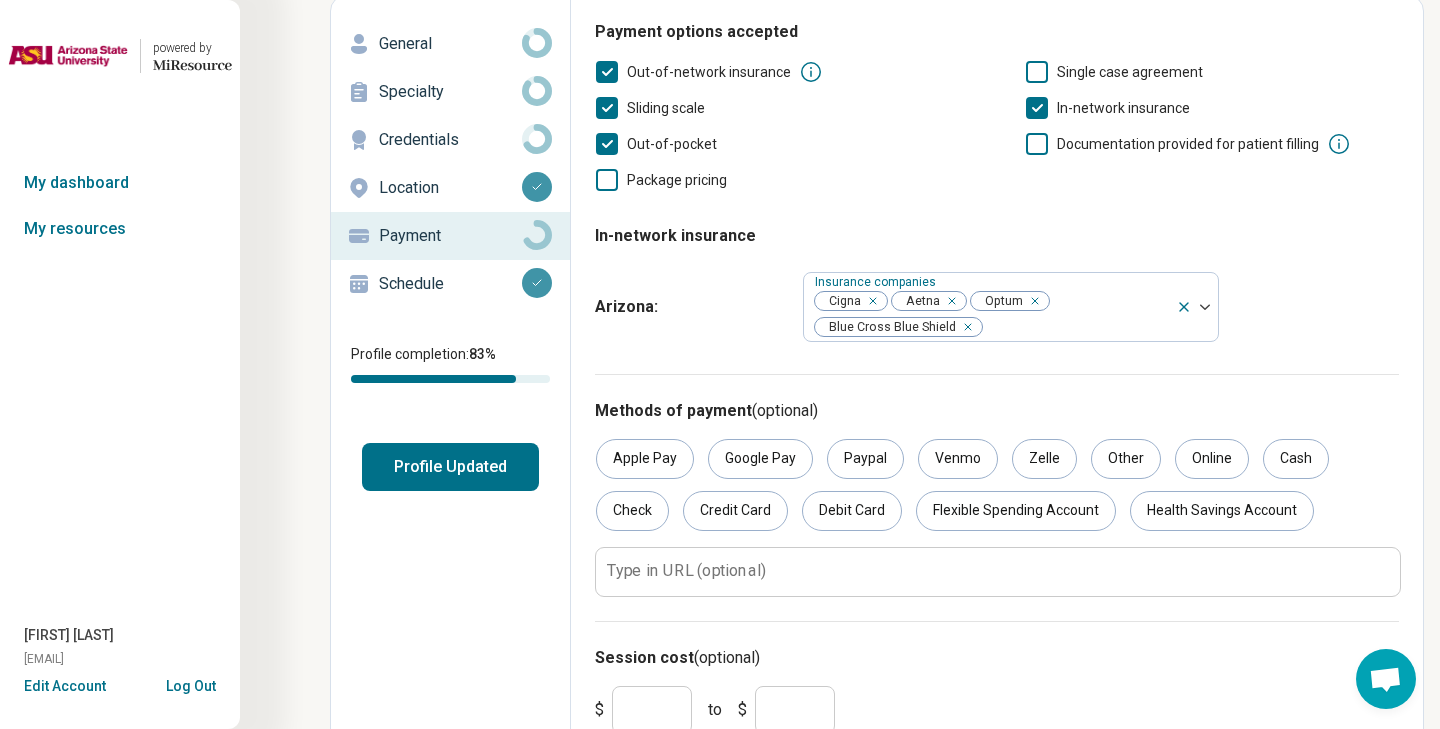 scroll, scrollTop: 105, scrollLeft: 0, axis: vertical 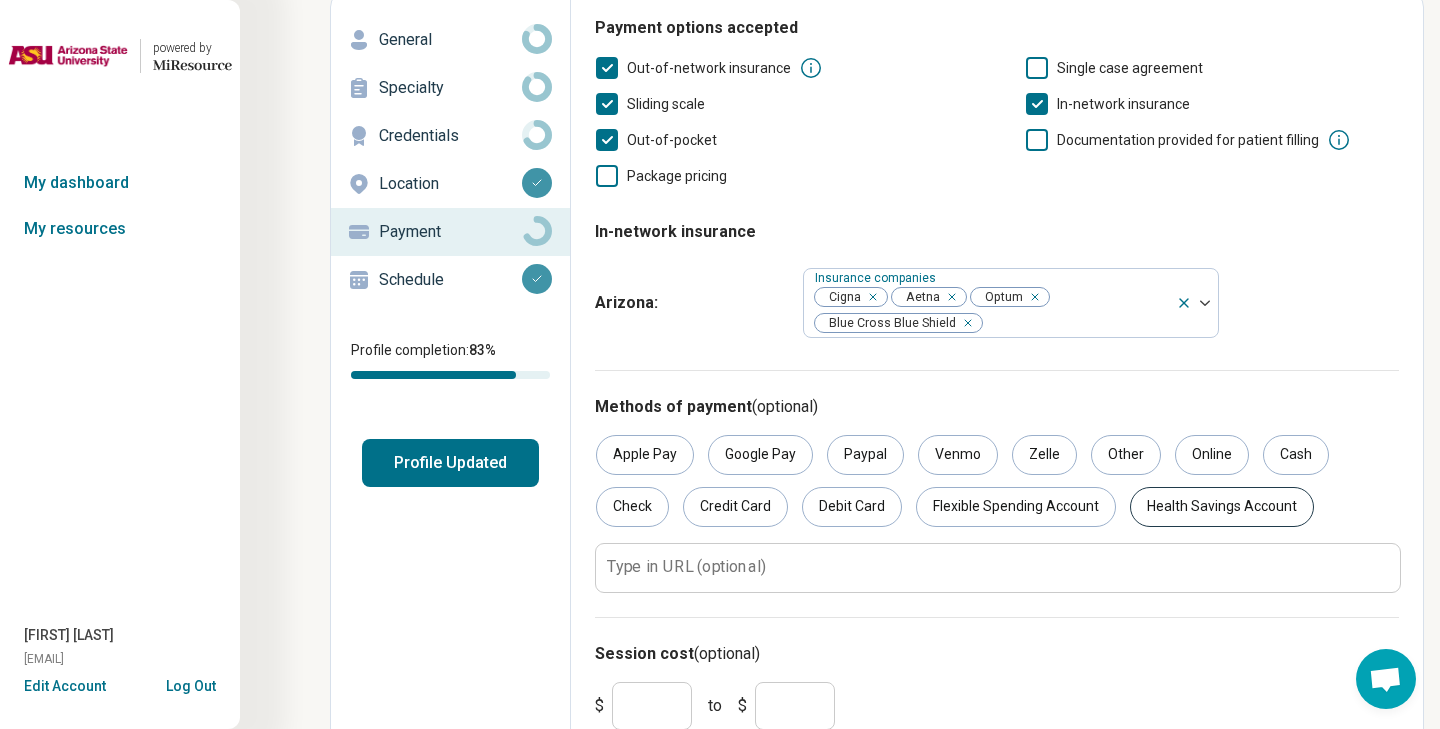 click on "Health Savings Account" at bounding box center [1222, 507] 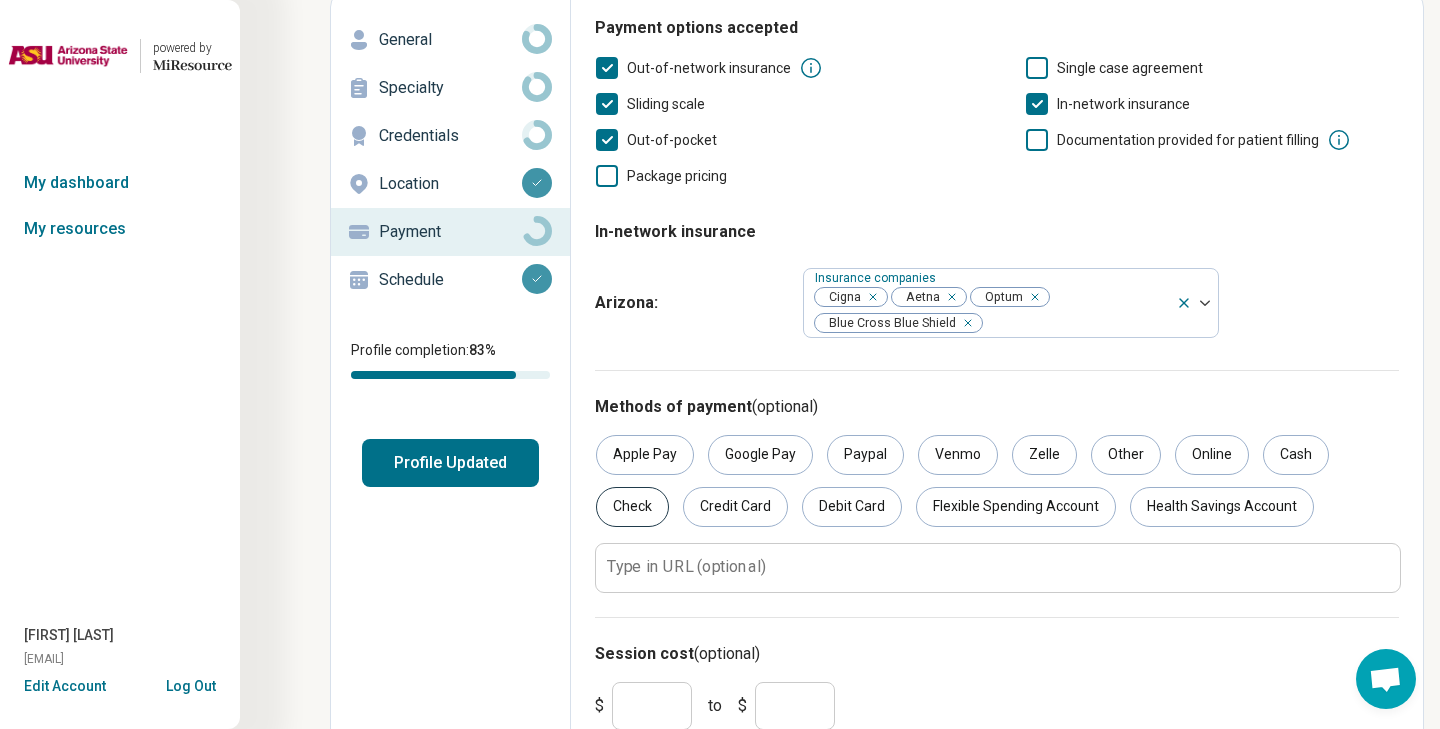 click on "Check" at bounding box center (632, 507) 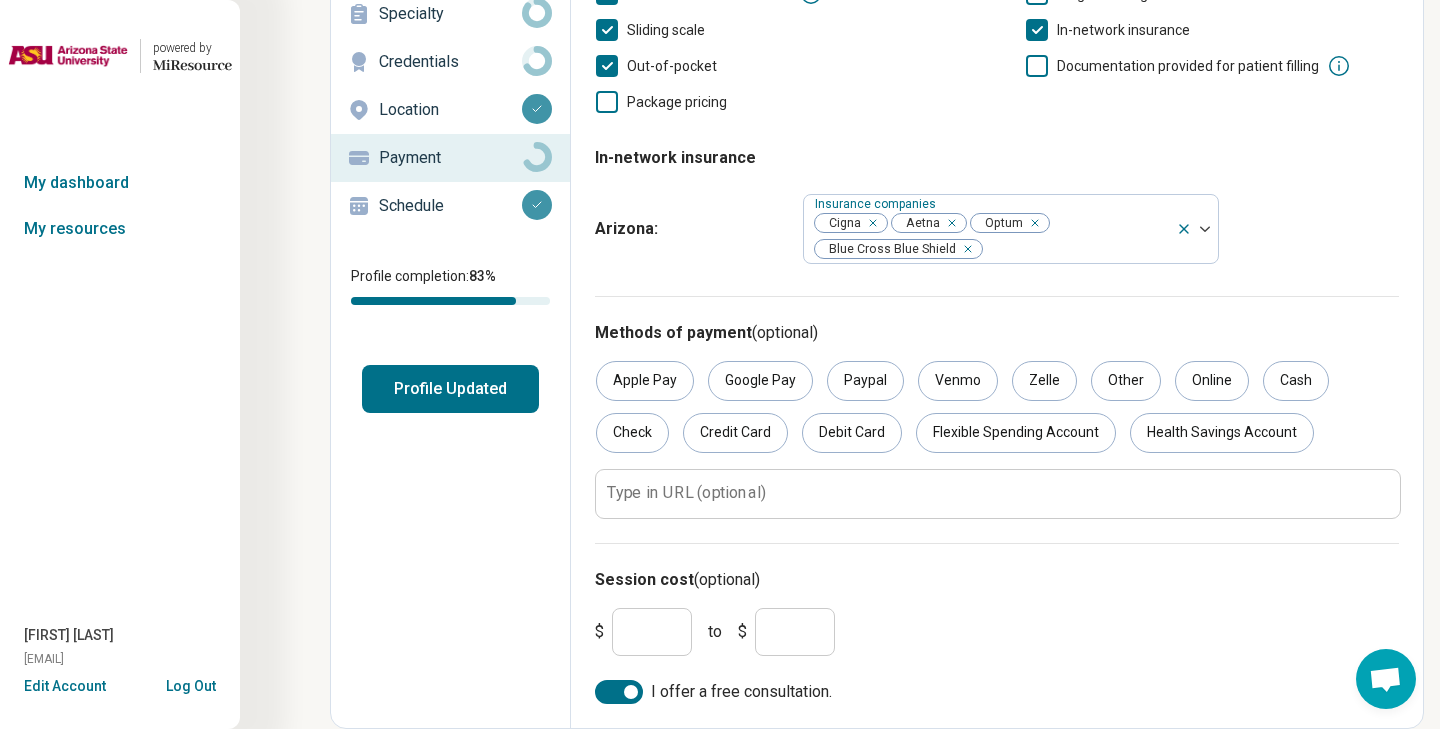 scroll, scrollTop: 179, scrollLeft: 0, axis: vertical 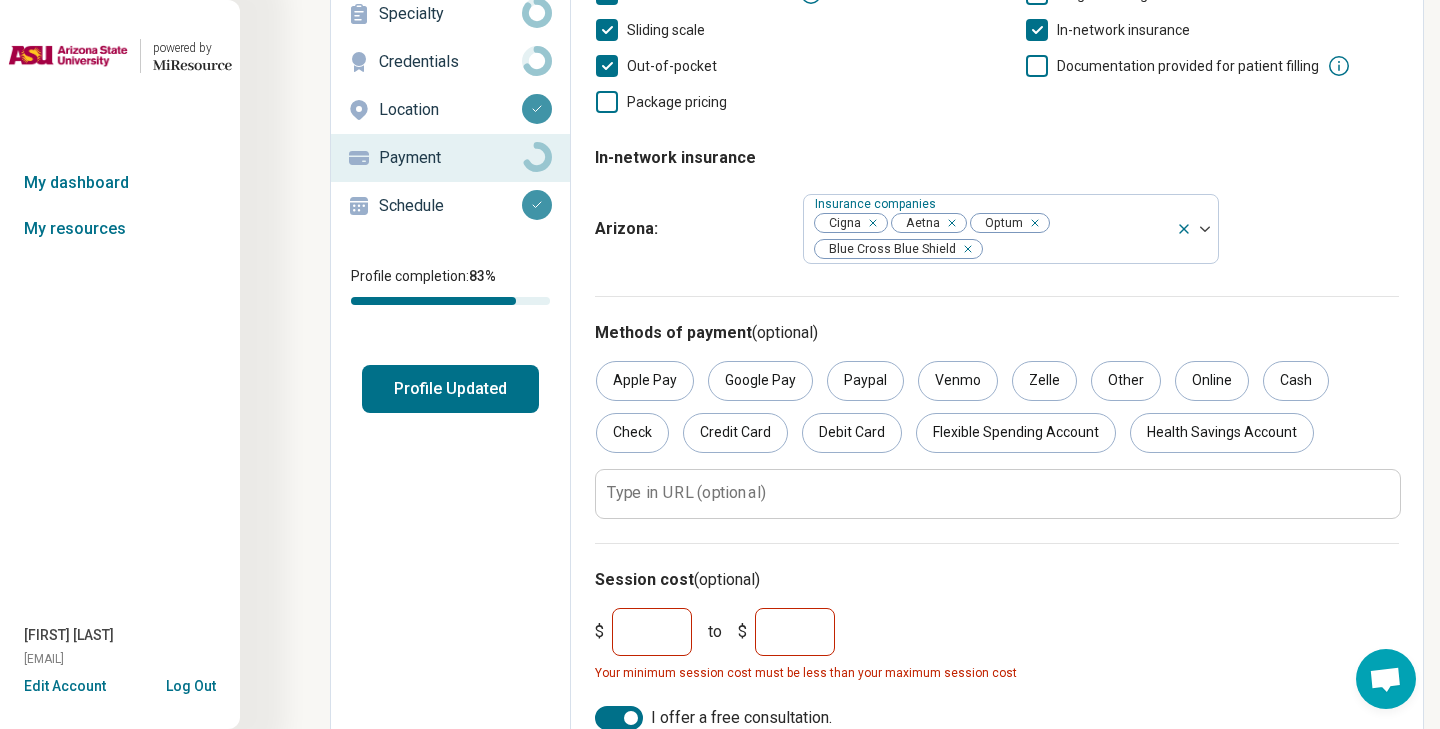 type on "***" 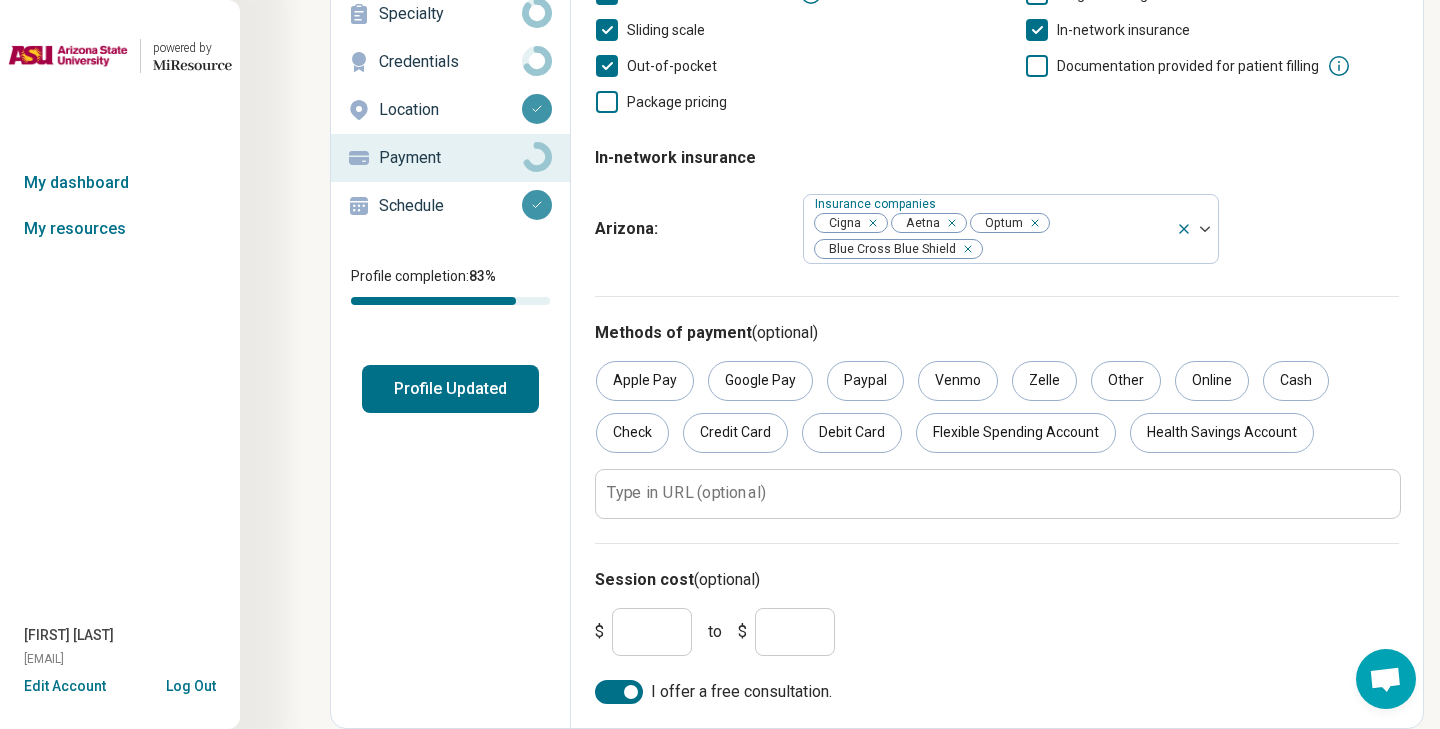 type on "***" 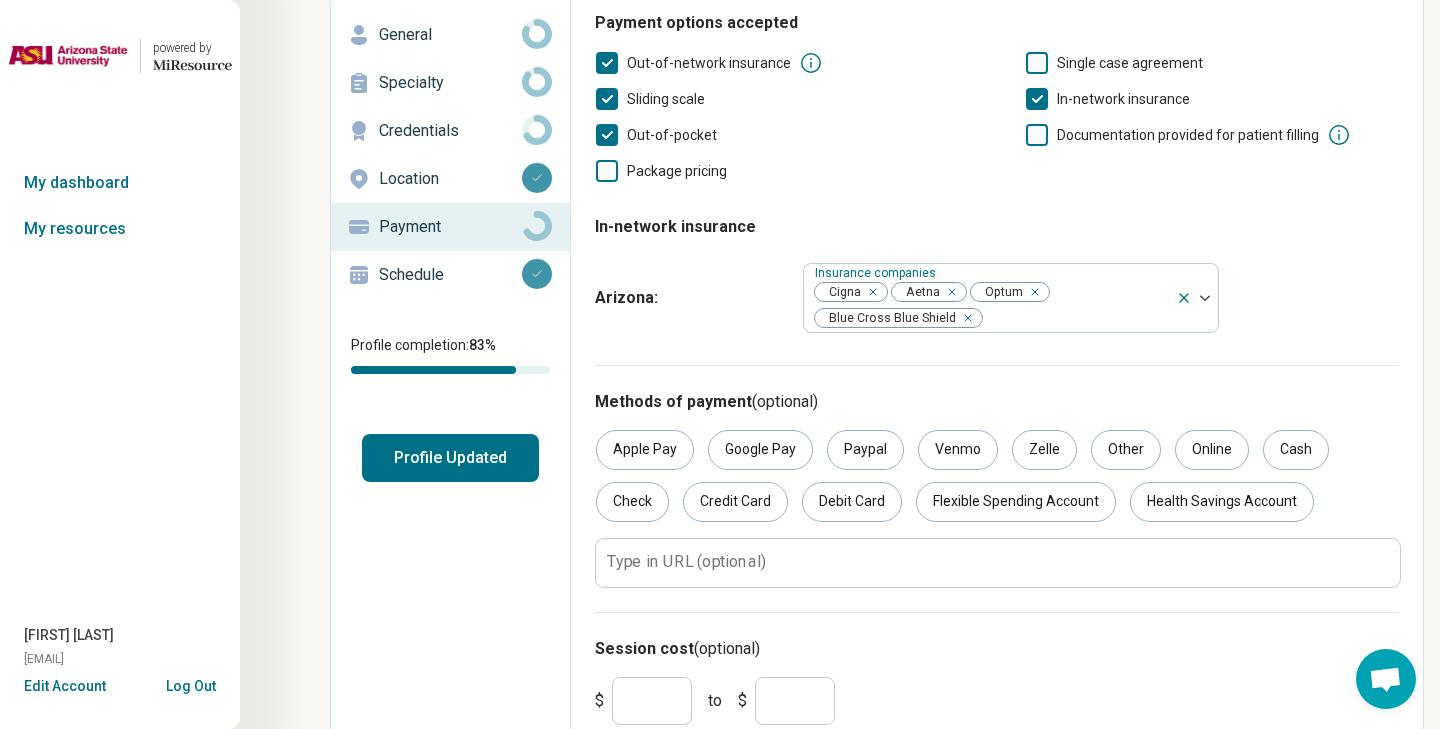scroll, scrollTop: 110, scrollLeft: 0, axis: vertical 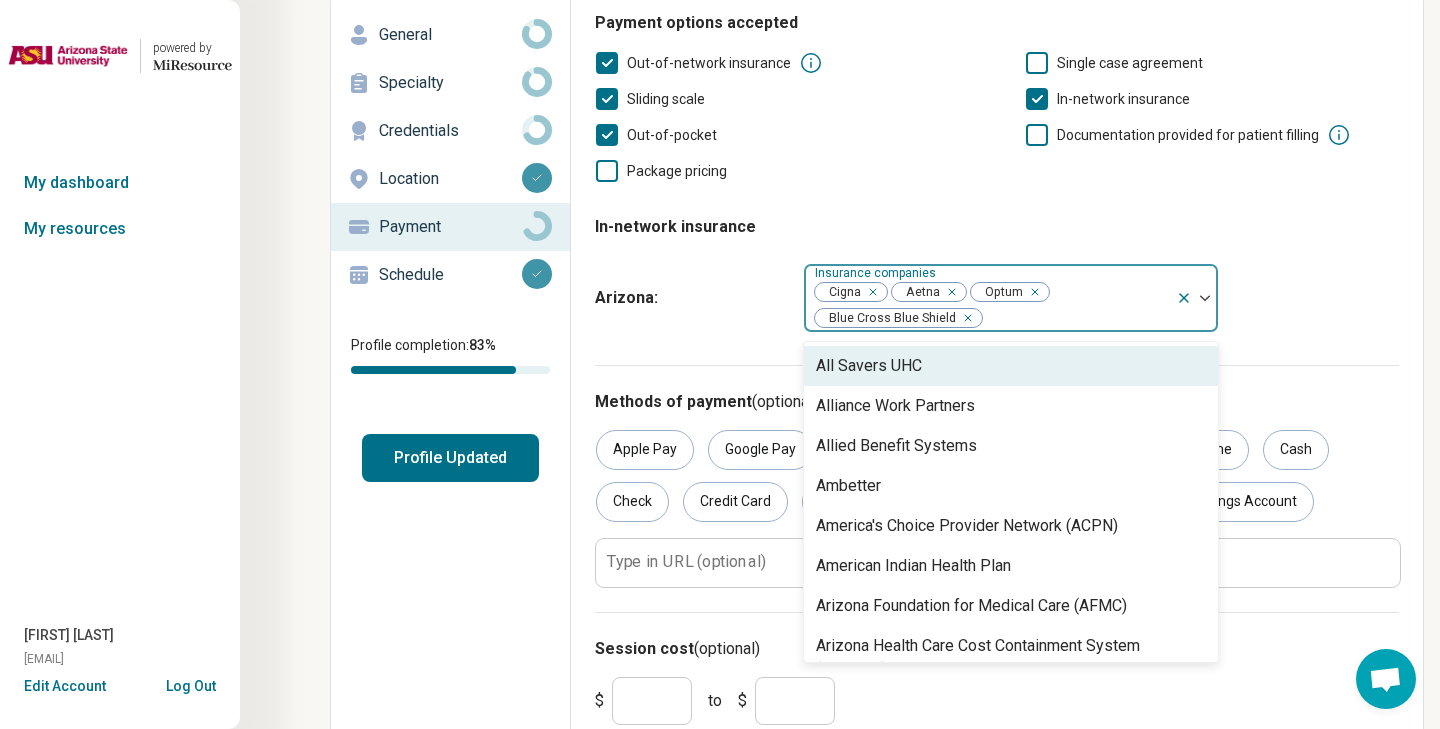 click at bounding box center [1076, 318] 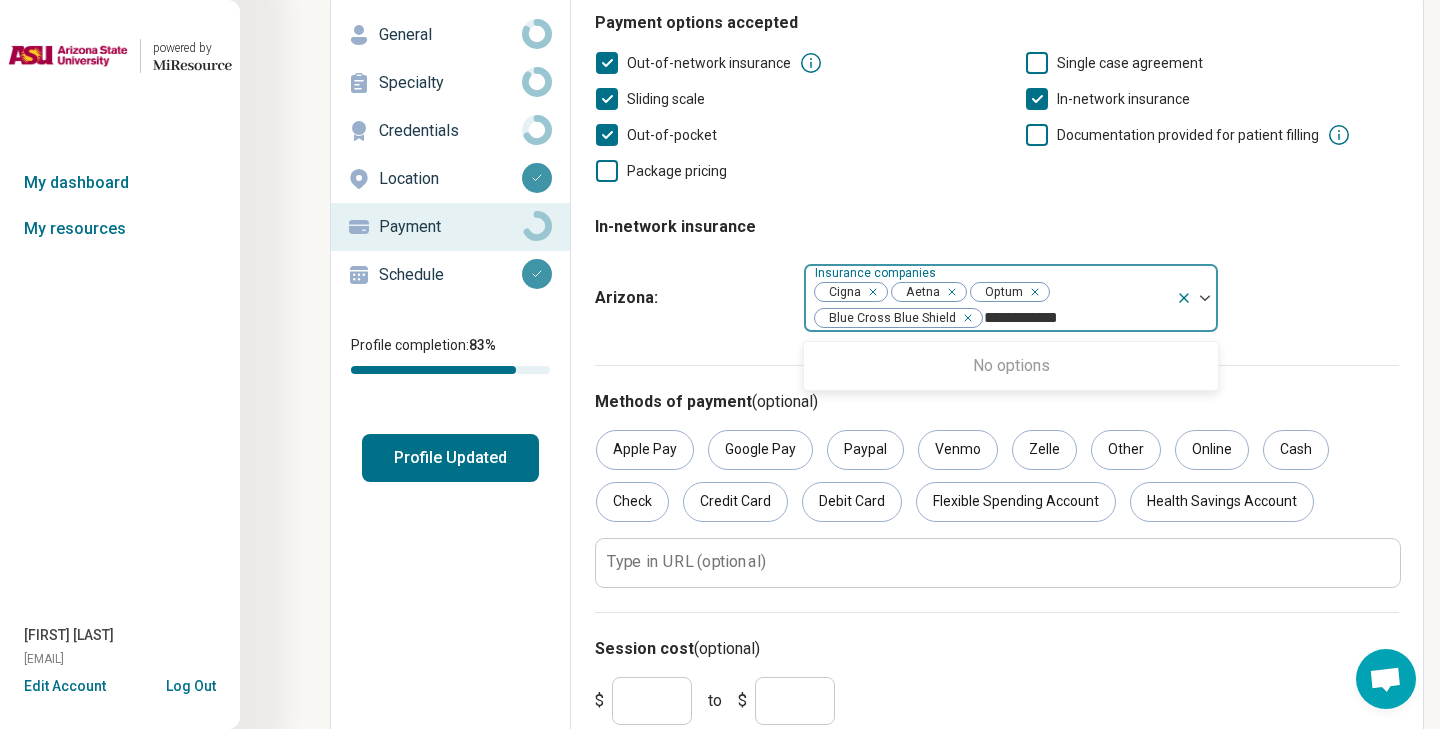 type on "**********" 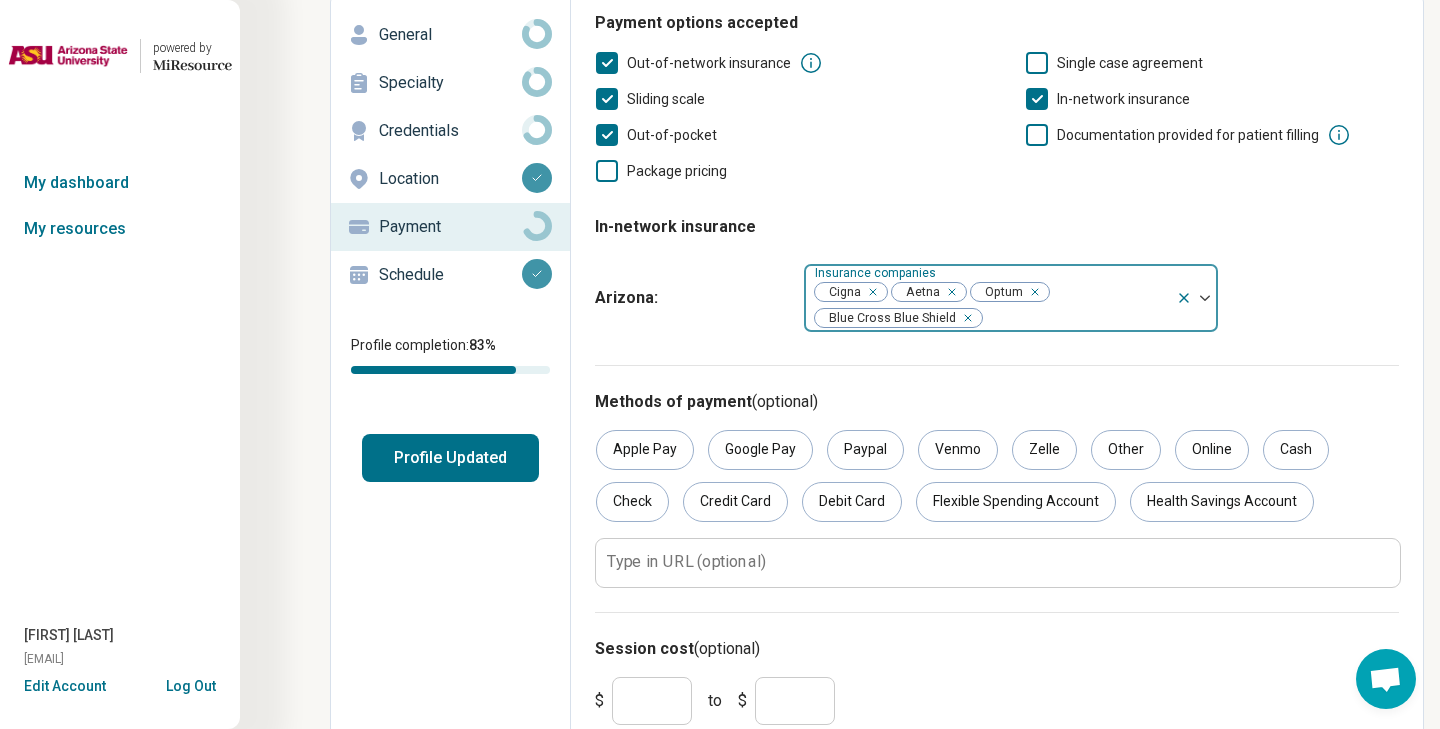 drag, startPoint x: 1096, startPoint y: 309, endPoint x: 1008, endPoint y: 305, distance: 88.09086 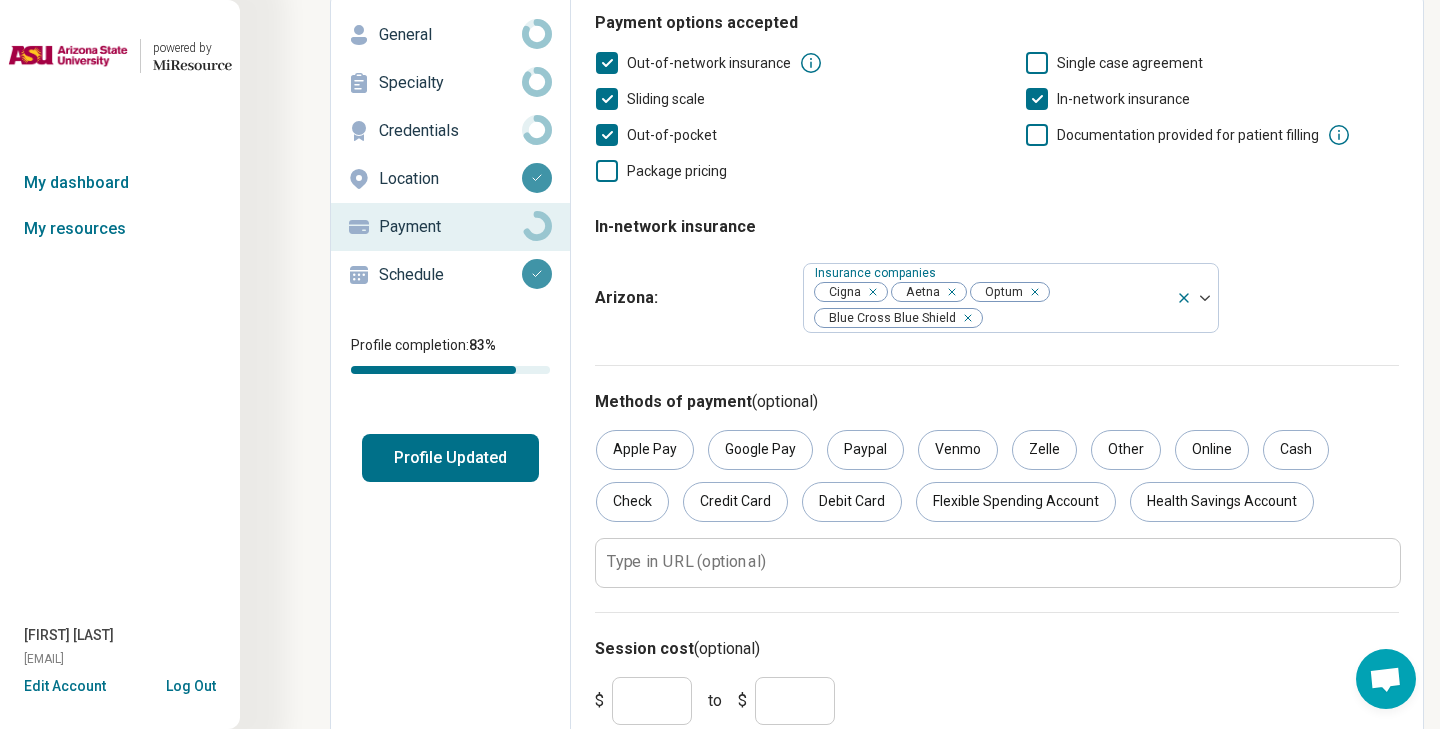 click on "In-network insurance Arizona : Insurance companies Cigna Aetna Optum Blue Cross Blue Shield" at bounding box center [997, 270] 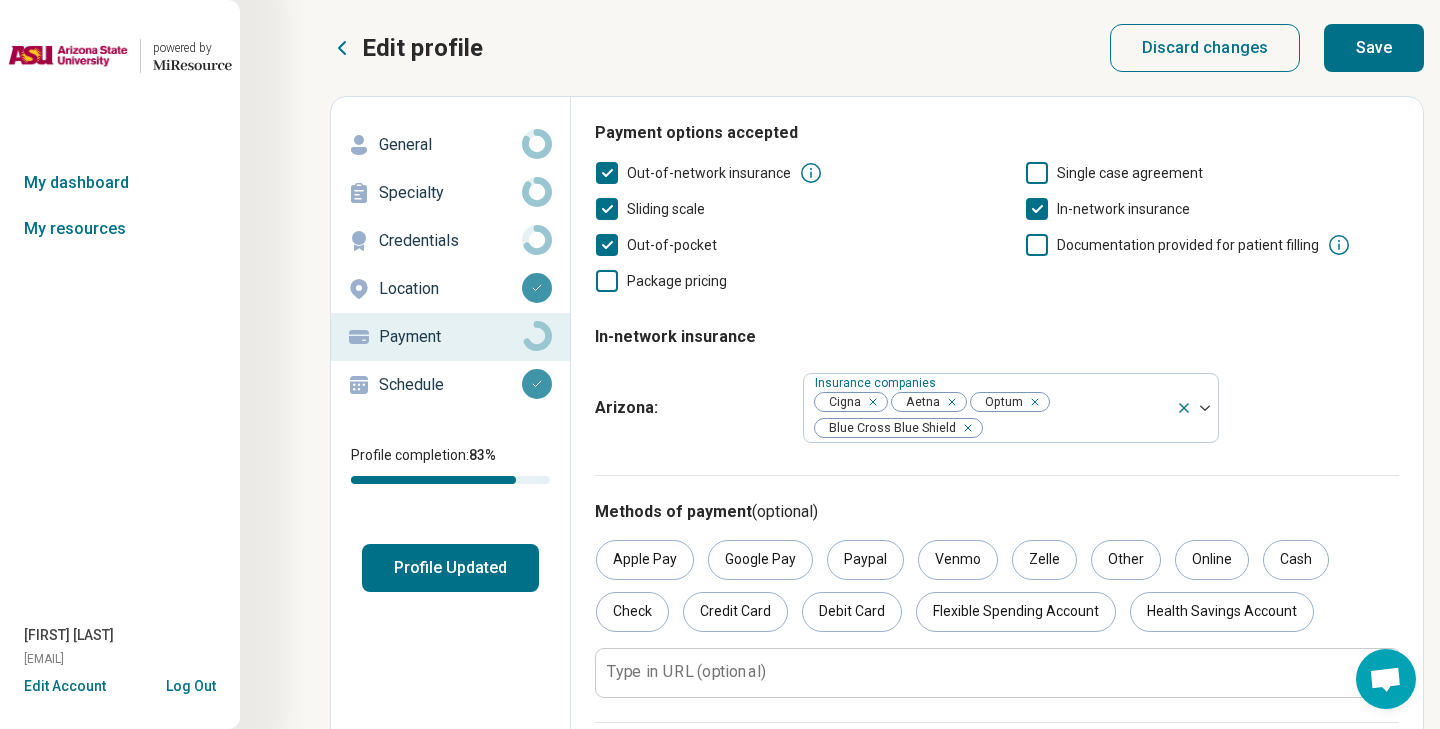 scroll, scrollTop: 0, scrollLeft: 0, axis: both 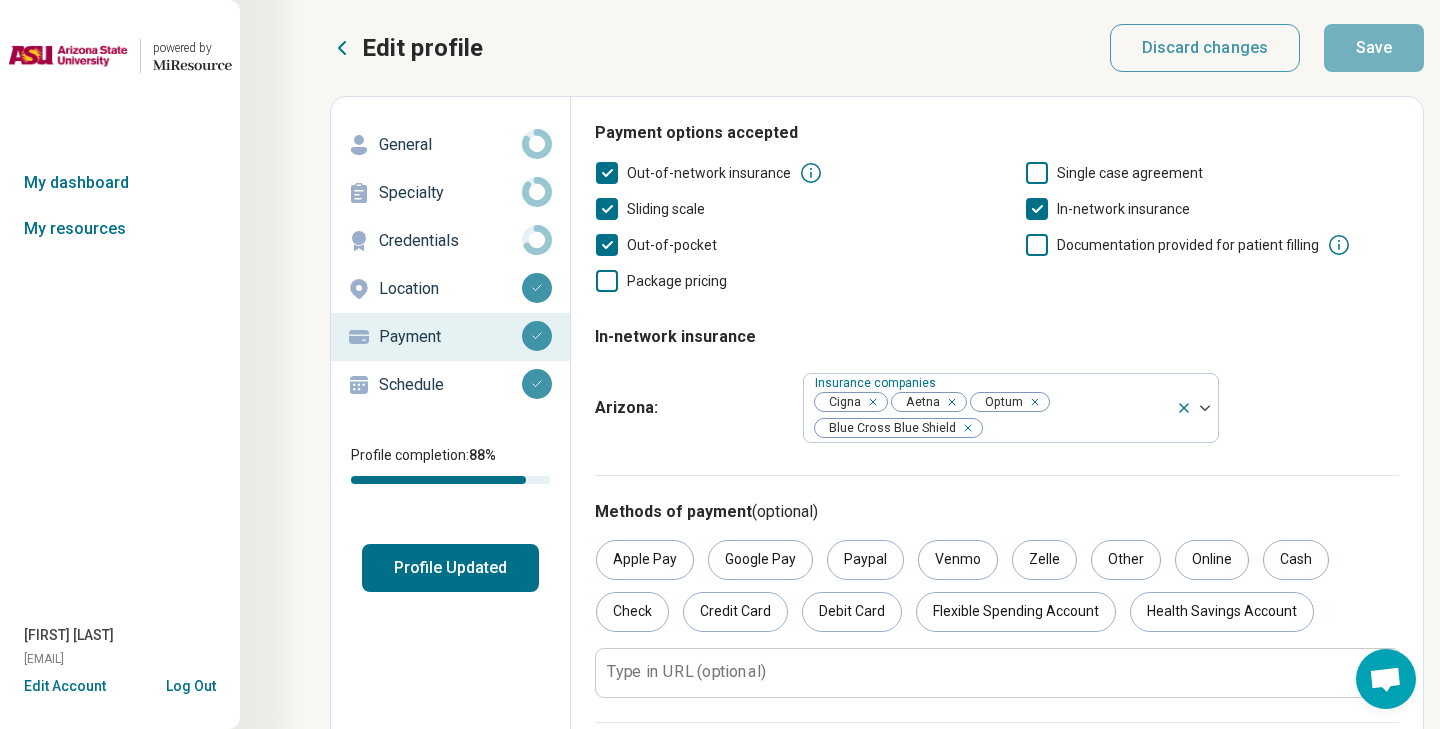 click on "Credentials" at bounding box center [450, 241] 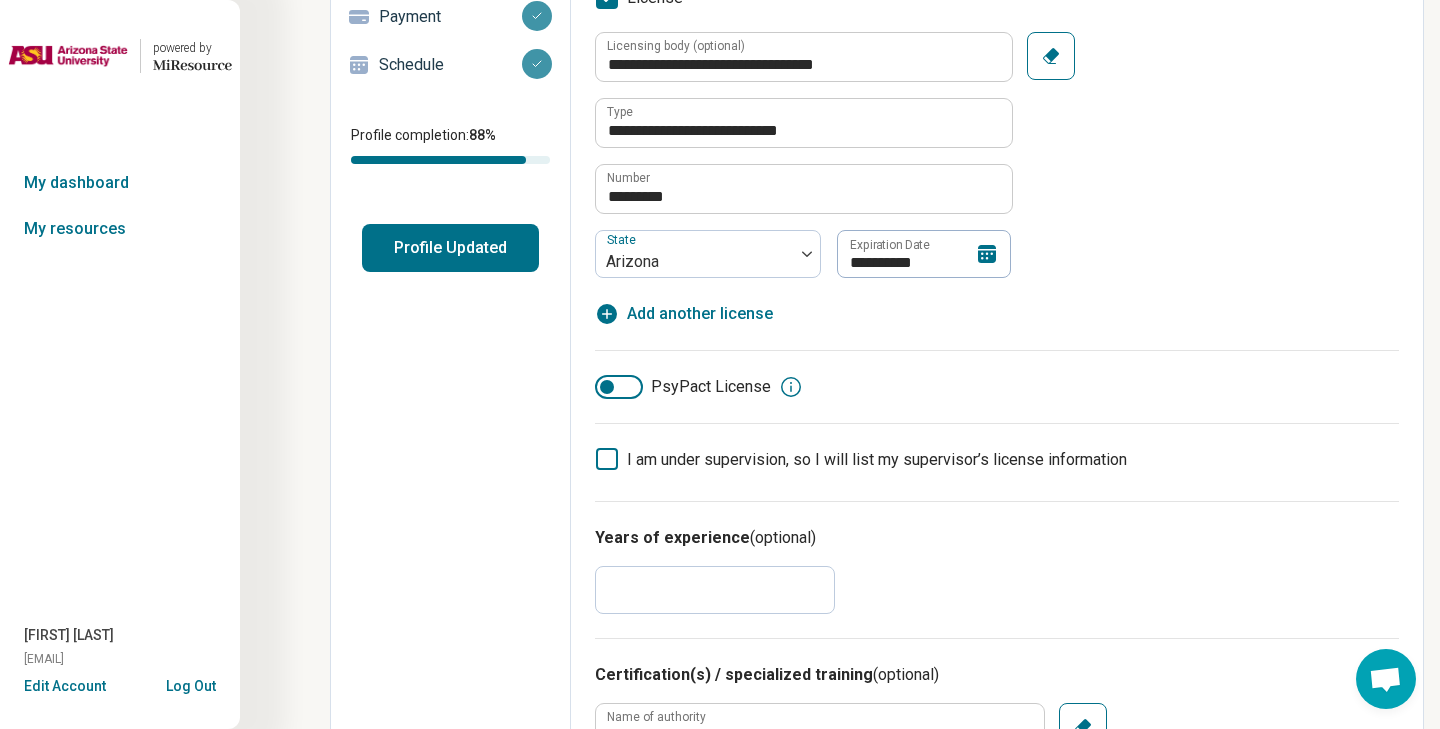 scroll, scrollTop: 257, scrollLeft: 0, axis: vertical 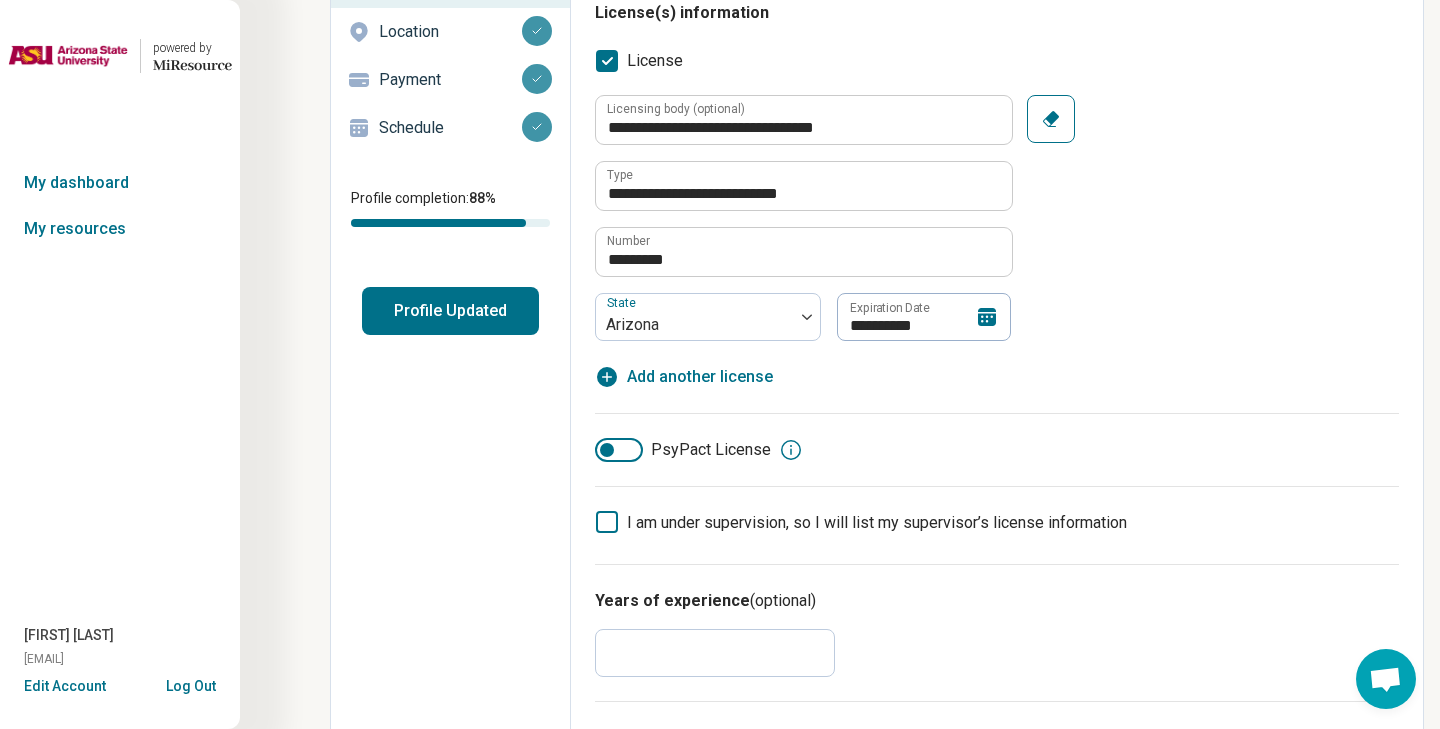 click on "*" at bounding box center (715, 653) 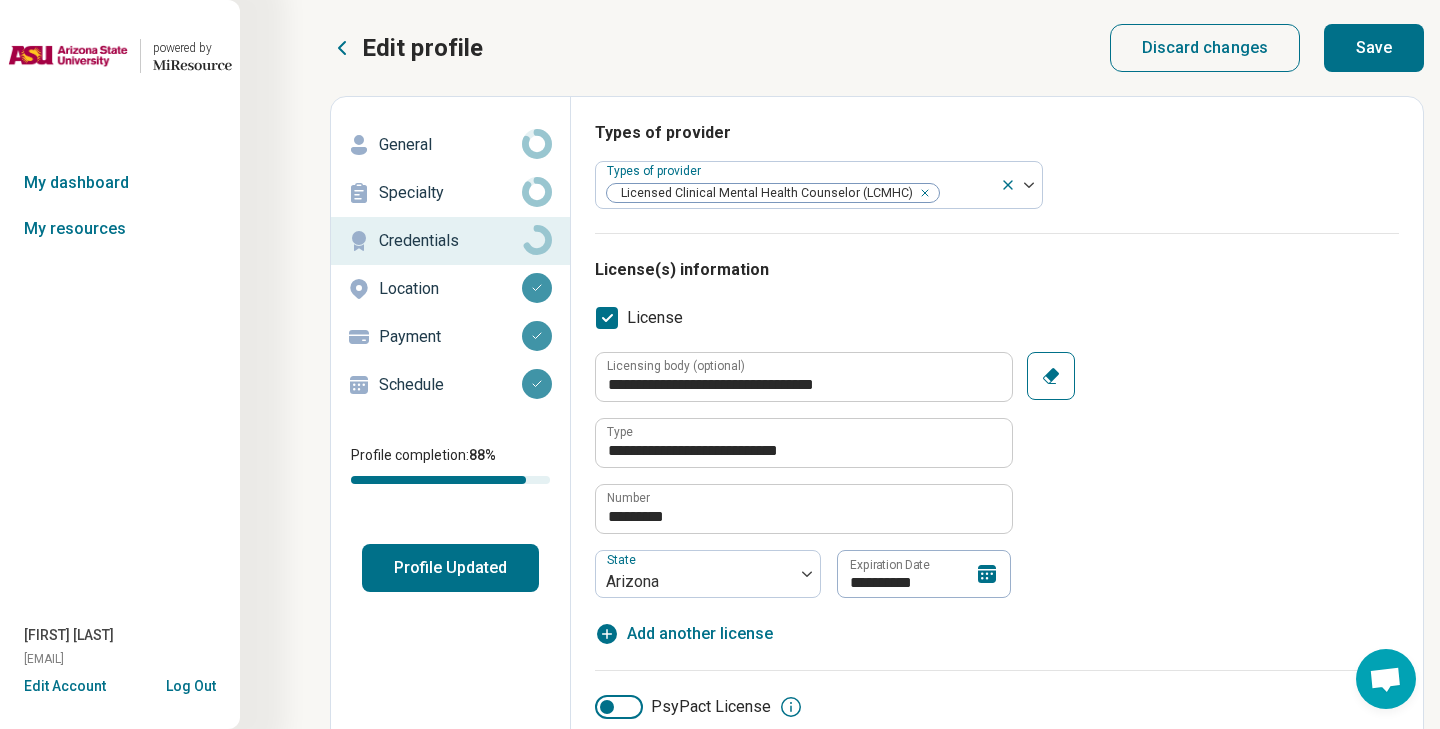scroll, scrollTop: 0, scrollLeft: 0, axis: both 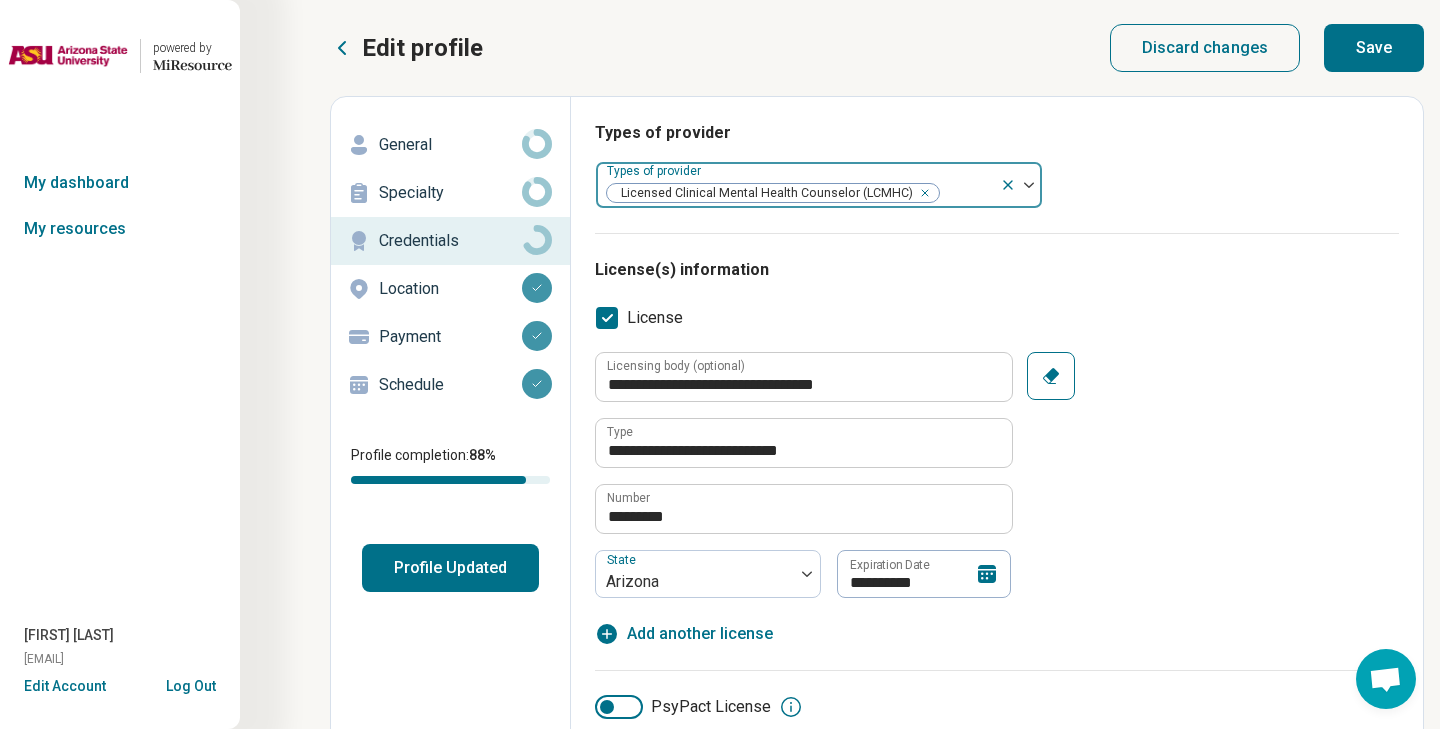 click 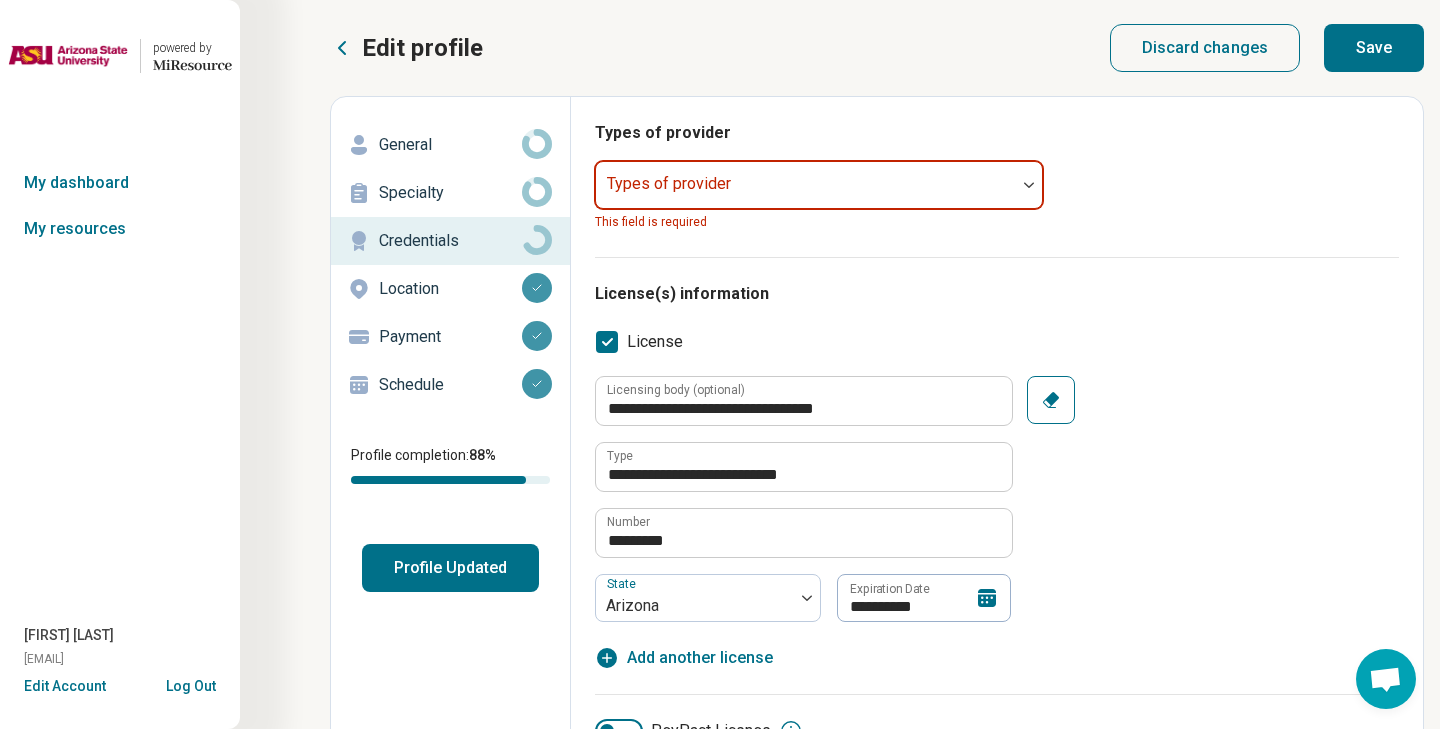click at bounding box center [806, 193] 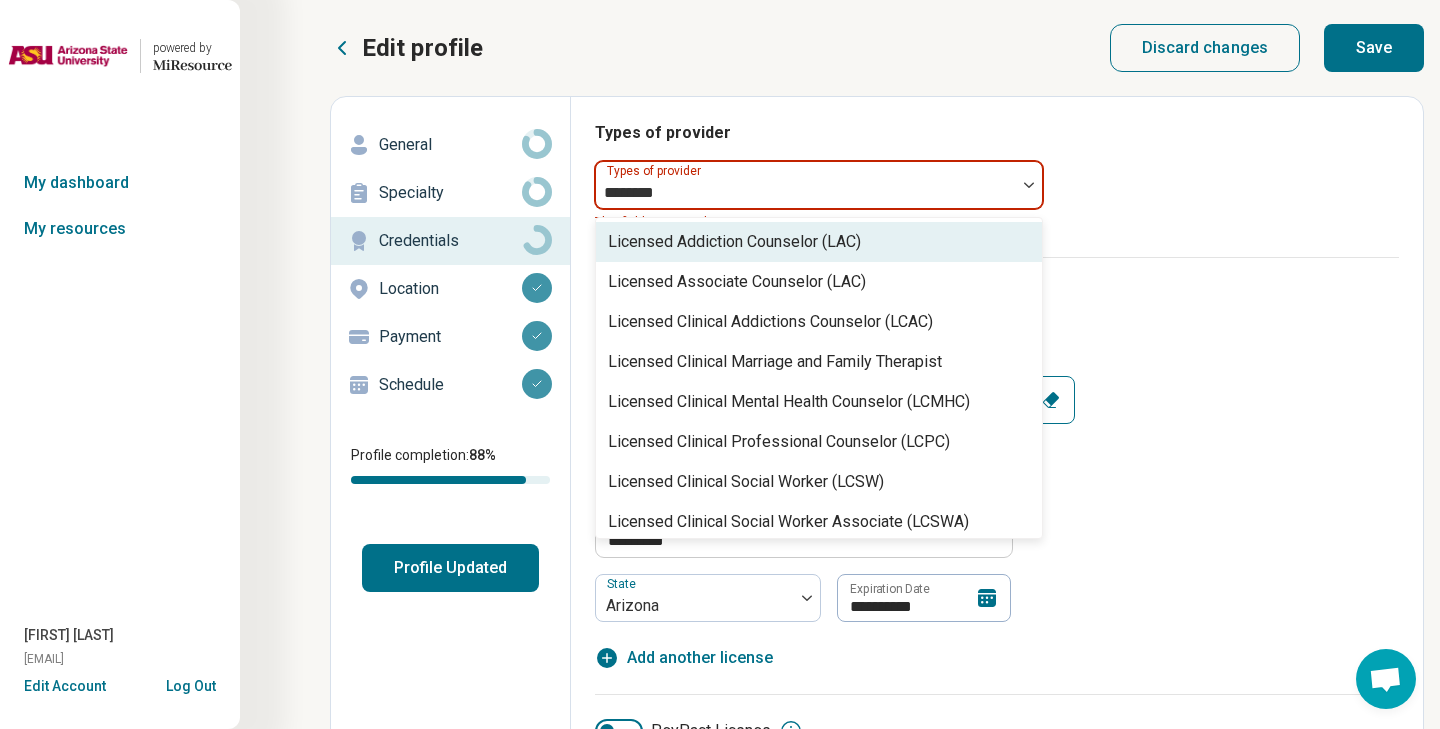 type on "********" 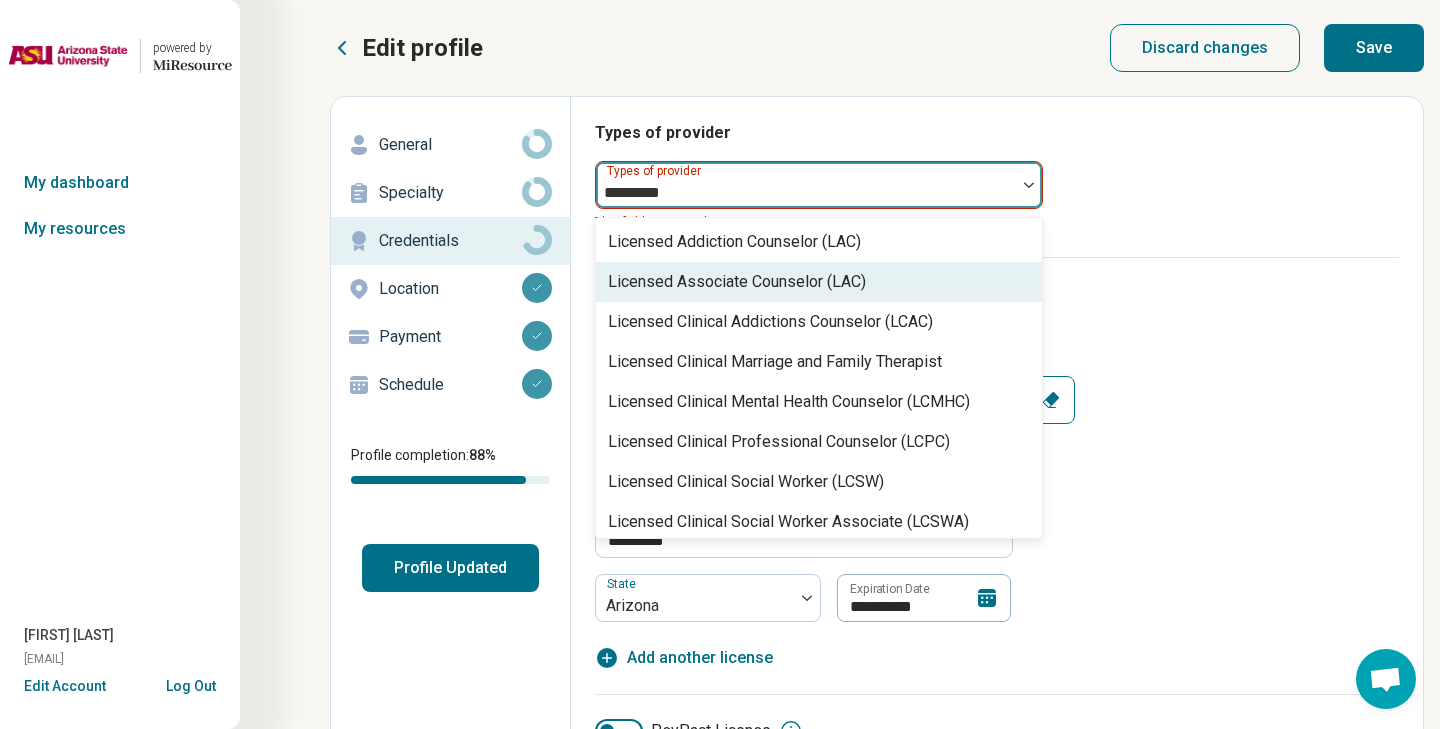 click on "Licensed Associate Counselor (LAC)" at bounding box center [819, 282] 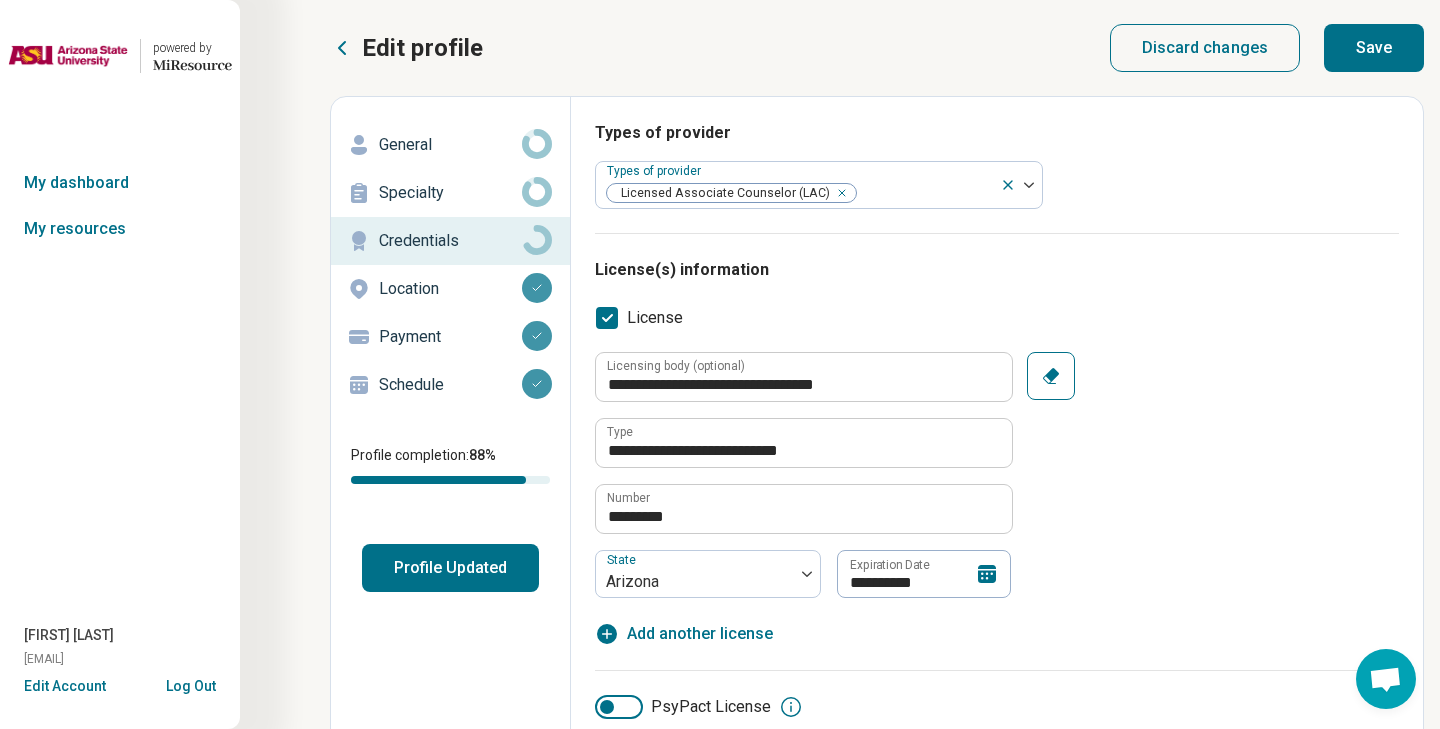 click on "License(s) information" at bounding box center (997, 270) 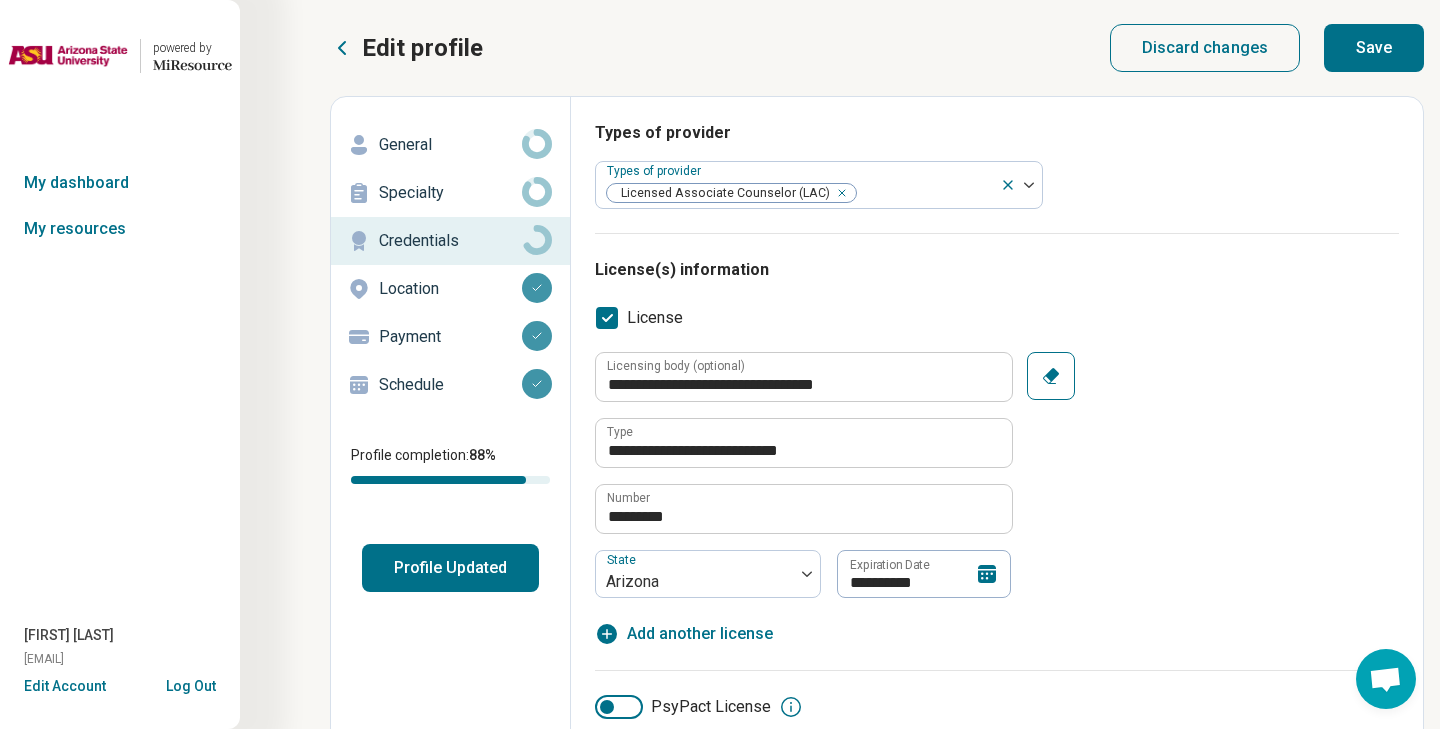 click on "Save" at bounding box center [1374, 48] 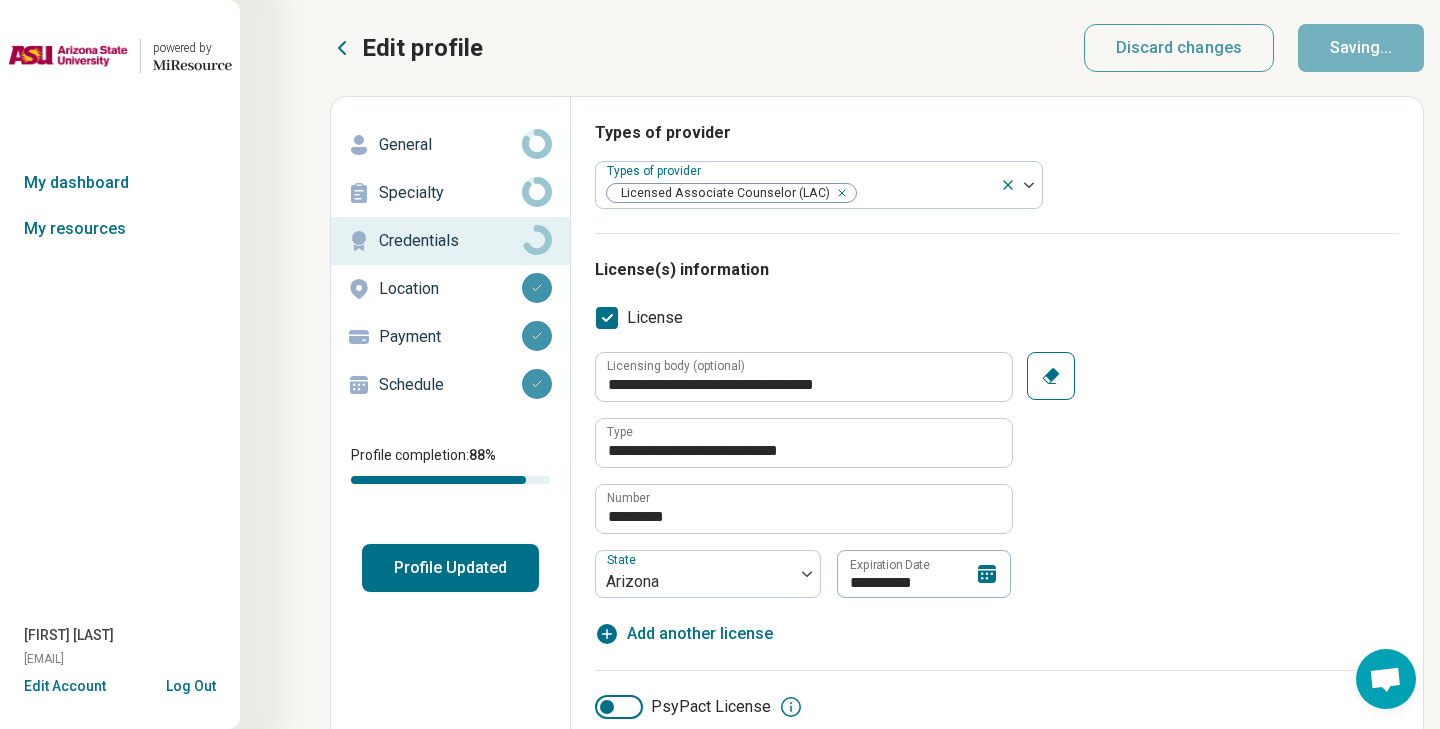 type on "*" 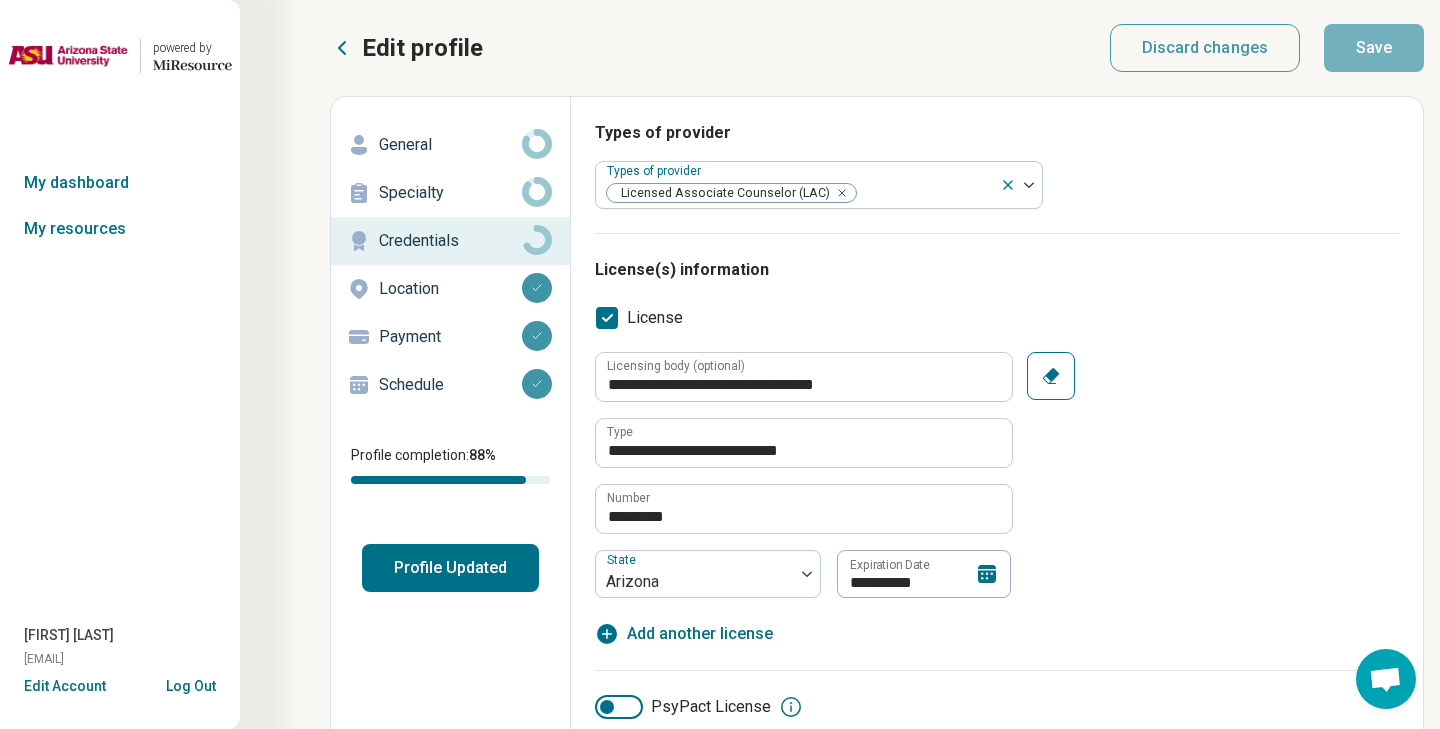 click on "Specialty" at bounding box center [450, 193] 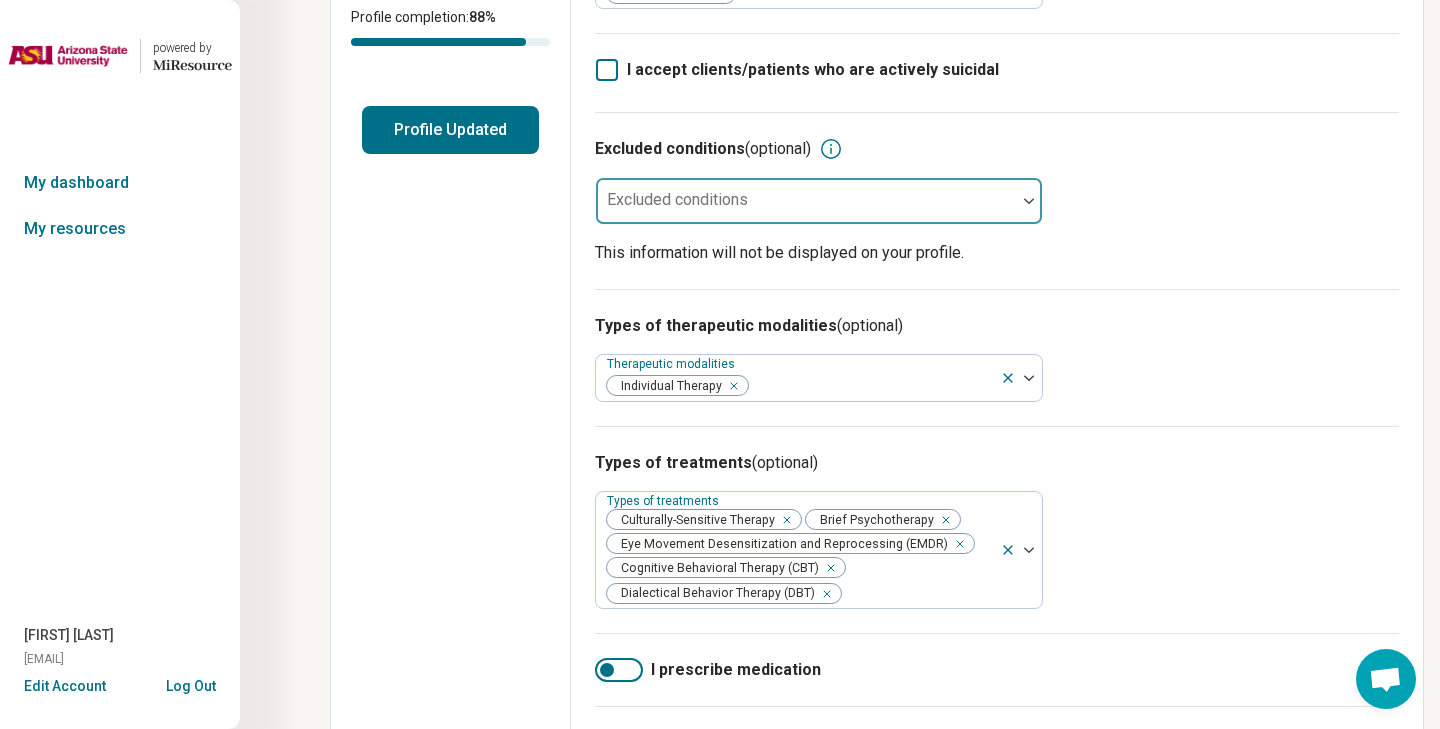 scroll, scrollTop: 440, scrollLeft: 0, axis: vertical 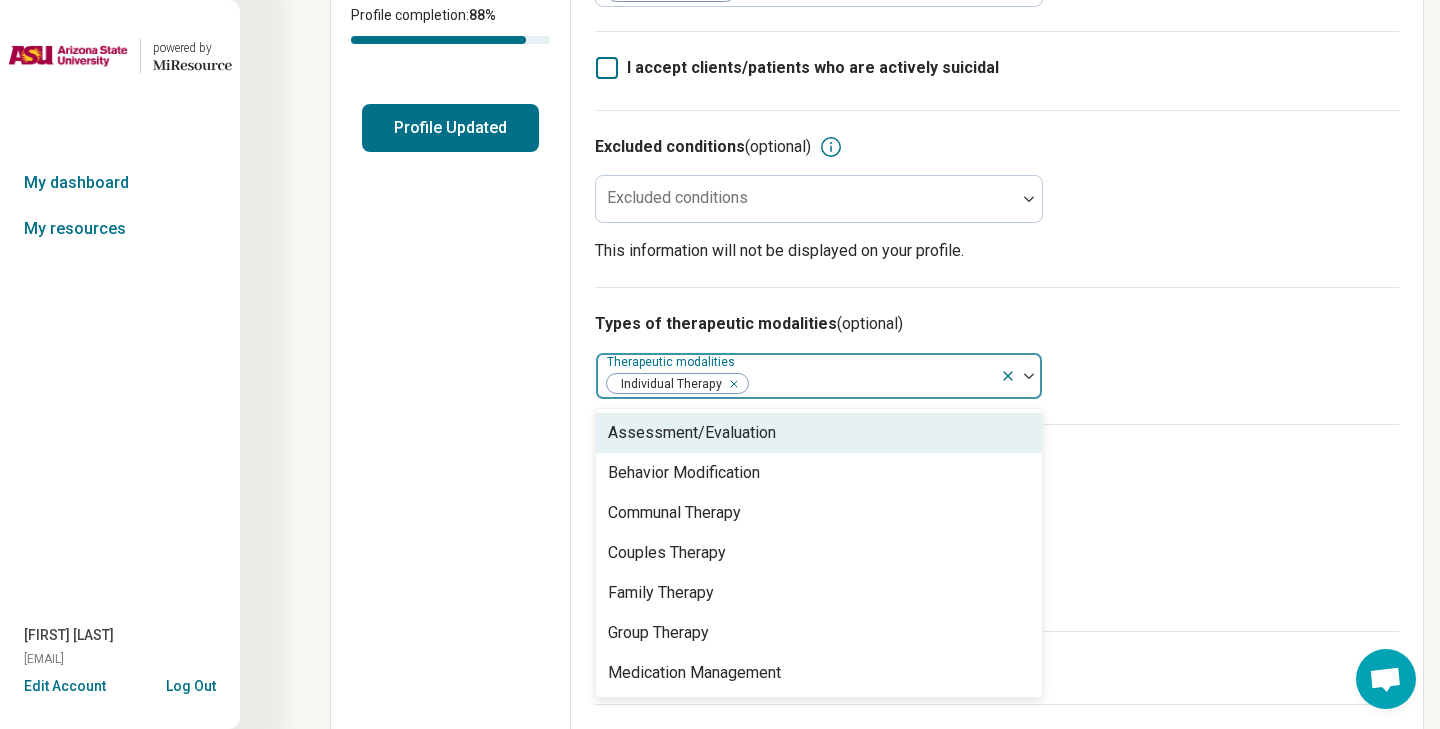 click at bounding box center [871, 384] 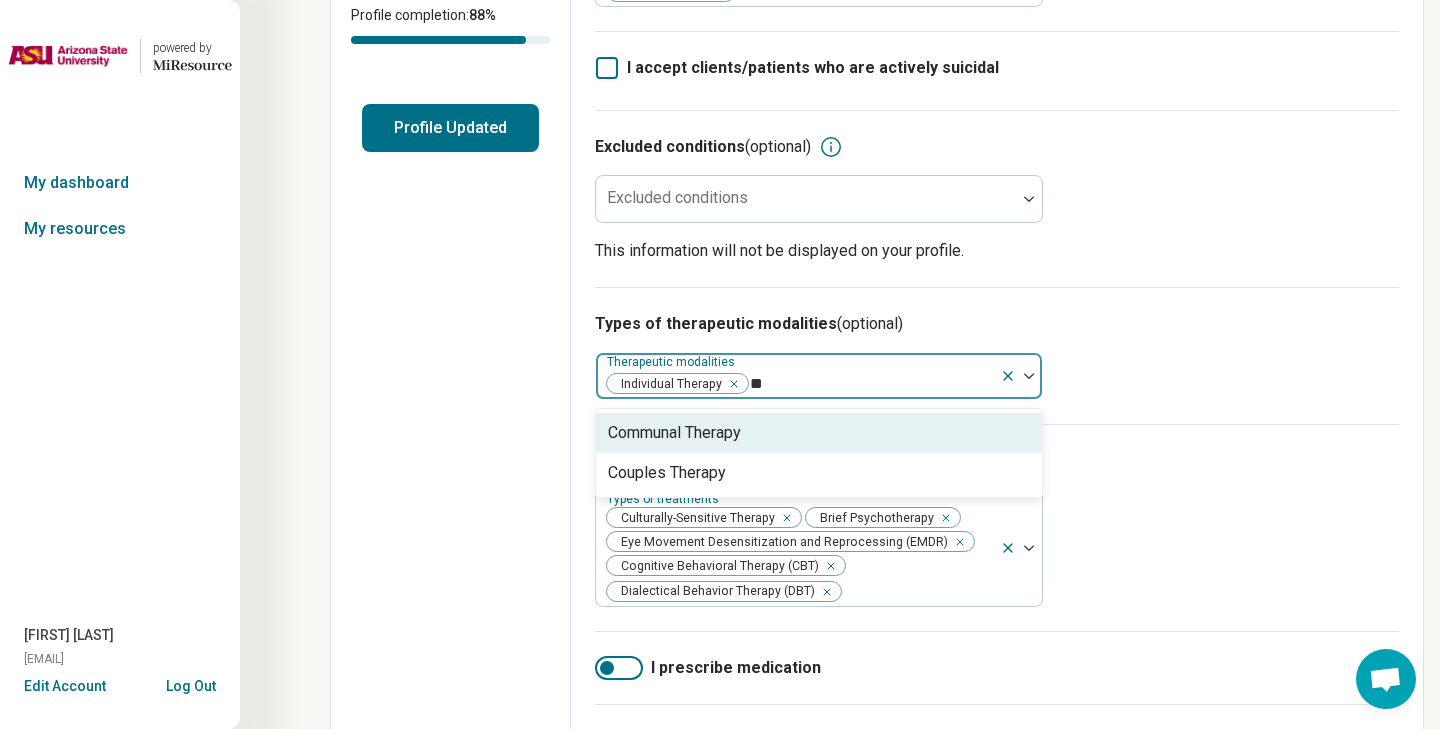 type on "***" 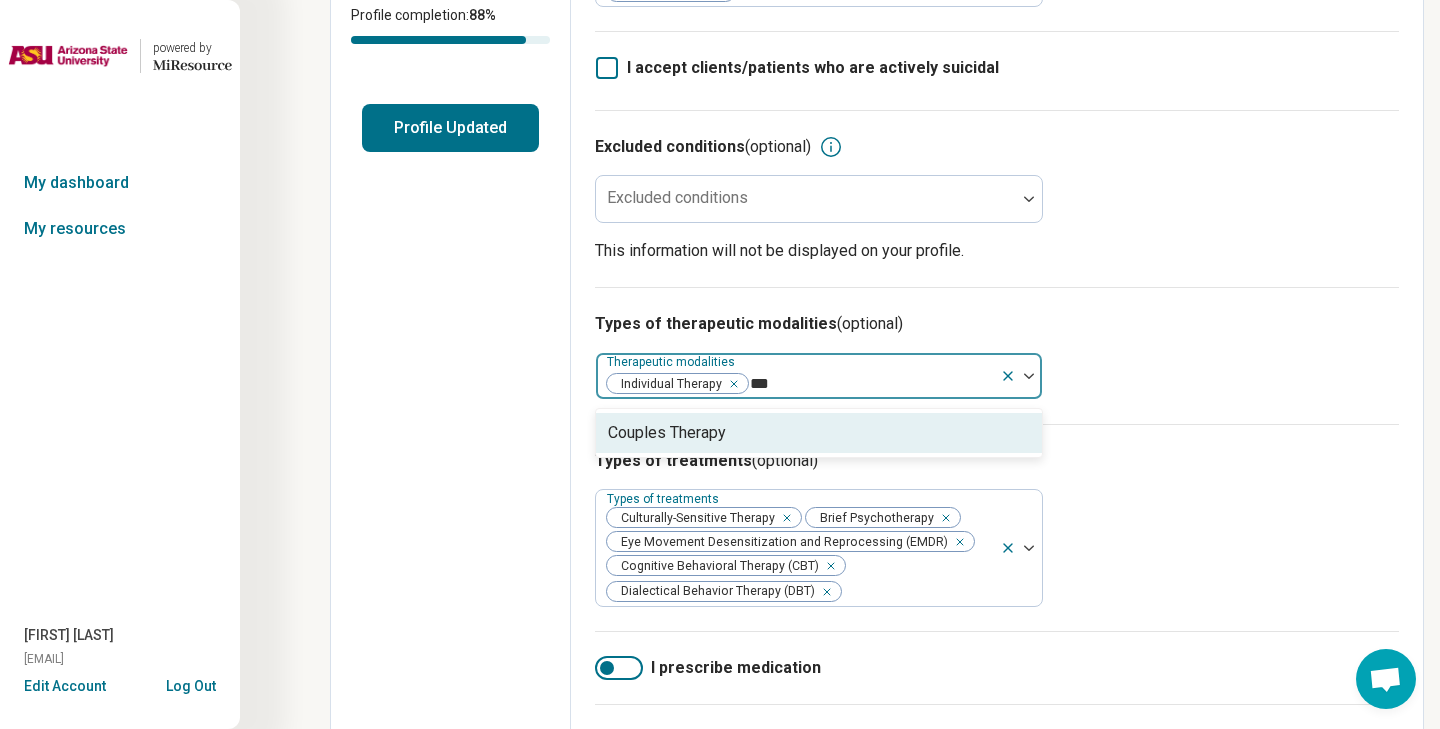 click on "Couples Therapy" at bounding box center (819, 433) 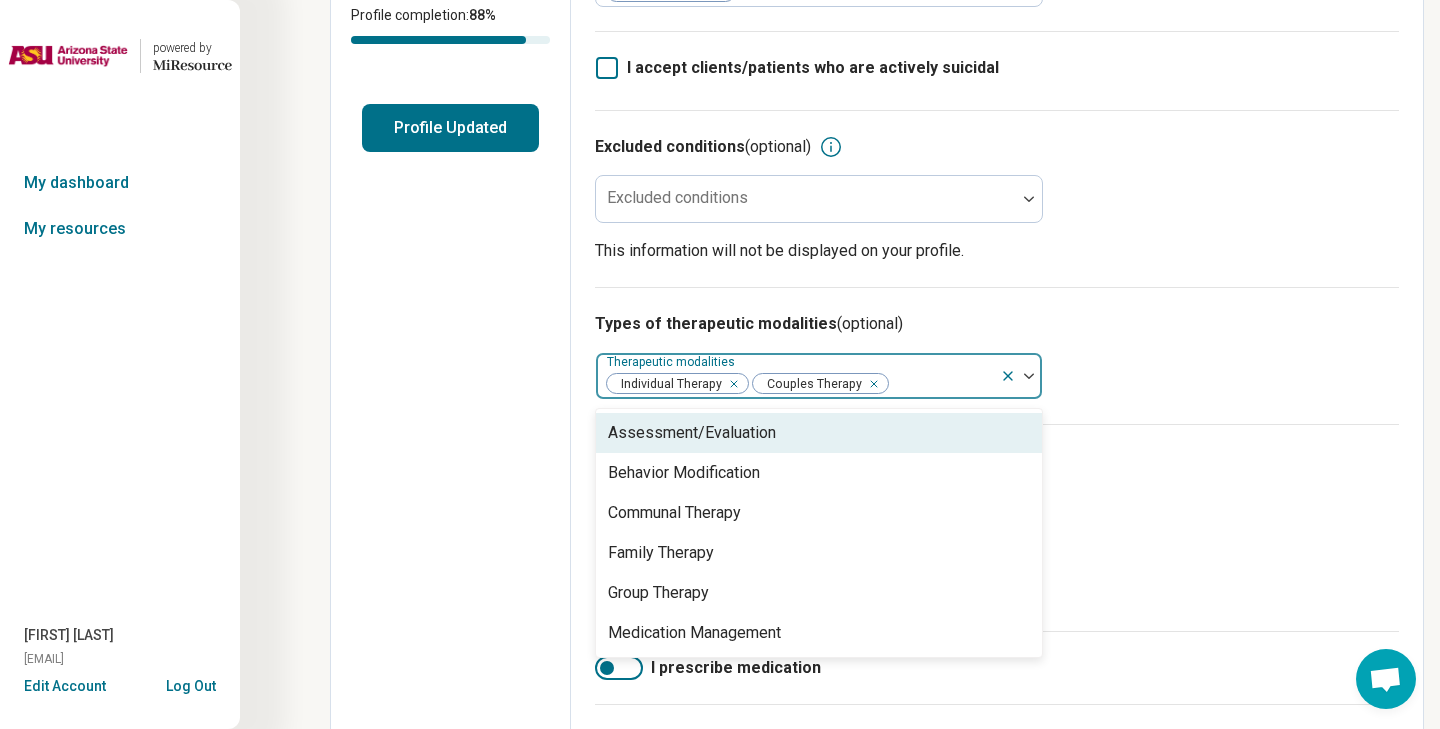 click on "Types of therapeutic modalities  (optional) option Couples Therapy, selected. Assessment/Evaluation, 1 of 6. 6 results available. Use Up and Down to choose options, press Enter to select the currently focused option, press Escape to exit the menu, press Tab to select the option and exit the menu. Therapeutic modalities Individual Therapy Couples Therapy Assessment/Evaluation Behavior Modification Communal Therapy Family Therapy Group Therapy Medication Management" at bounding box center (997, 355) 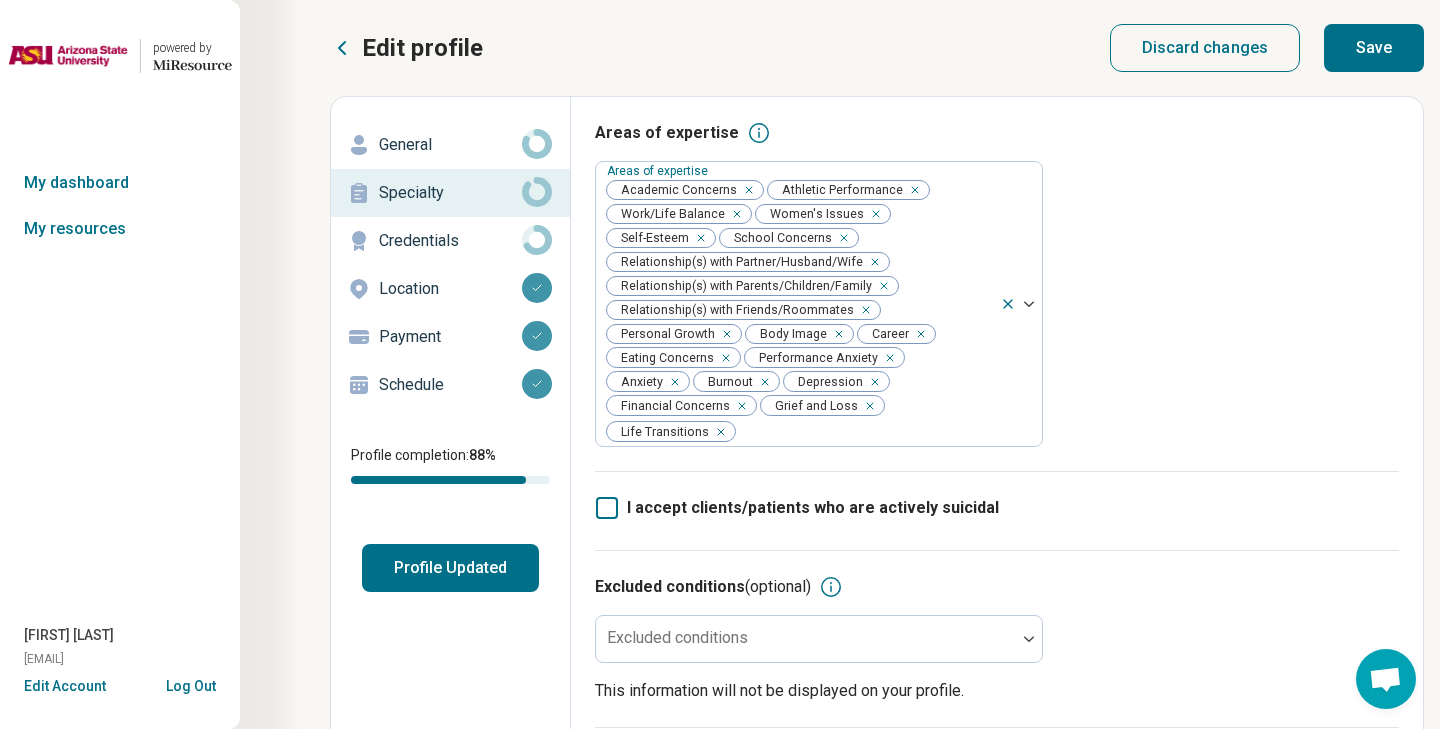 scroll, scrollTop: 0, scrollLeft: 0, axis: both 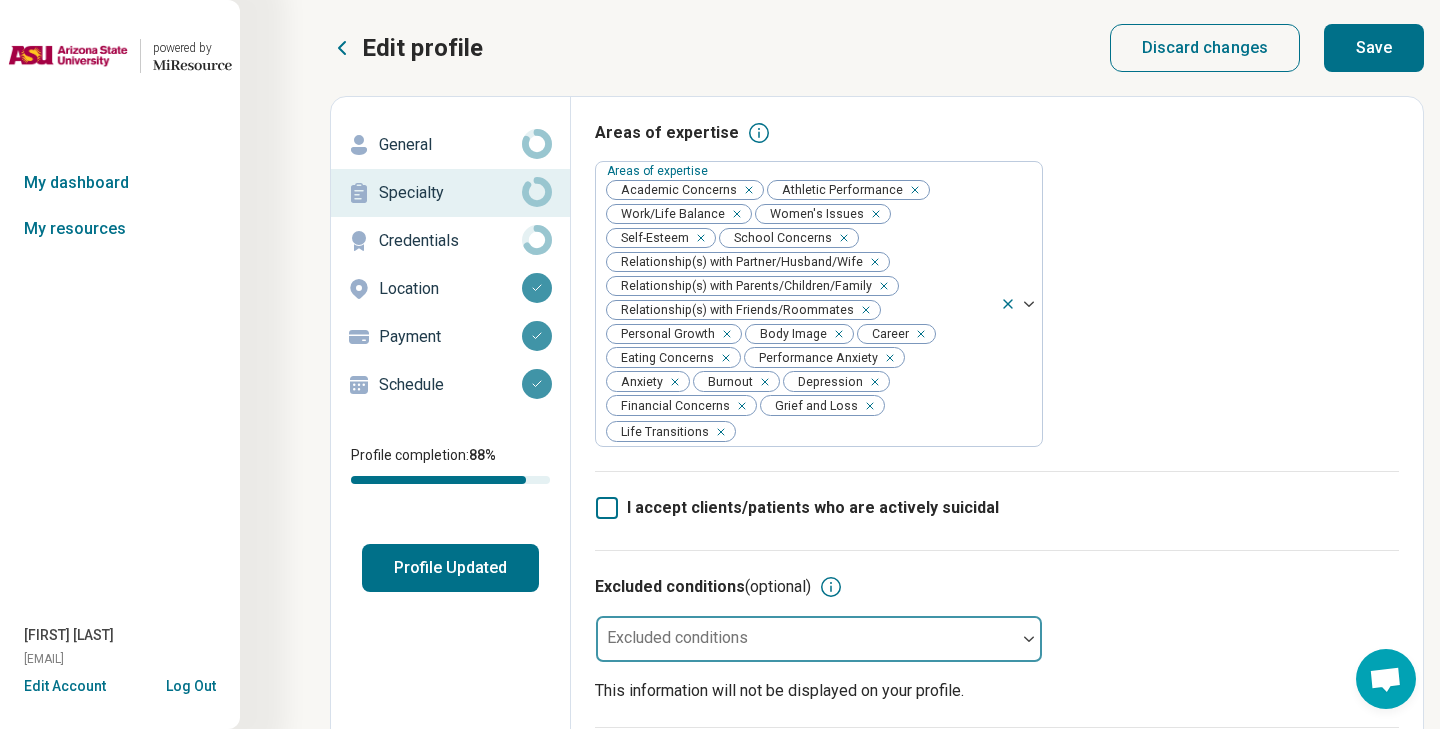 click at bounding box center (806, 639) 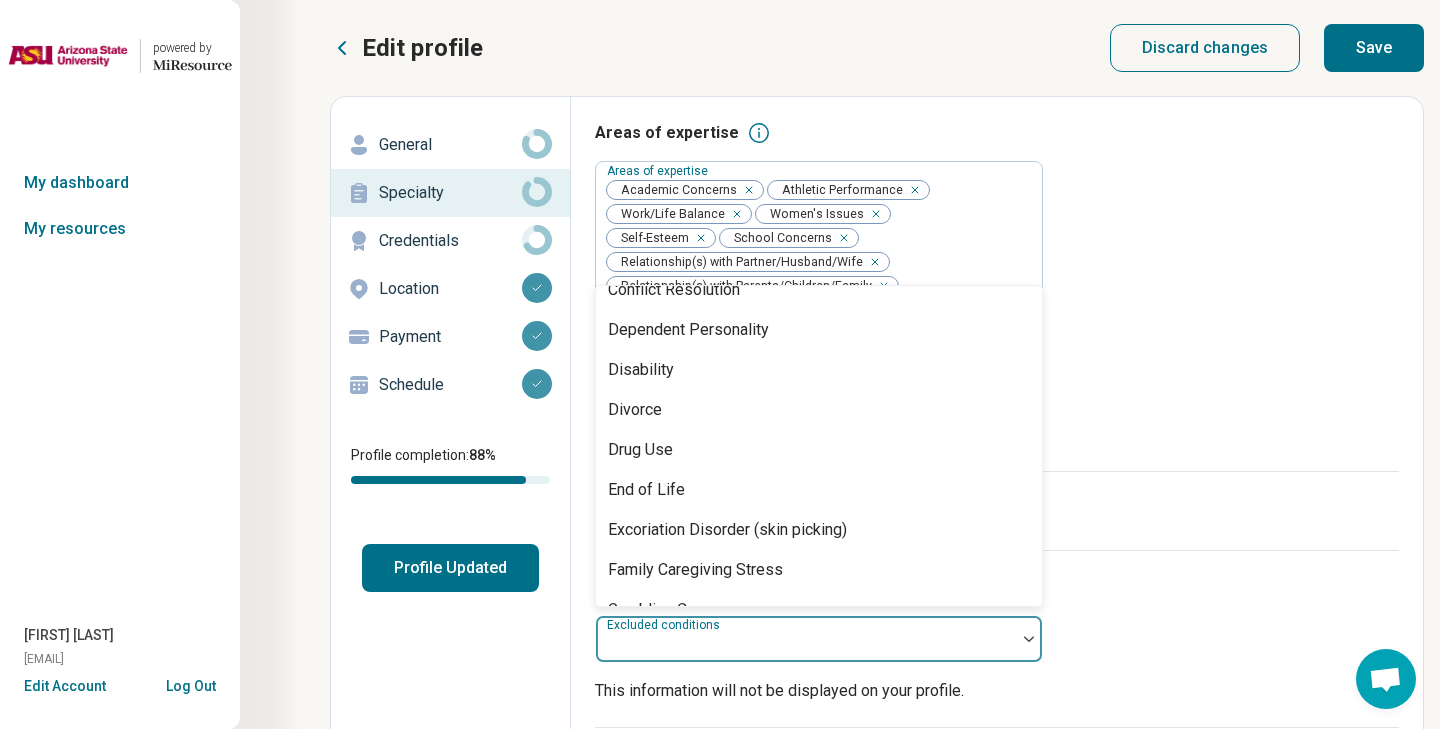 scroll, scrollTop: 852, scrollLeft: 0, axis: vertical 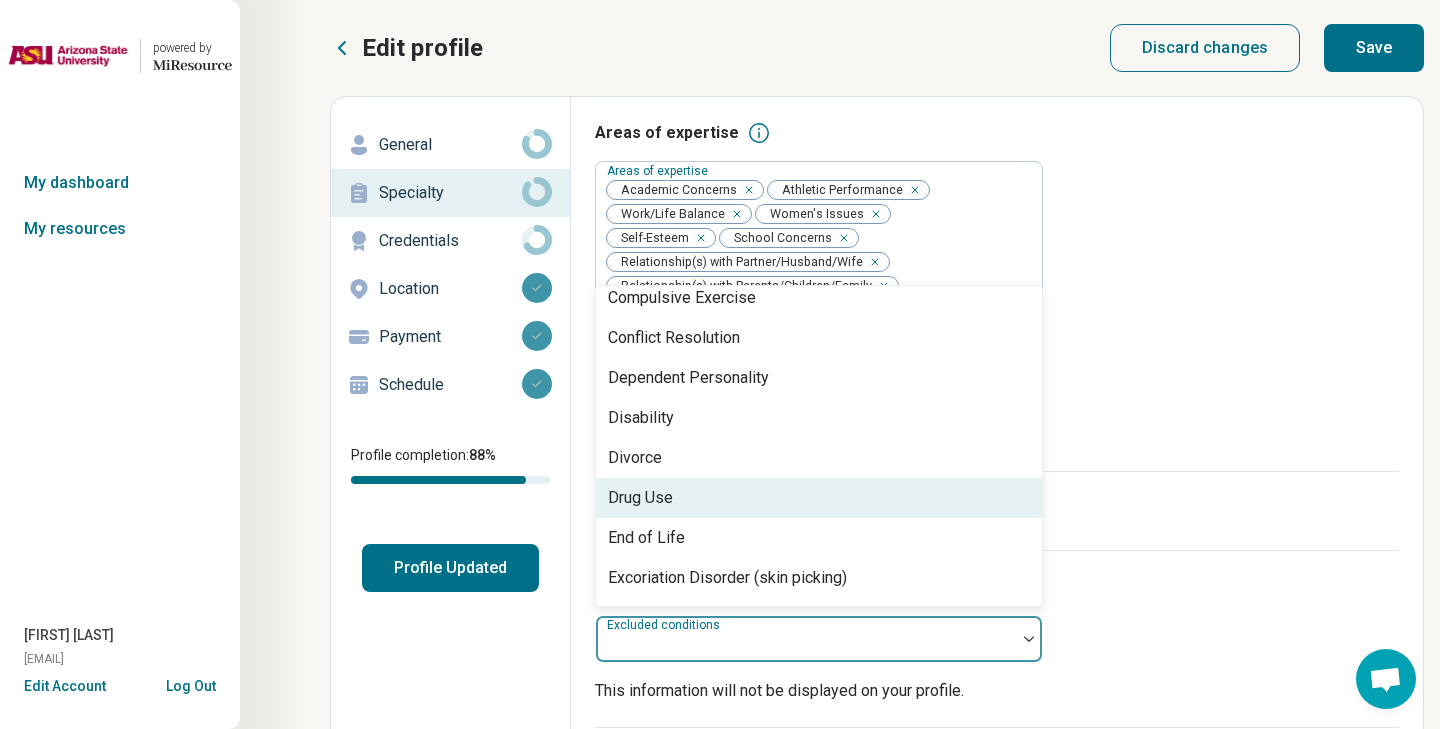 click on "Drug Use" at bounding box center (819, 498) 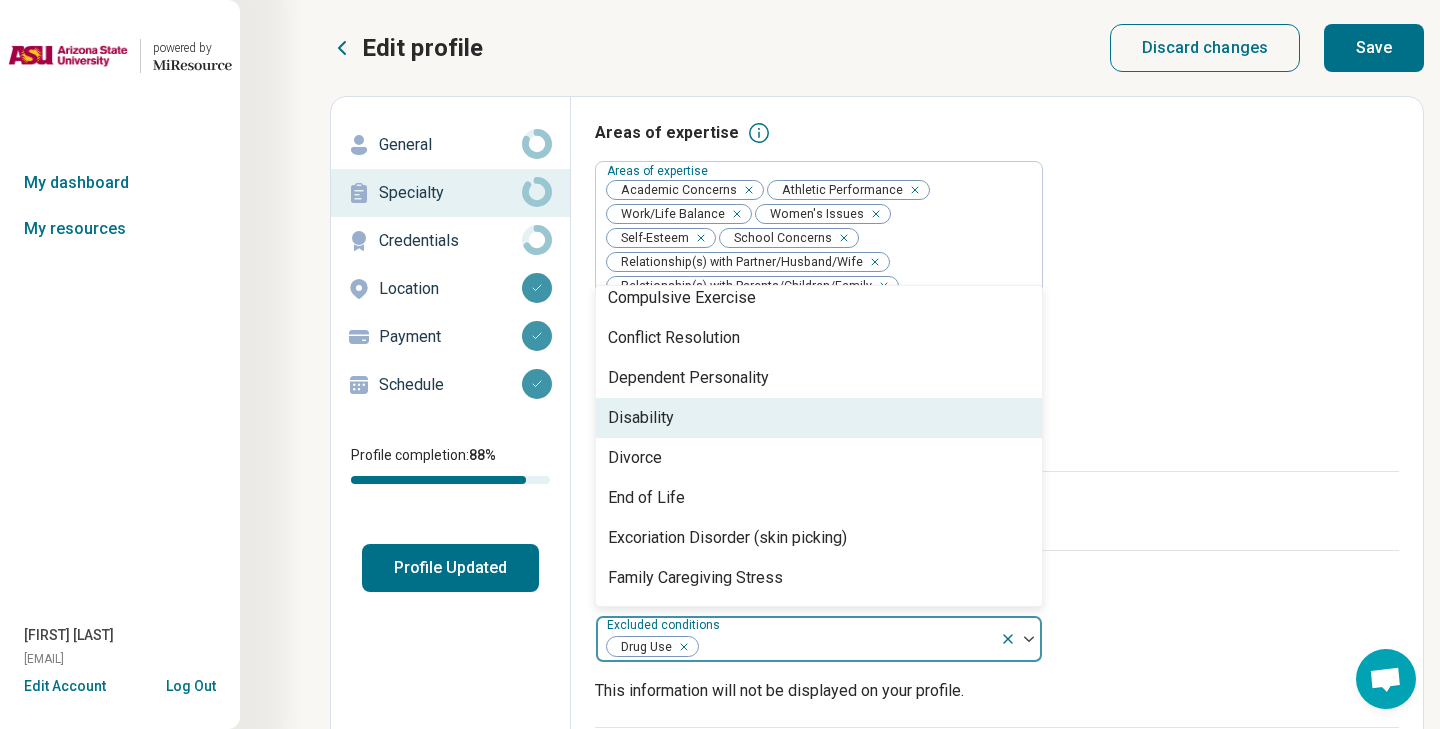 click on "Areas of expertise Areas of expertise Academic Concerns Athletic Performance Work/Life Balance Women's Issues Self-Esteem School Concerns Relationship(s) with Partner/Husband/Wife Relationship(s) with Parents/Children/Family Relationship(s) with Friends/Roommates Personal Growth Body Image Career Eating Concerns Performance Anxiety Anxiety Burnout Depression Financial Concerns Grief and Loss Life Transitions" at bounding box center [997, 296] 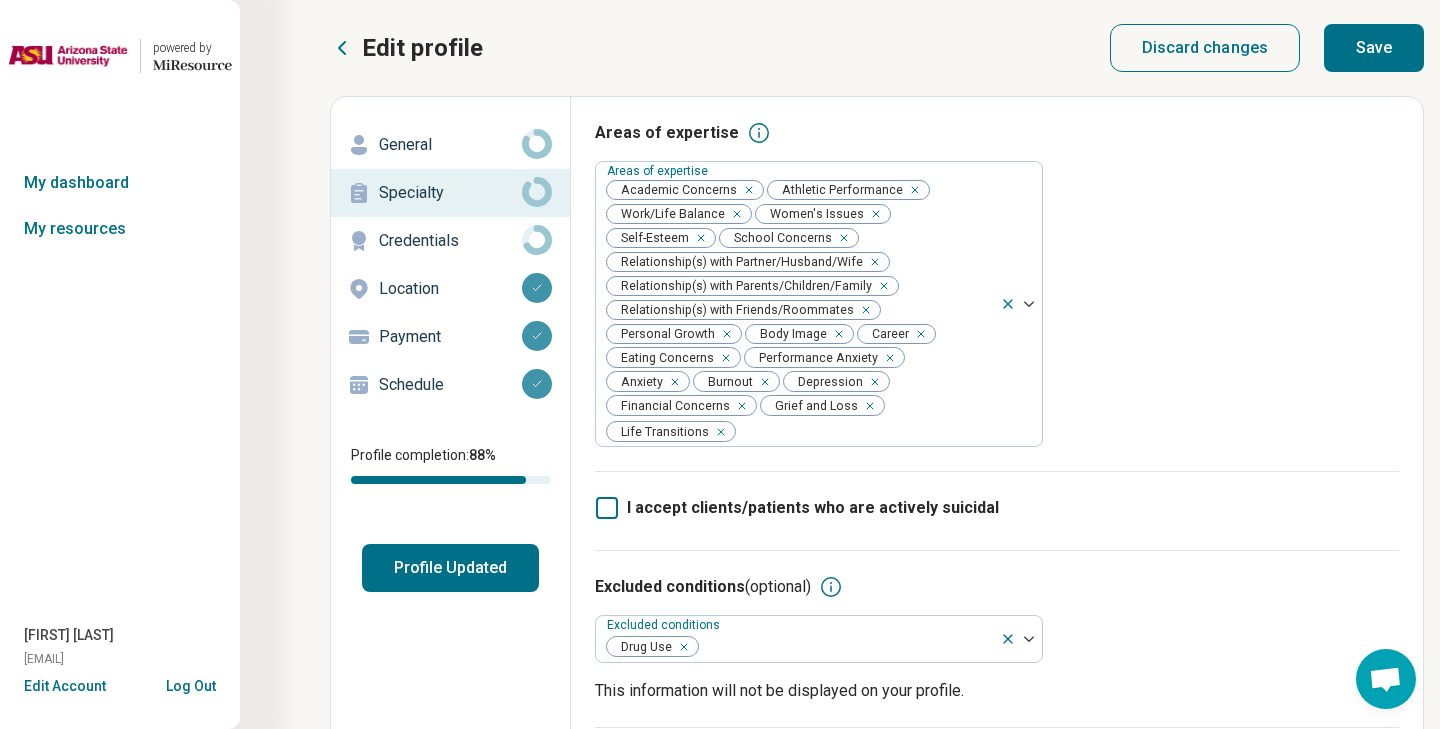 click on "Save" at bounding box center [1374, 48] 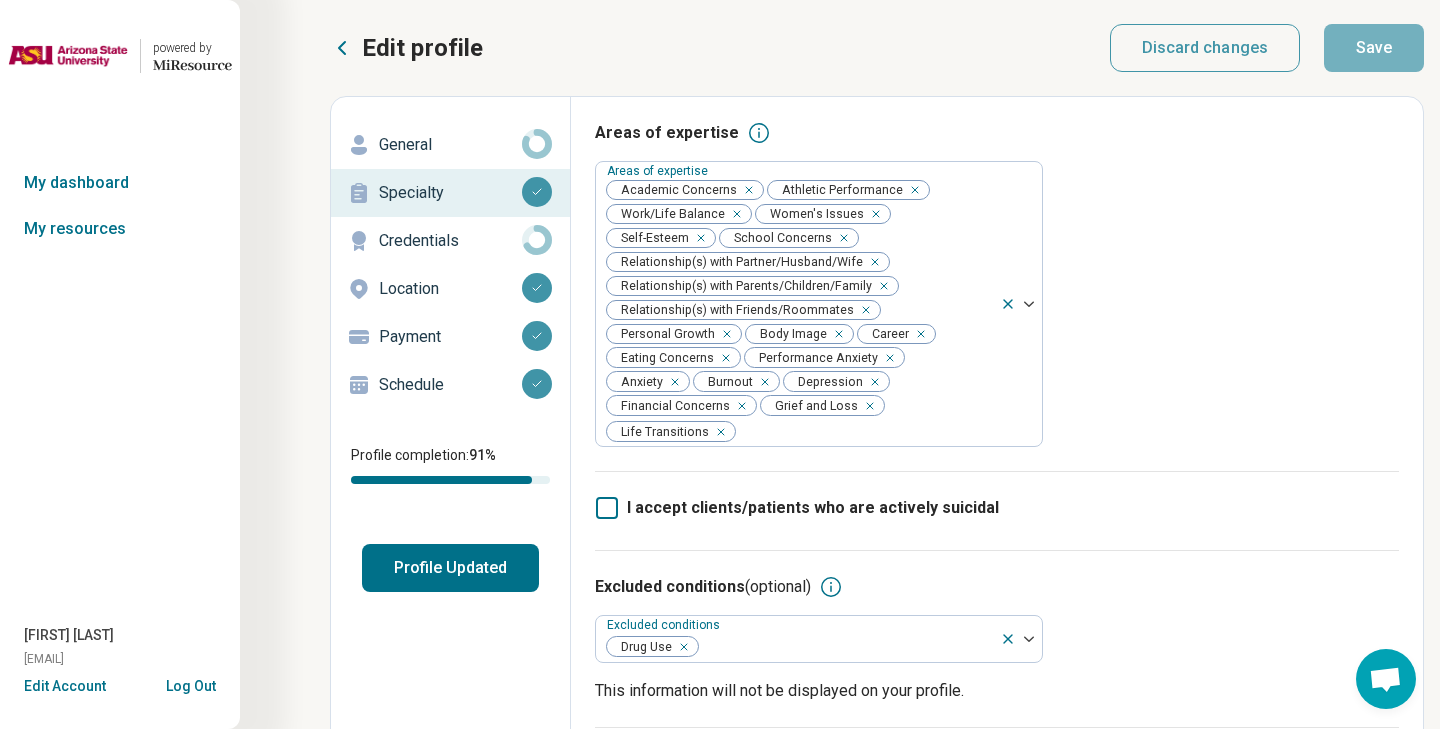 click on "General" at bounding box center (450, 145) 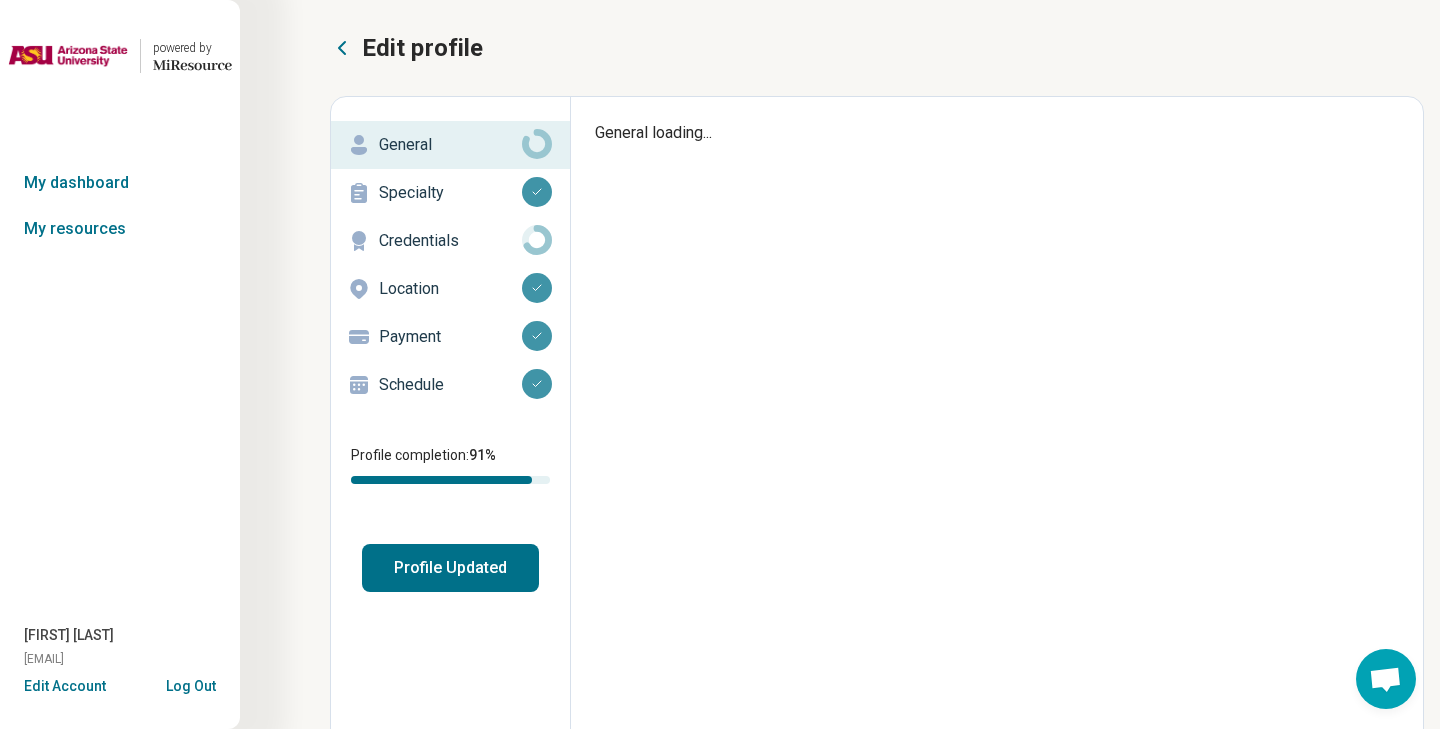 type on "*" 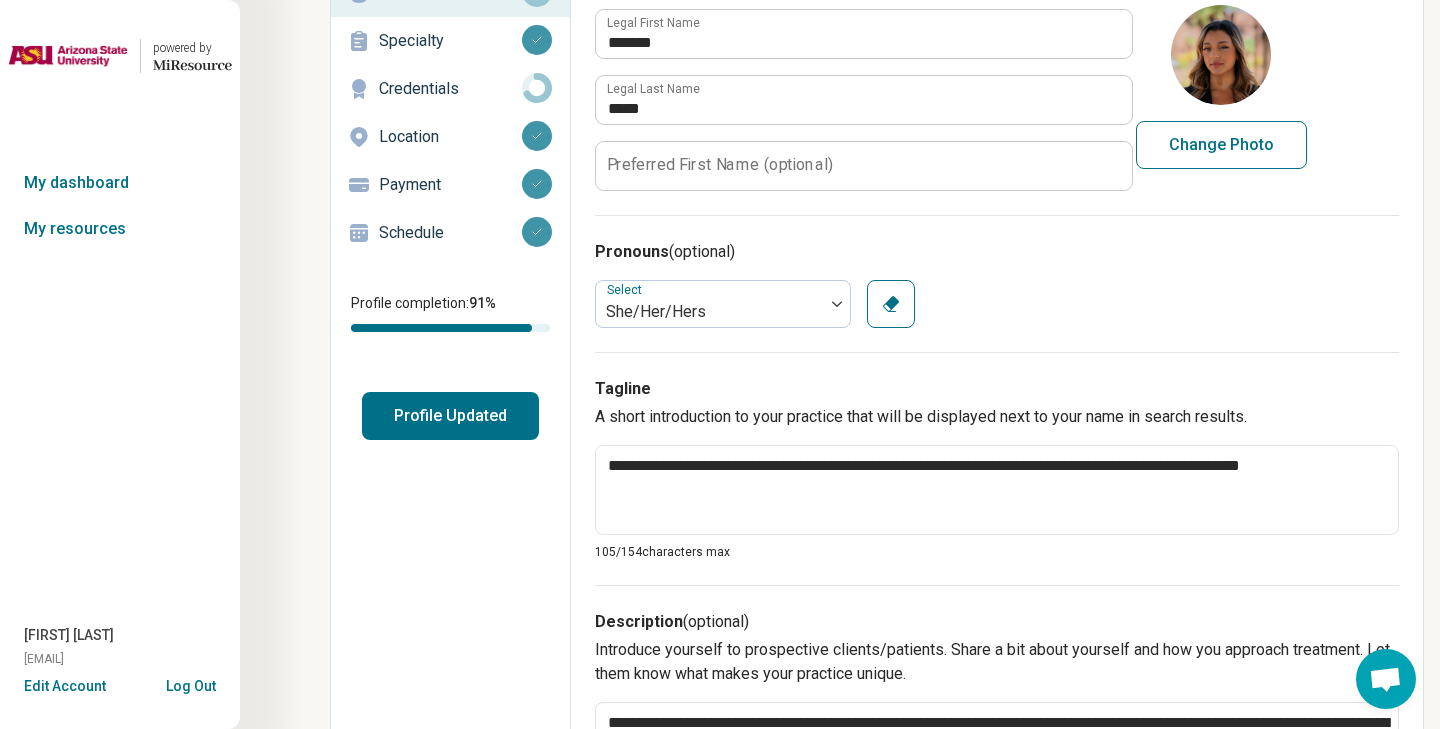 scroll, scrollTop: 101, scrollLeft: 0, axis: vertical 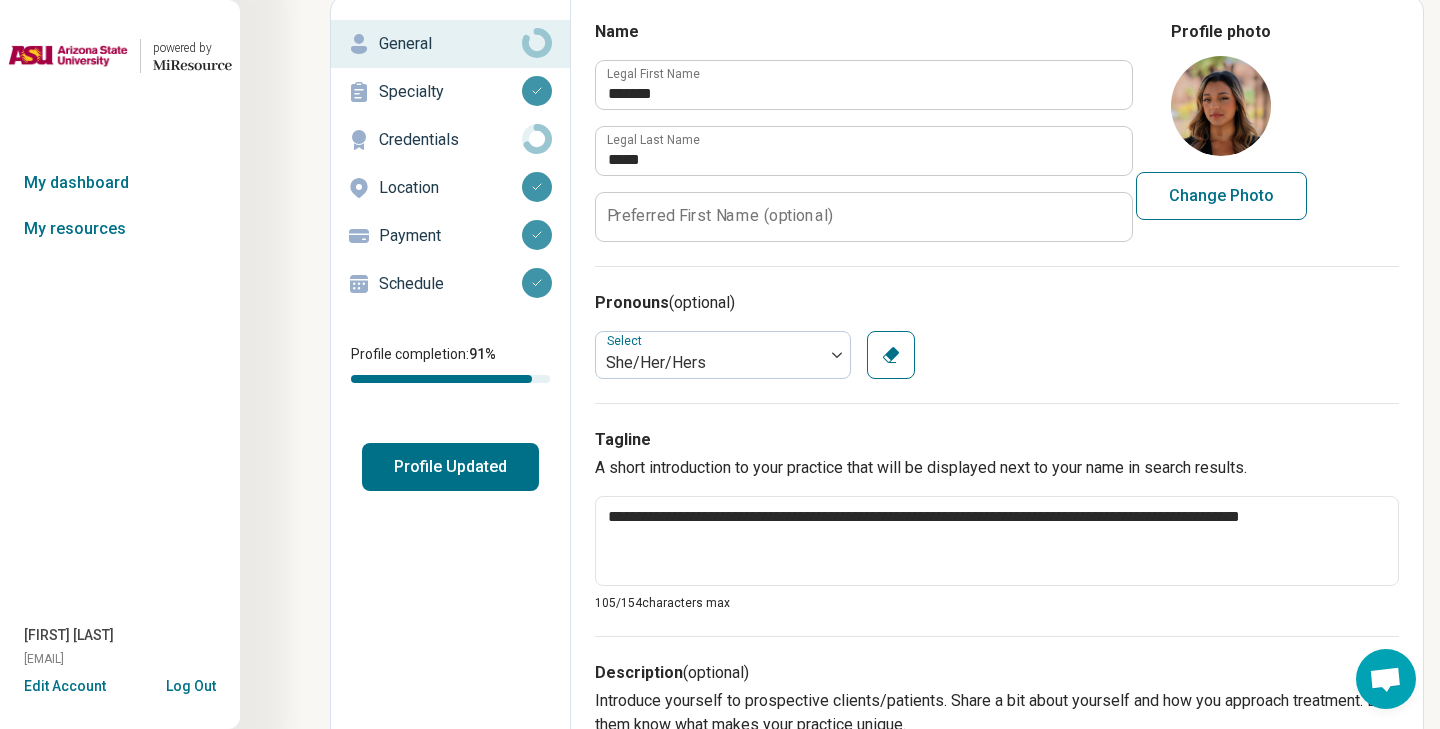 click on "Profile photo Change Photo" at bounding box center [1221, 120] 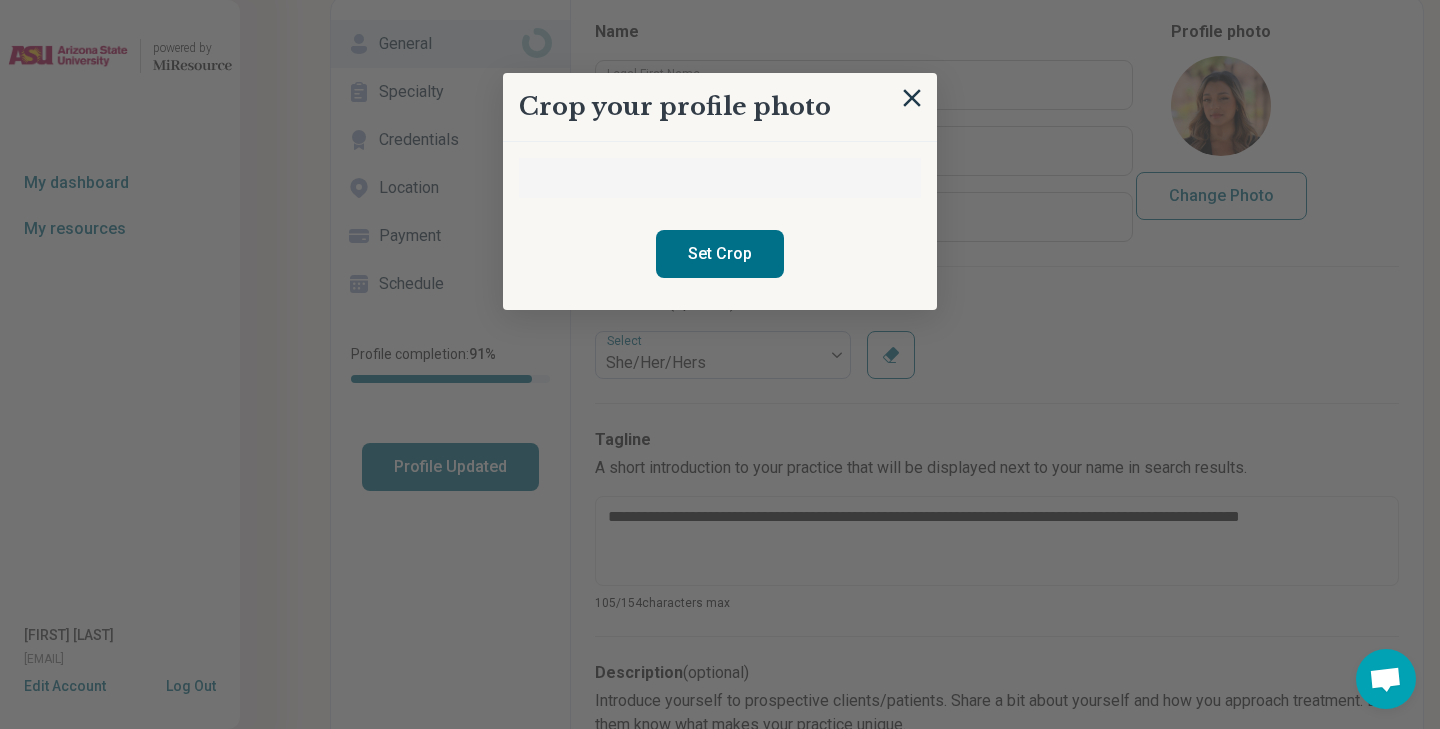 type 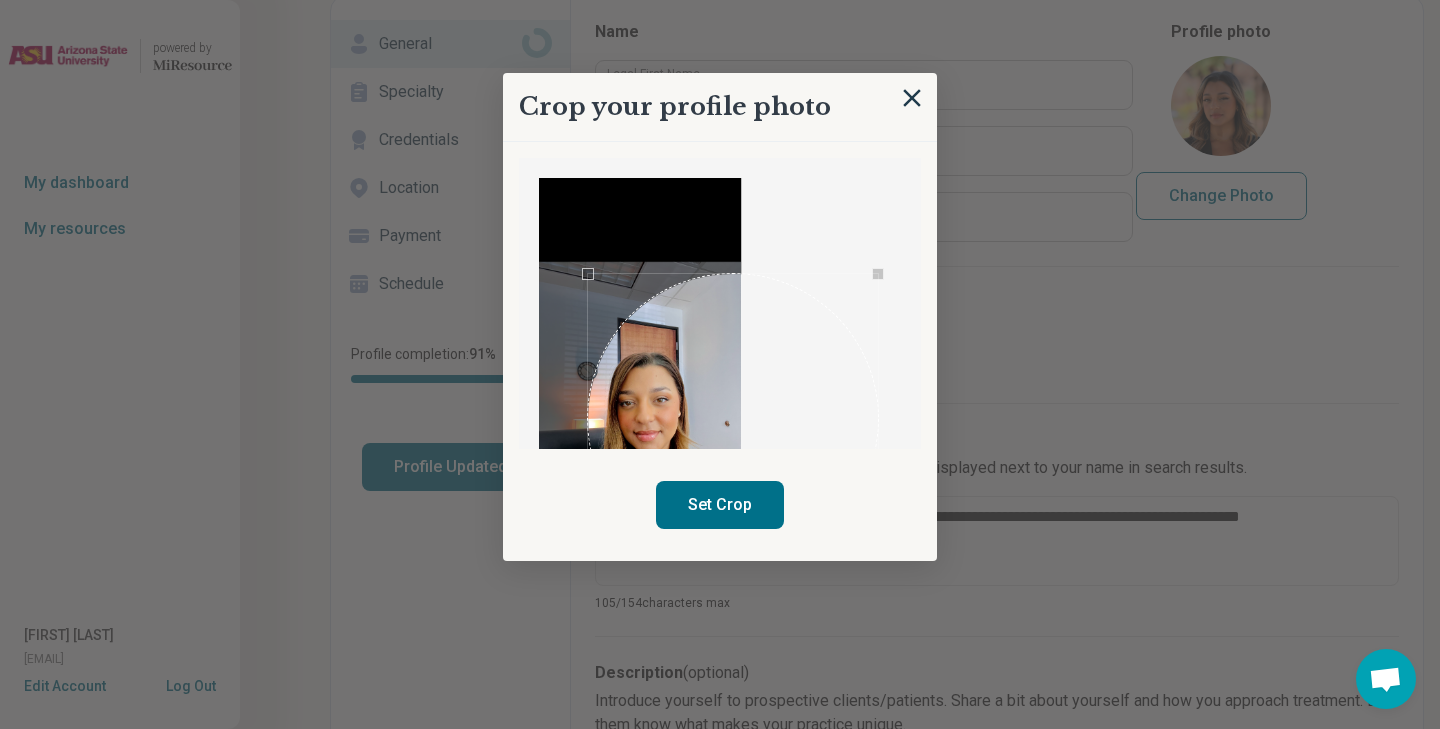 click on "Crop your profile photo Set Crop" at bounding box center (720, 317) 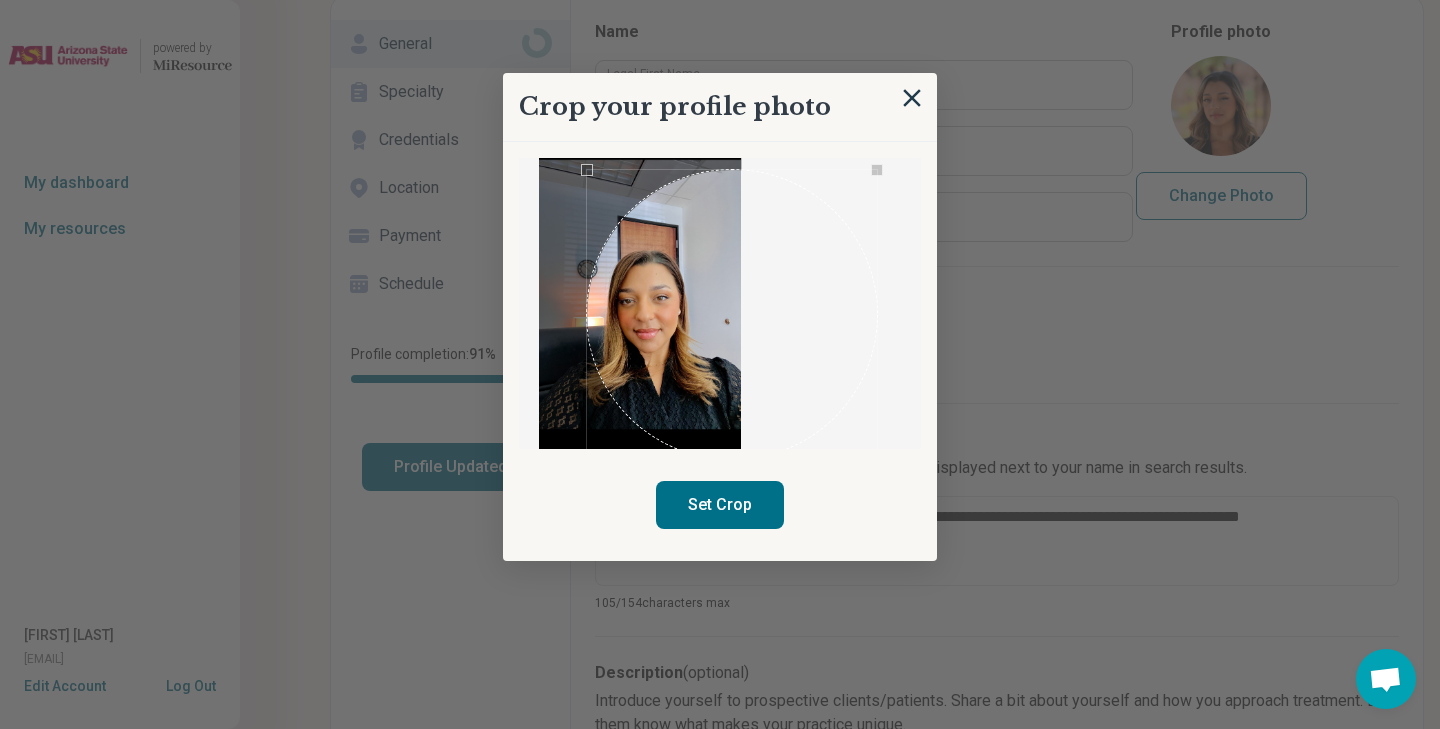 scroll, scrollTop: 99, scrollLeft: 0, axis: vertical 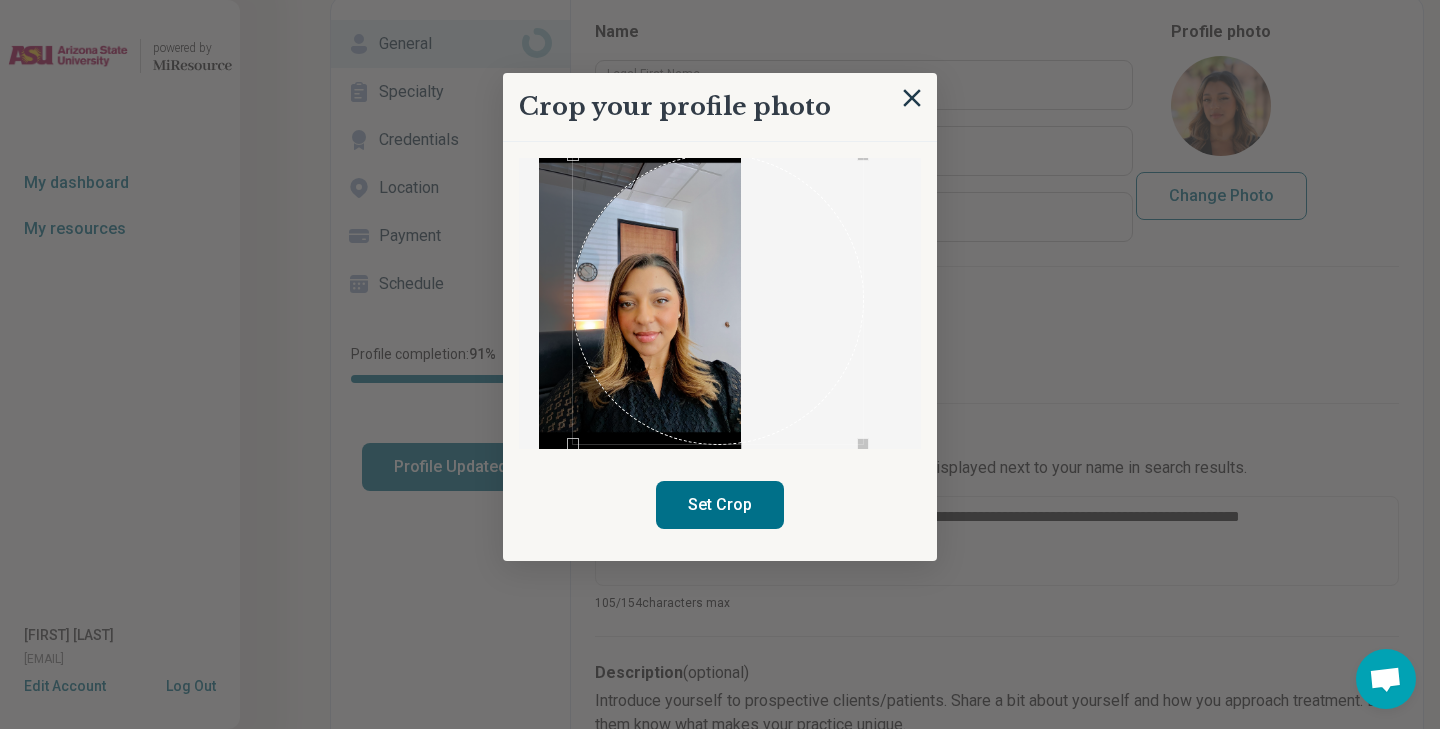 click at bounding box center (718, 300) 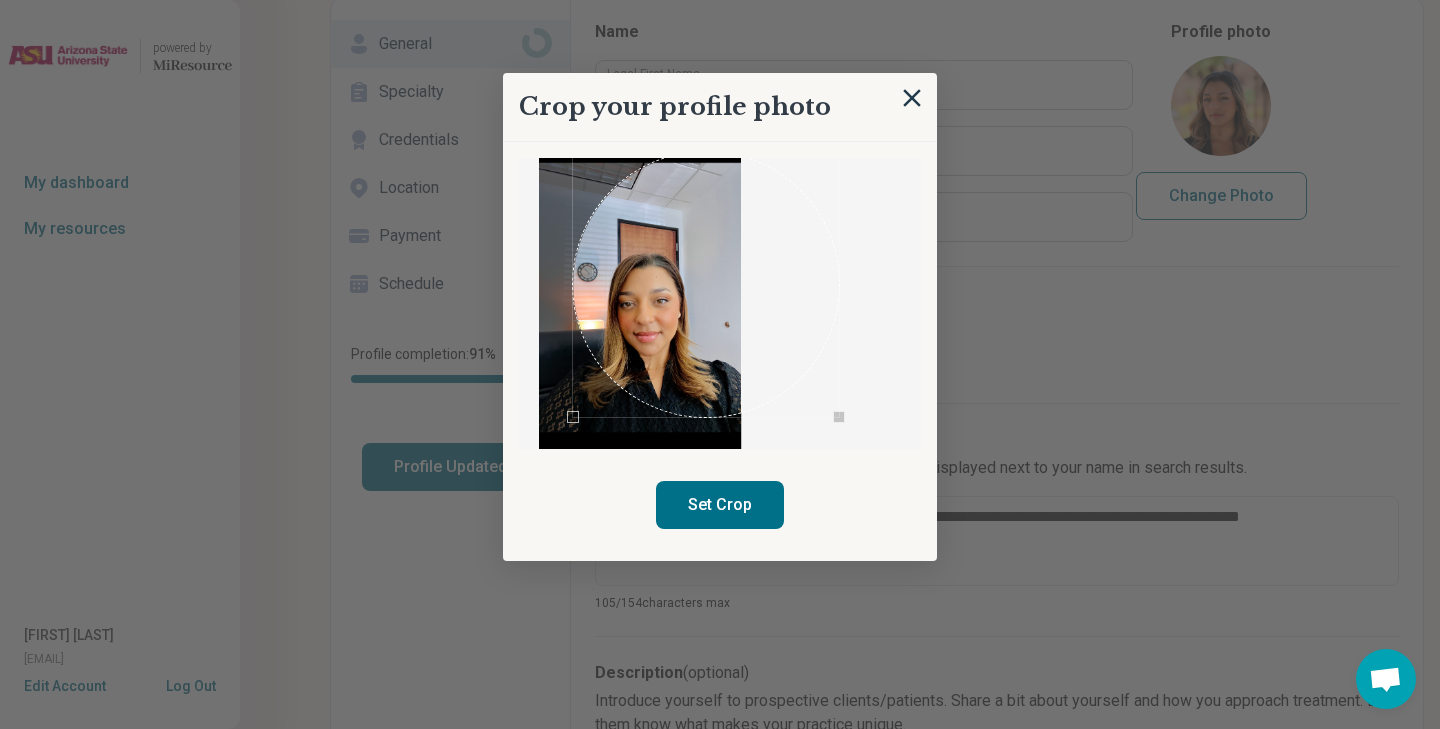 click at bounding box center (640, 297) 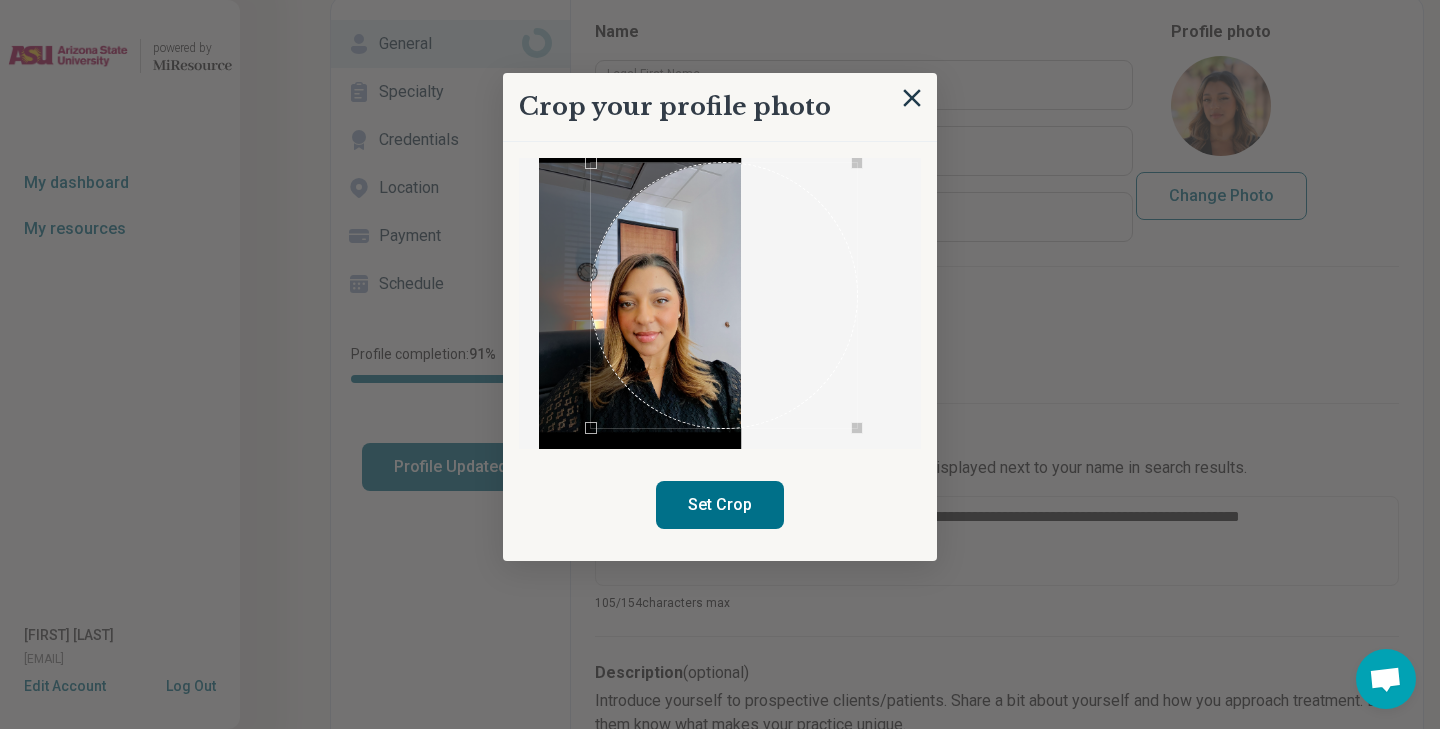 click at bounding box center [724, 296] 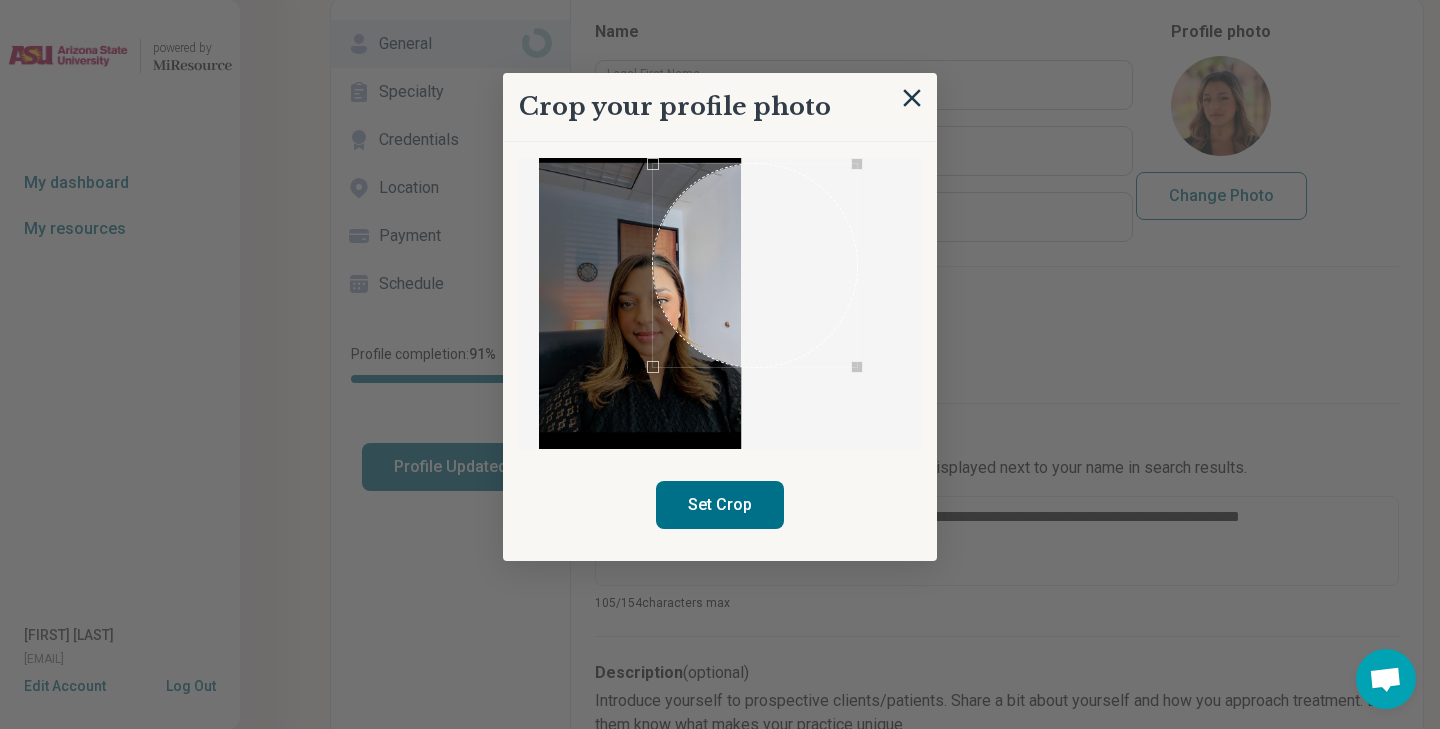 click at bounding box center [640, 297] 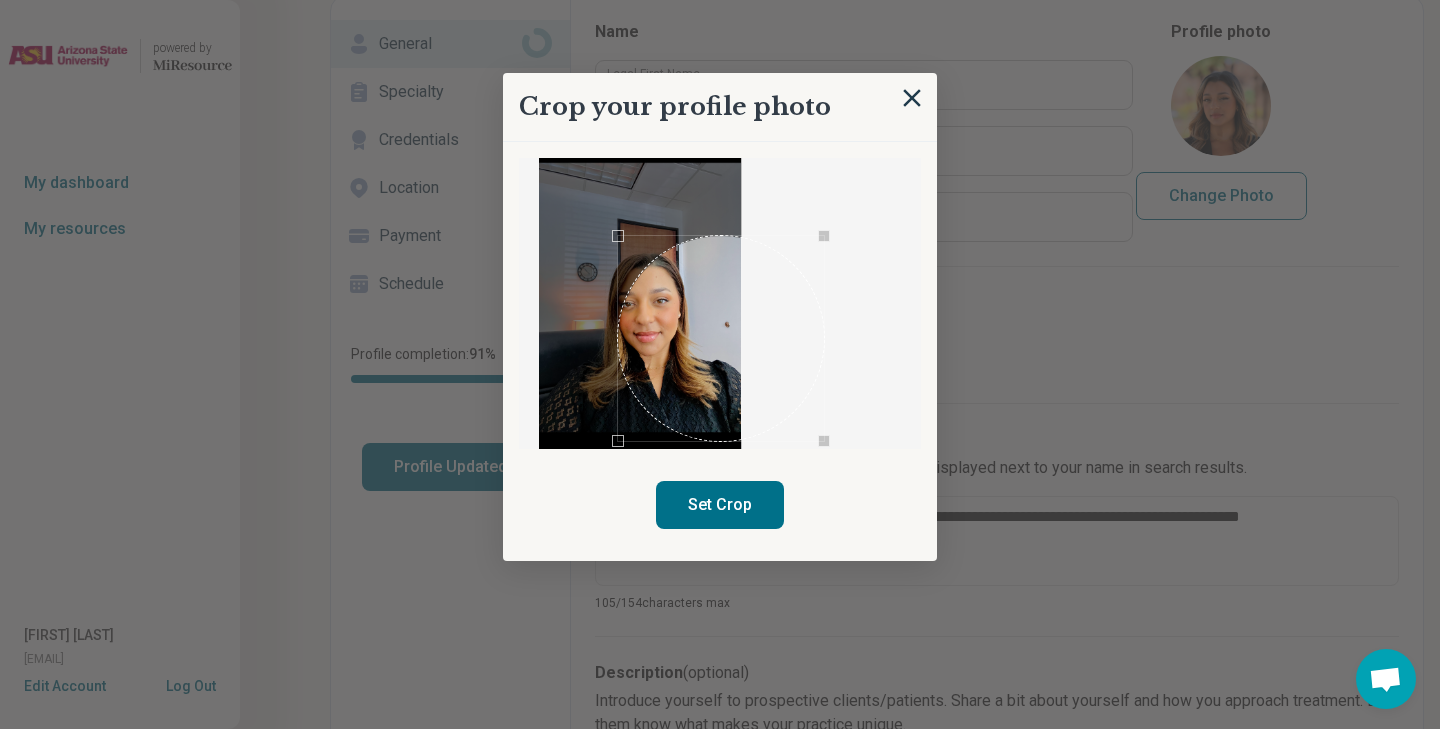 click at bounding box center (721, 339) 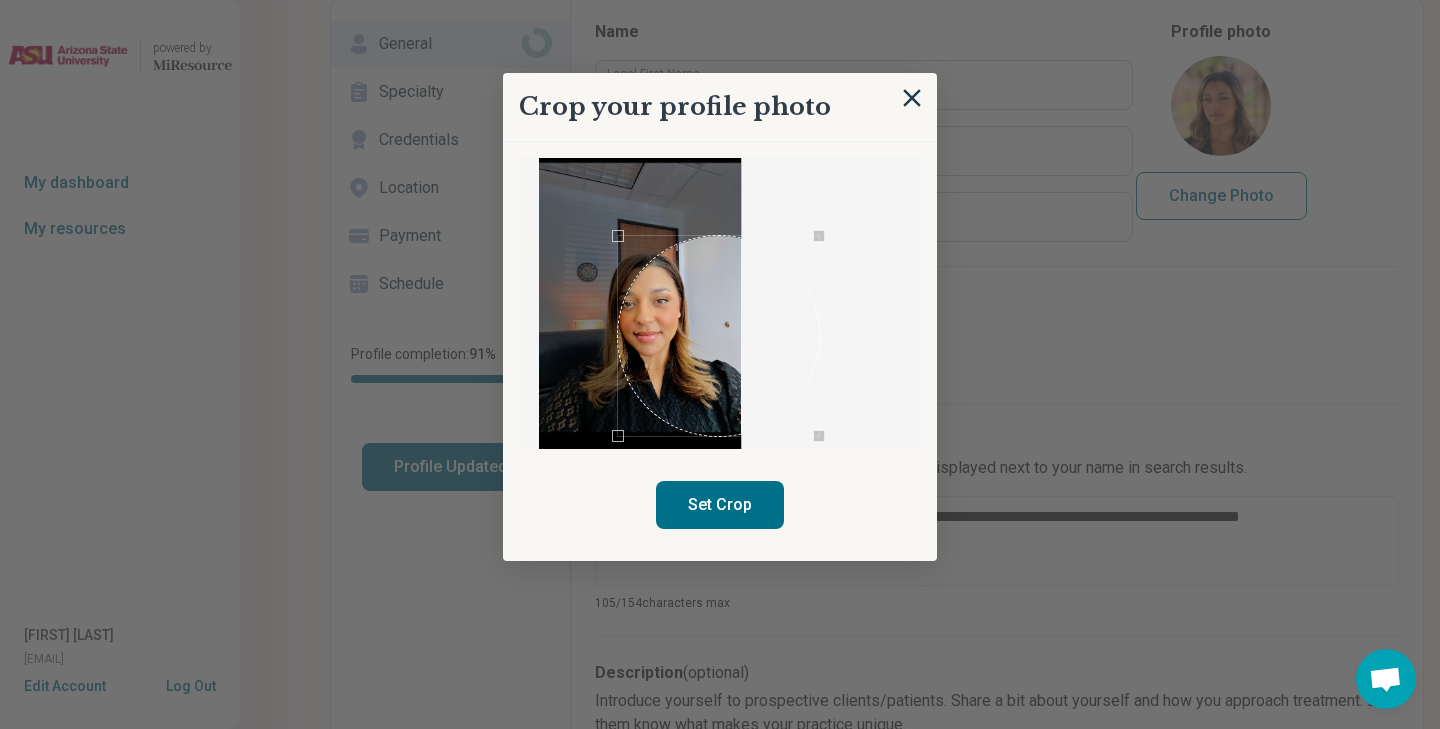 click at bounding box center (640, 297) 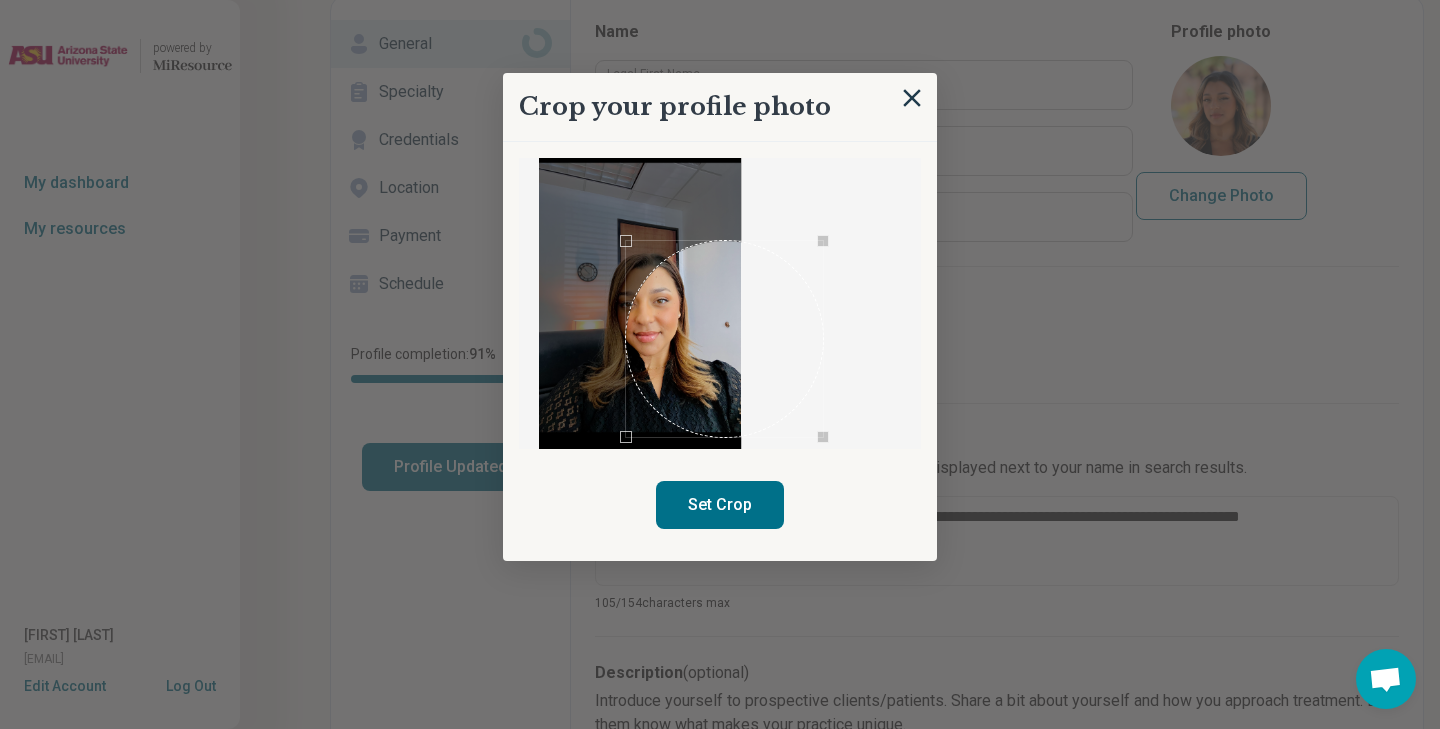 click at bounding box center (724, 339) 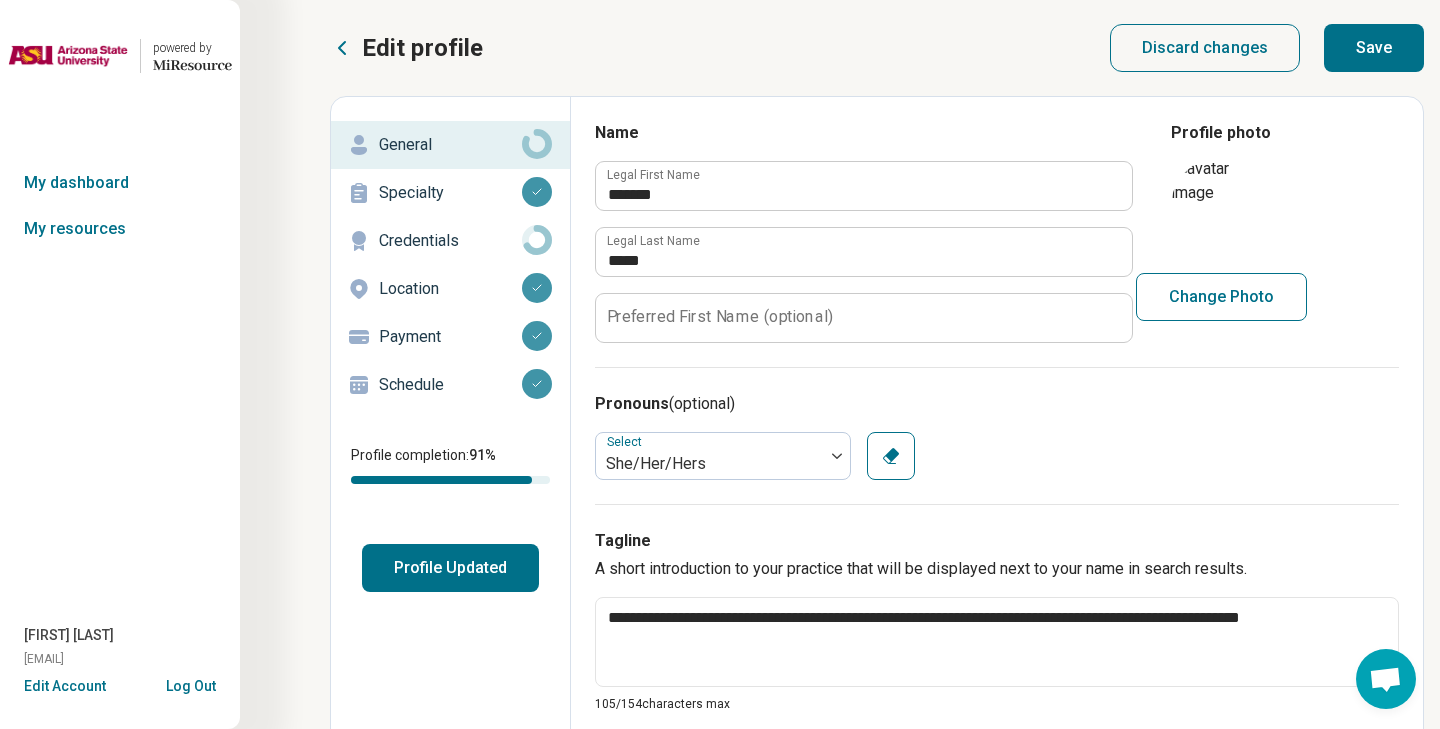 scroll, scrollTop: 0, scrollLeft: 0, axis: both 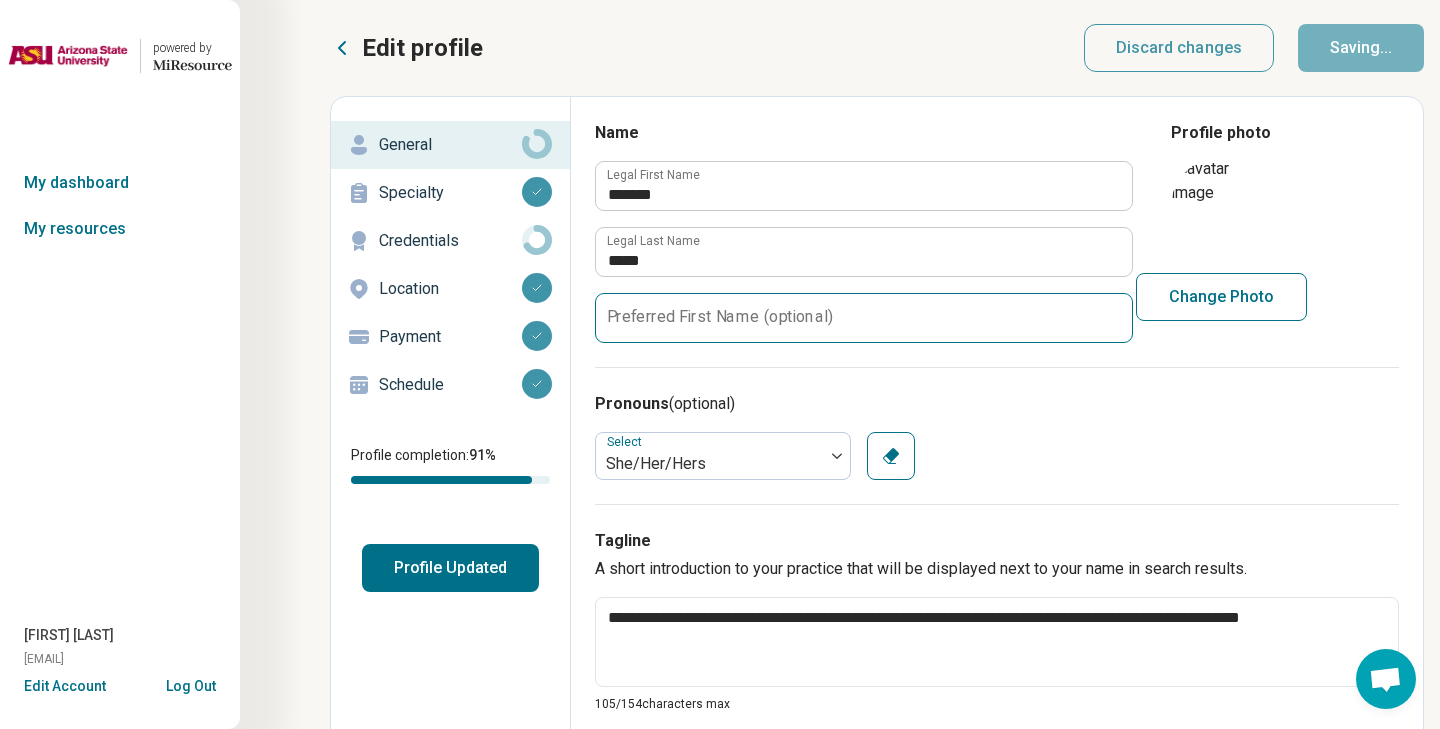 type on "*" 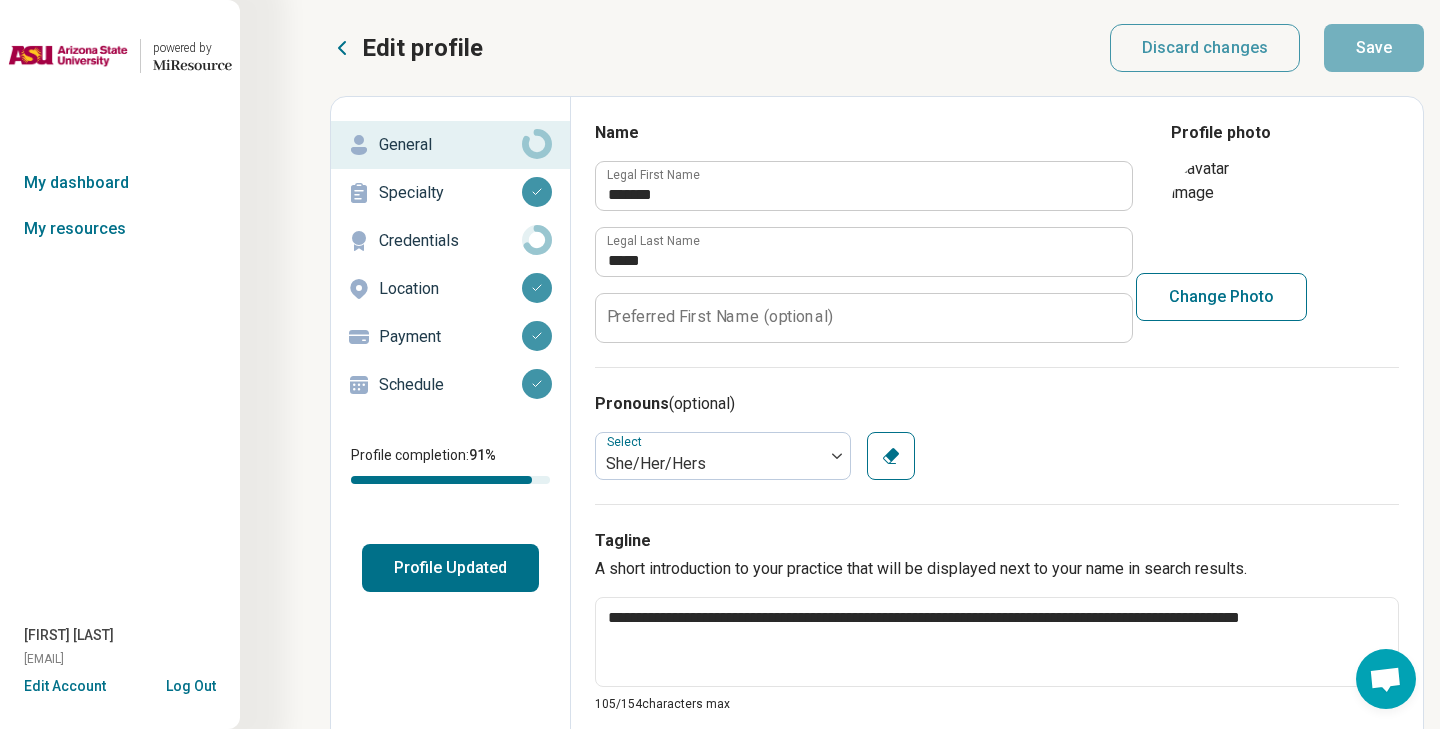 click on "Profile Updated" at bounding box center (450, 568) 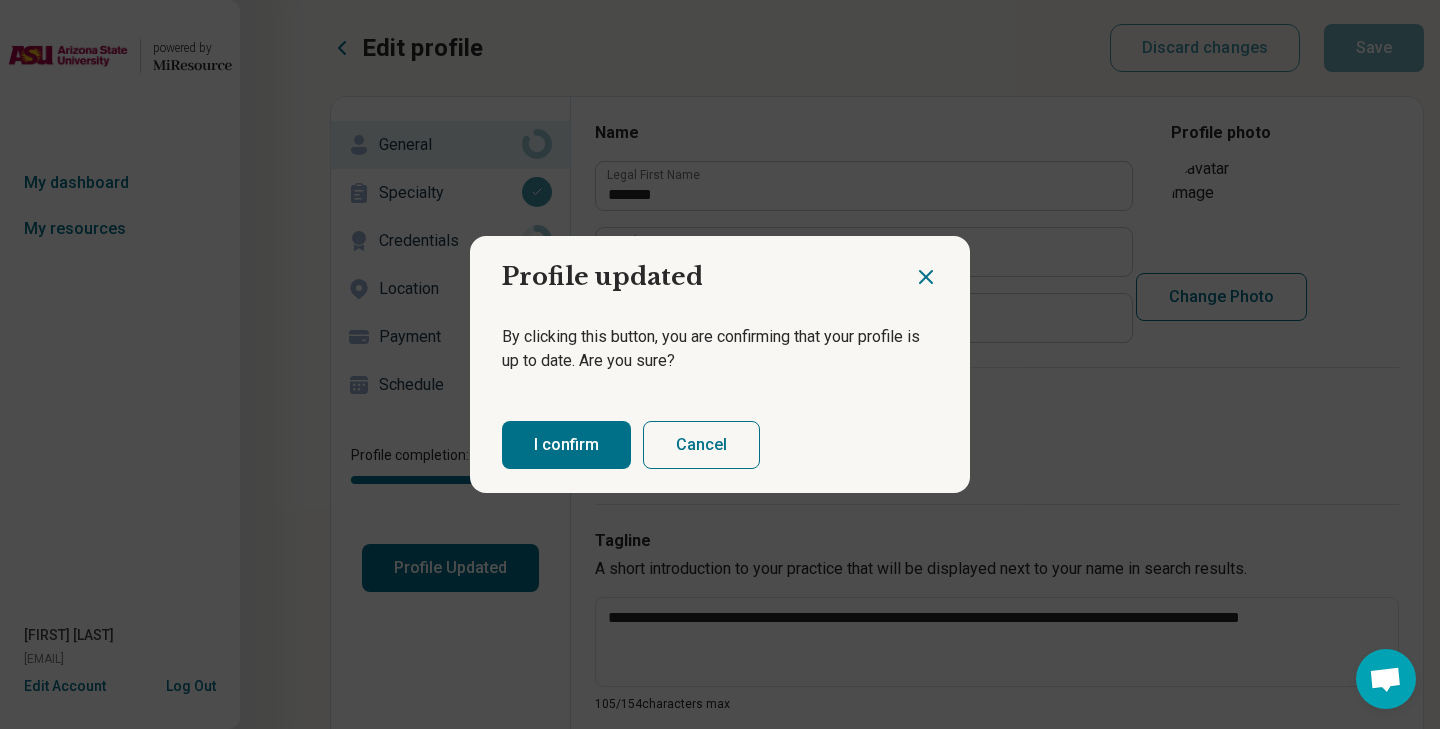 click on "I confirm" at bounding box center (566, 445) 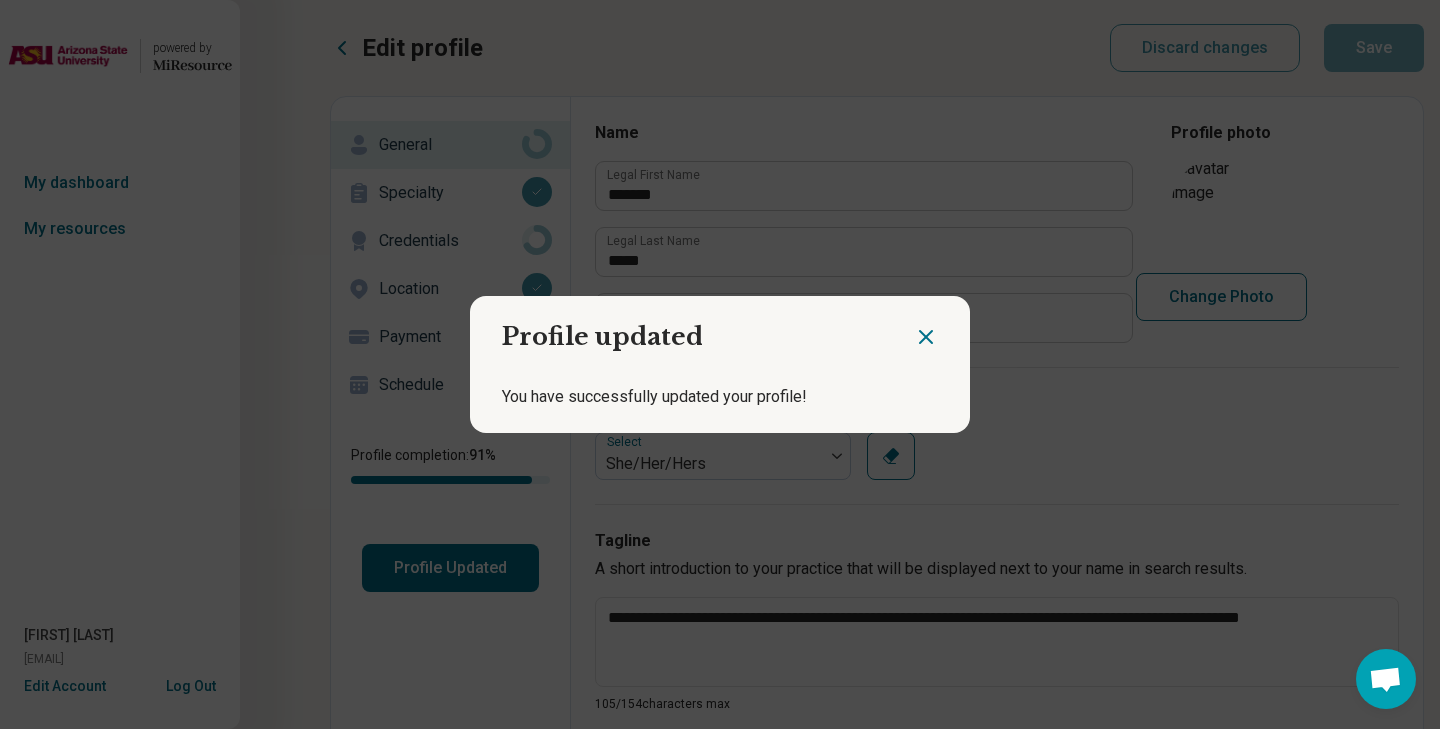 click 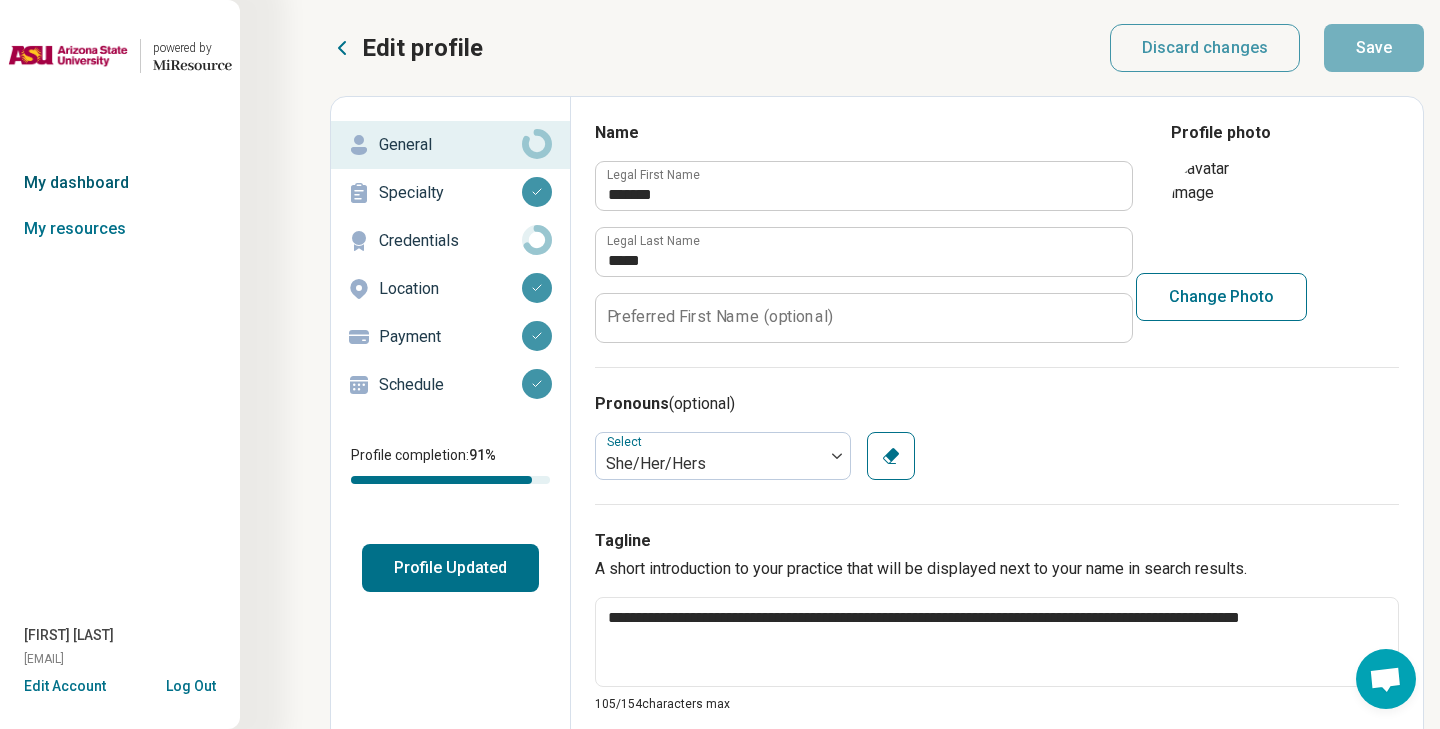 click on "My dashboard" at bounding box center (120, 183) 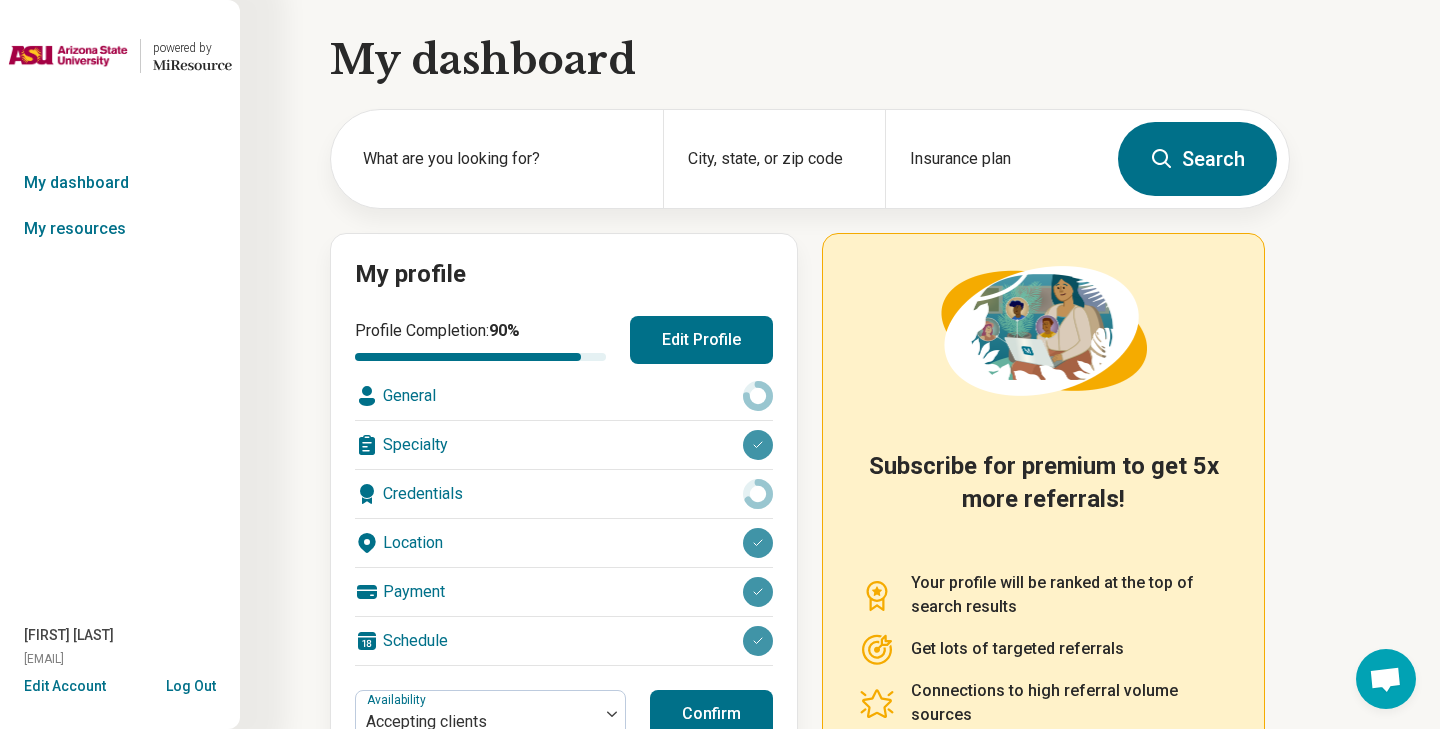 scroll, scrollTop: 0, scrollLeft: 0, axis: both 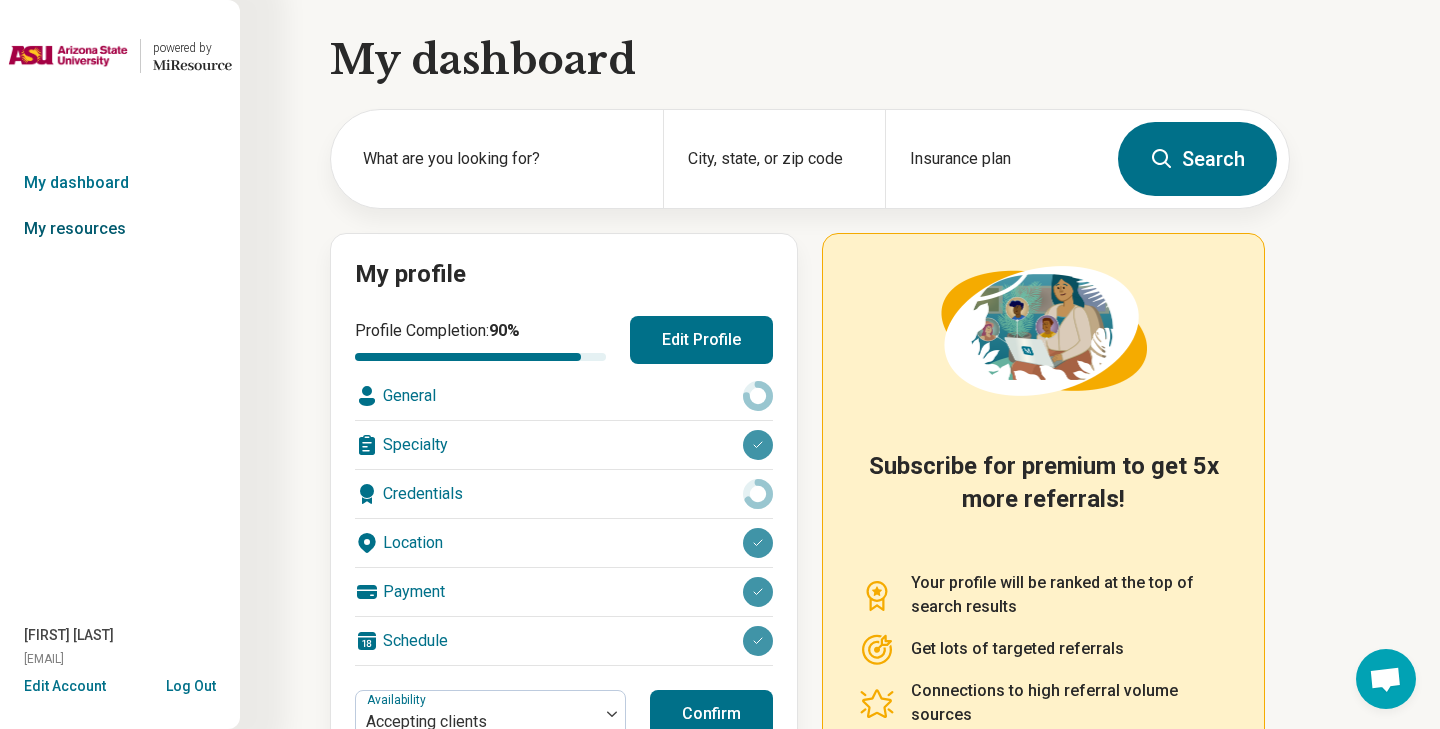 click on "My resources" at bounding box center (120, 229) 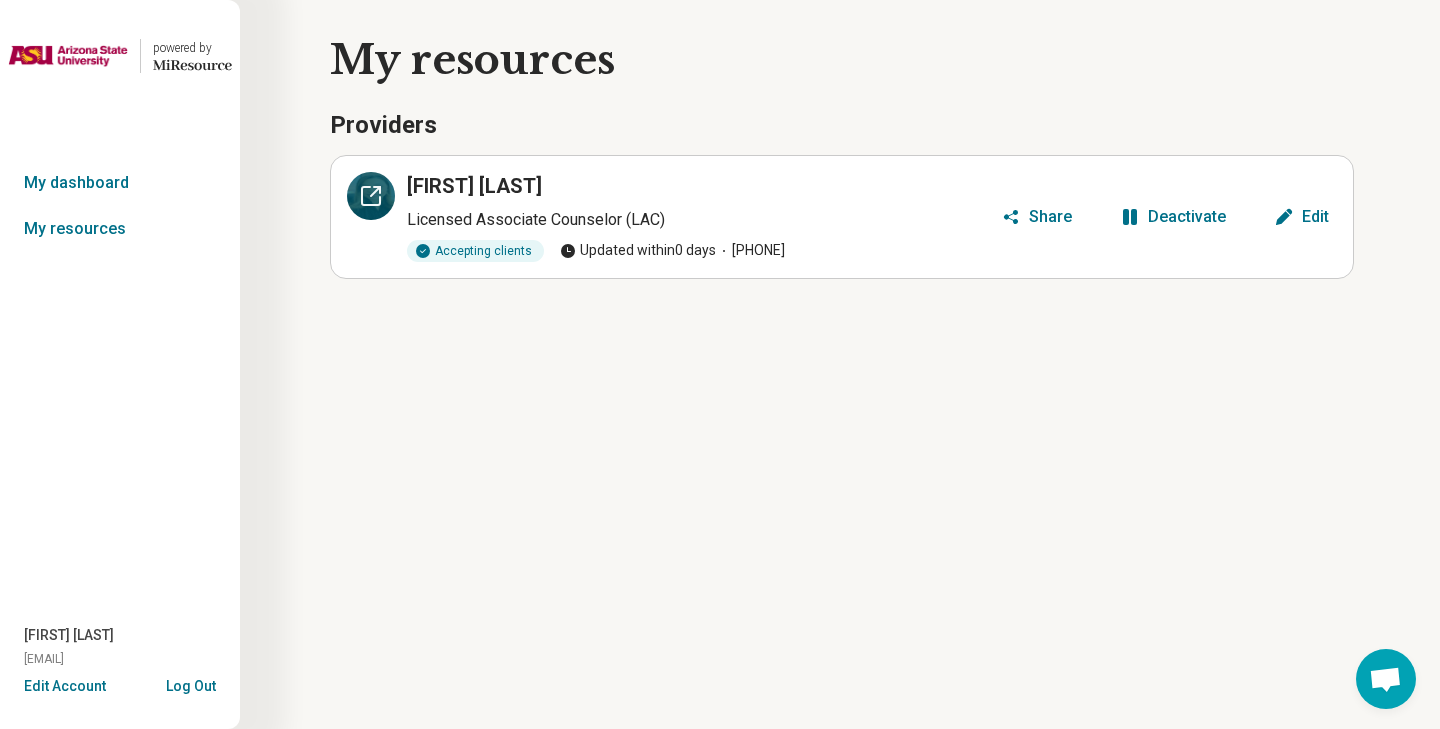 click 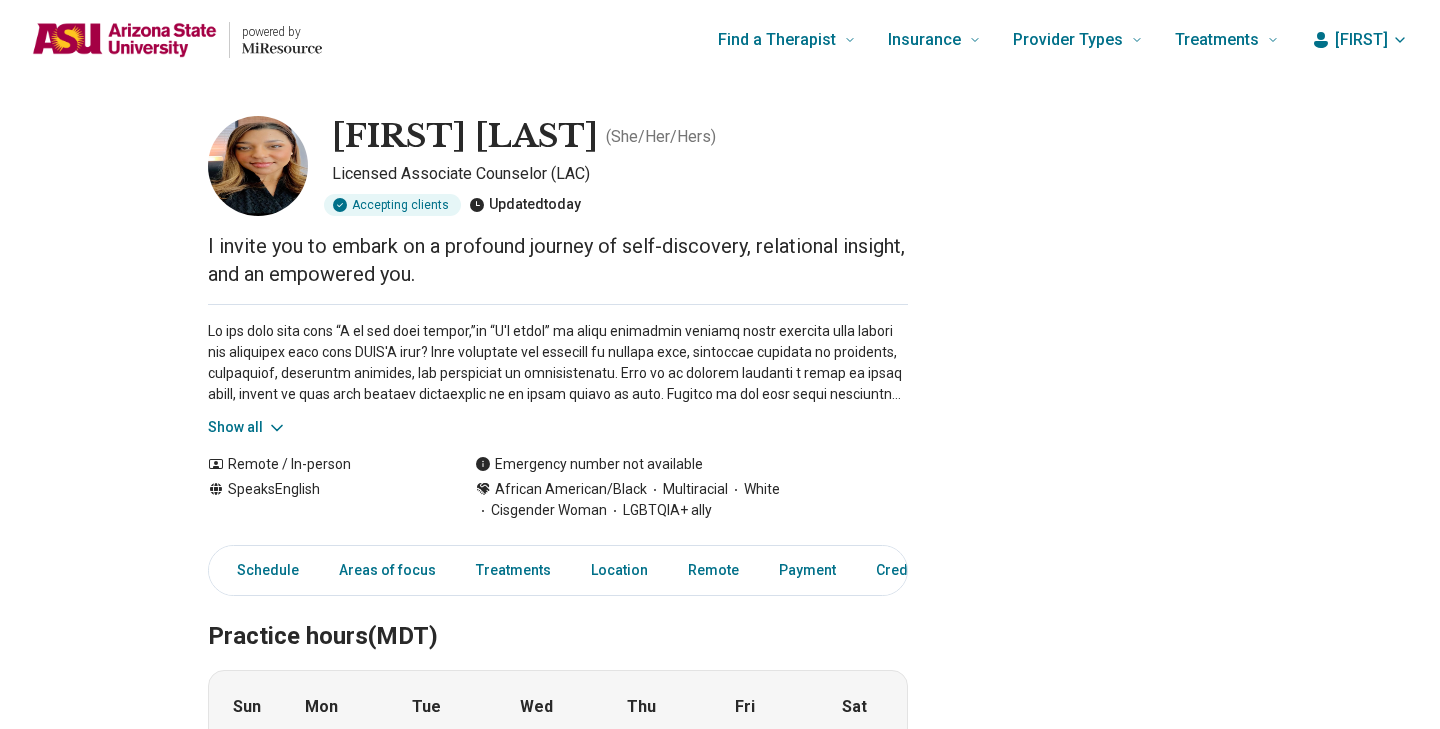 scroll, scrollTop: 0, scrollLeft: 0, axis: both 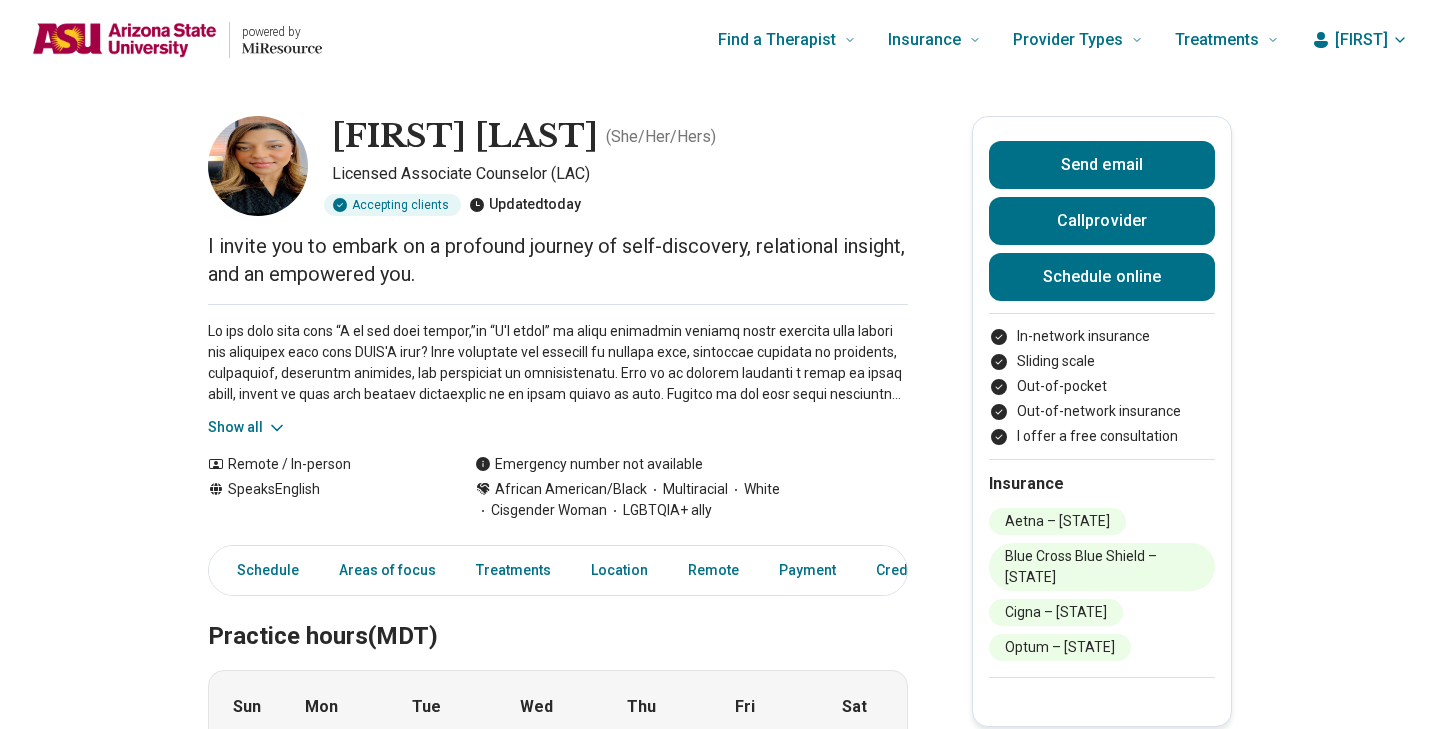 click at bounding box center (258, 166) 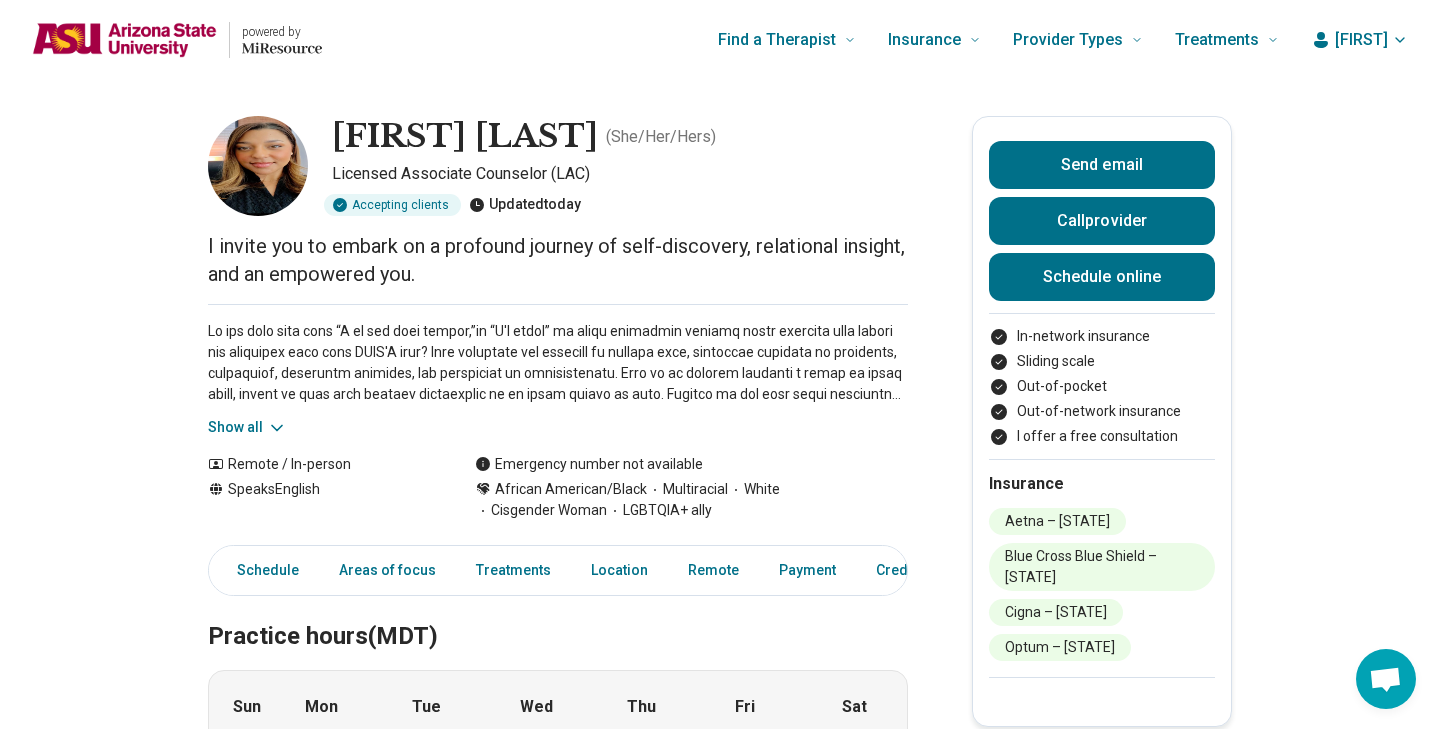 click on "[NAME]" at bounding box center (1359, 40) 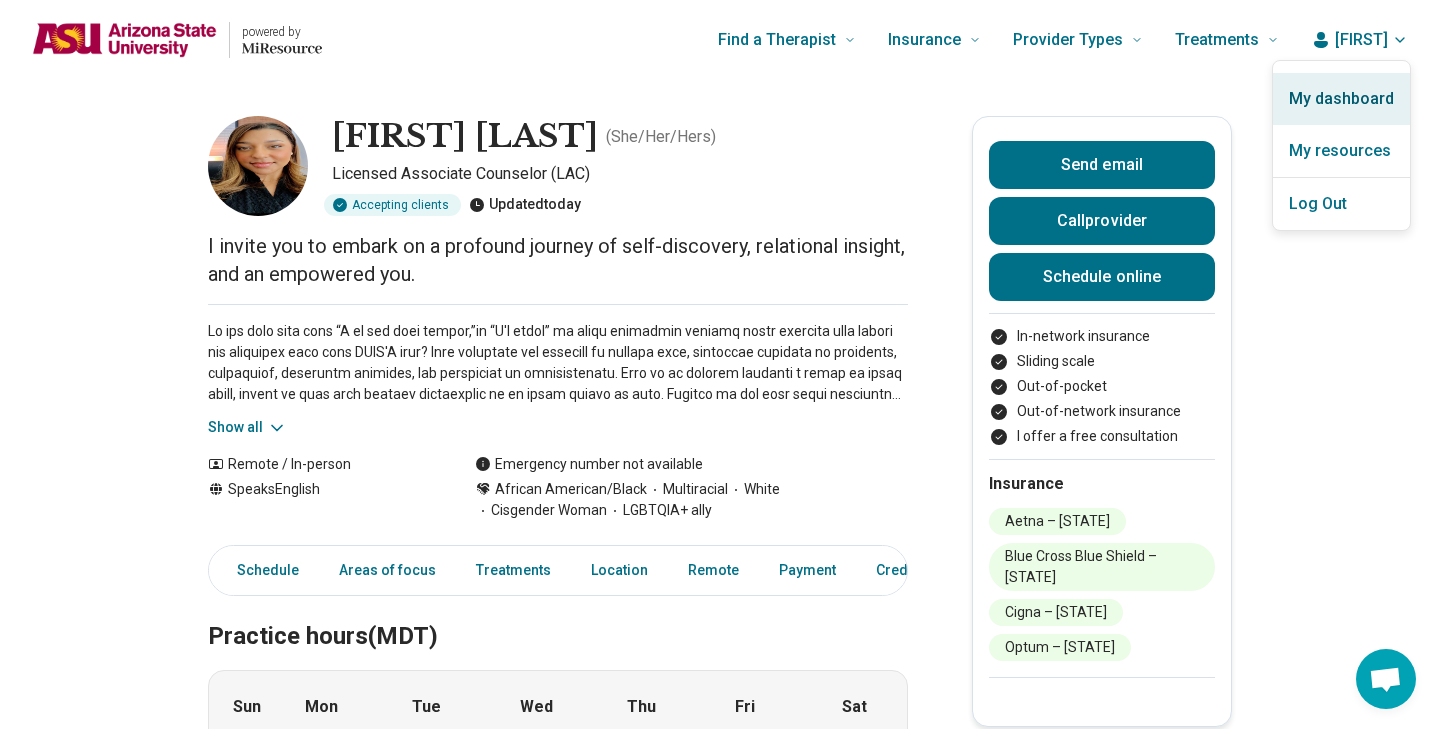 click on "My dashboard" at bounding box center [1341, 99] 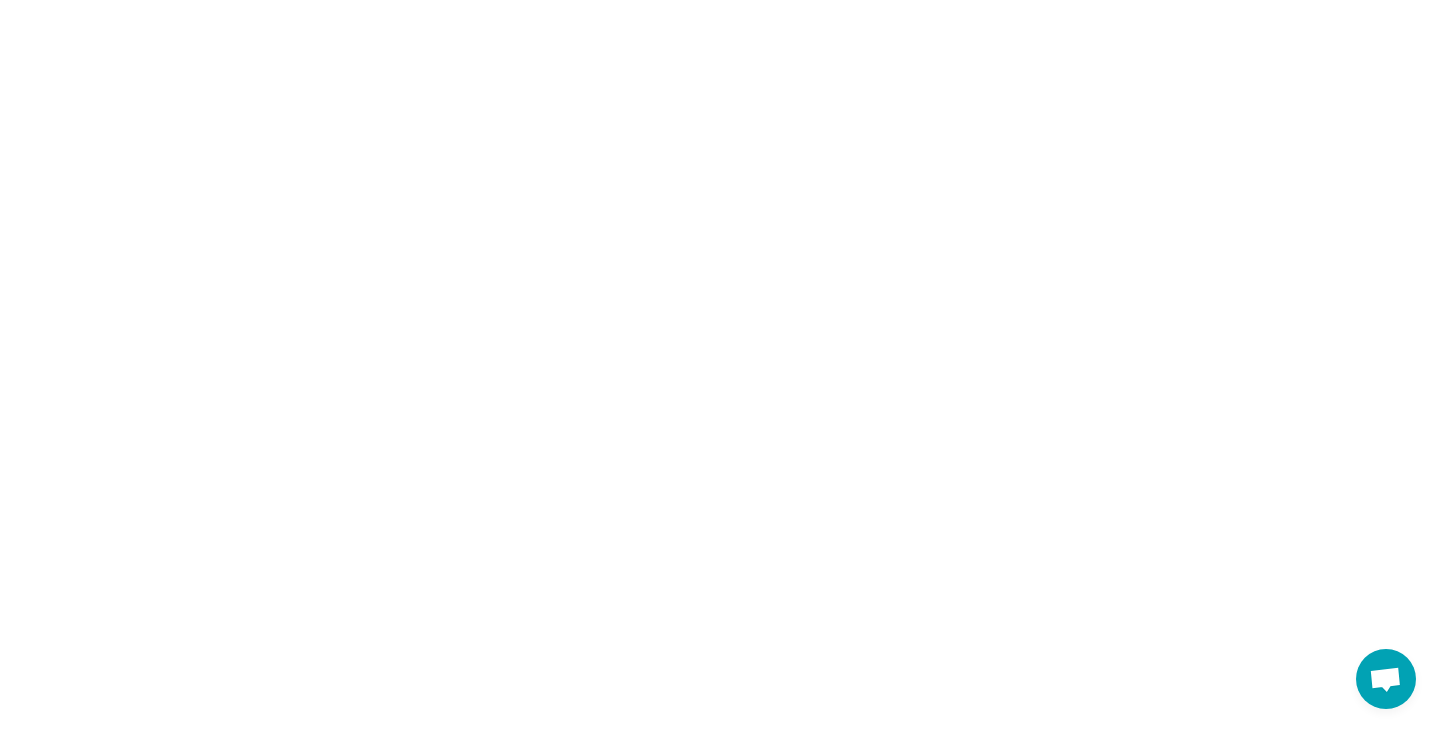 click at bounding box center [720, 0] 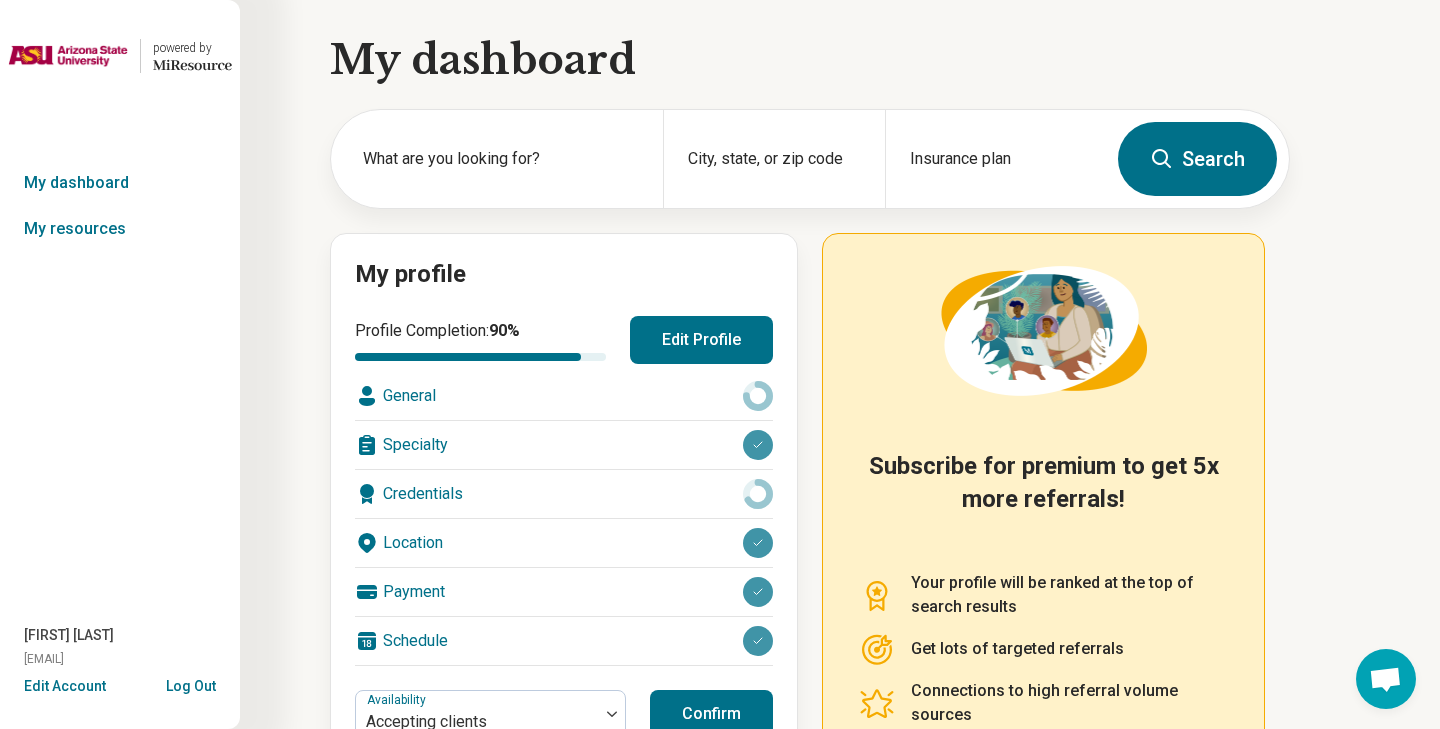click on "Edit Profile" at bounding box center (701, 340) 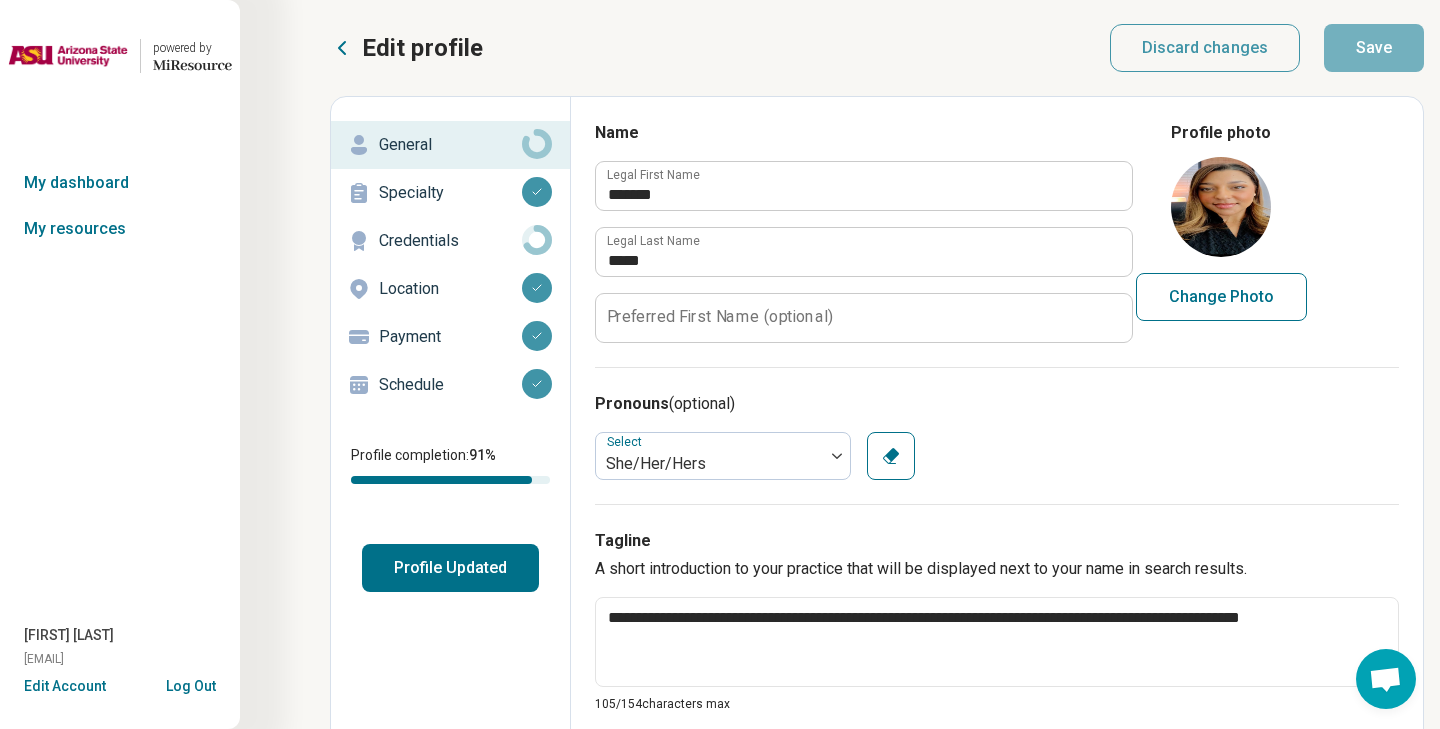 click on "Change Photo" at bounding box center (1221, 297) 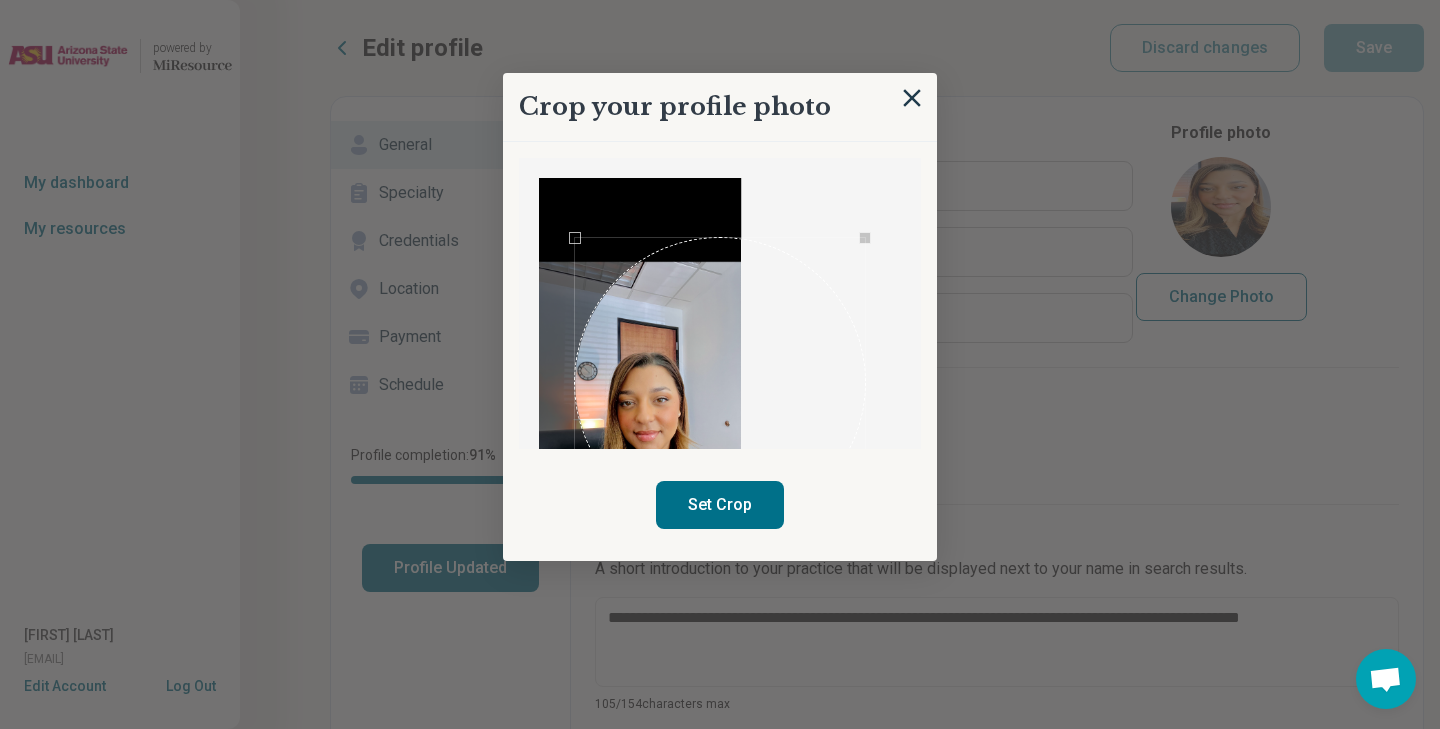 click at bounding box center (720, 383) 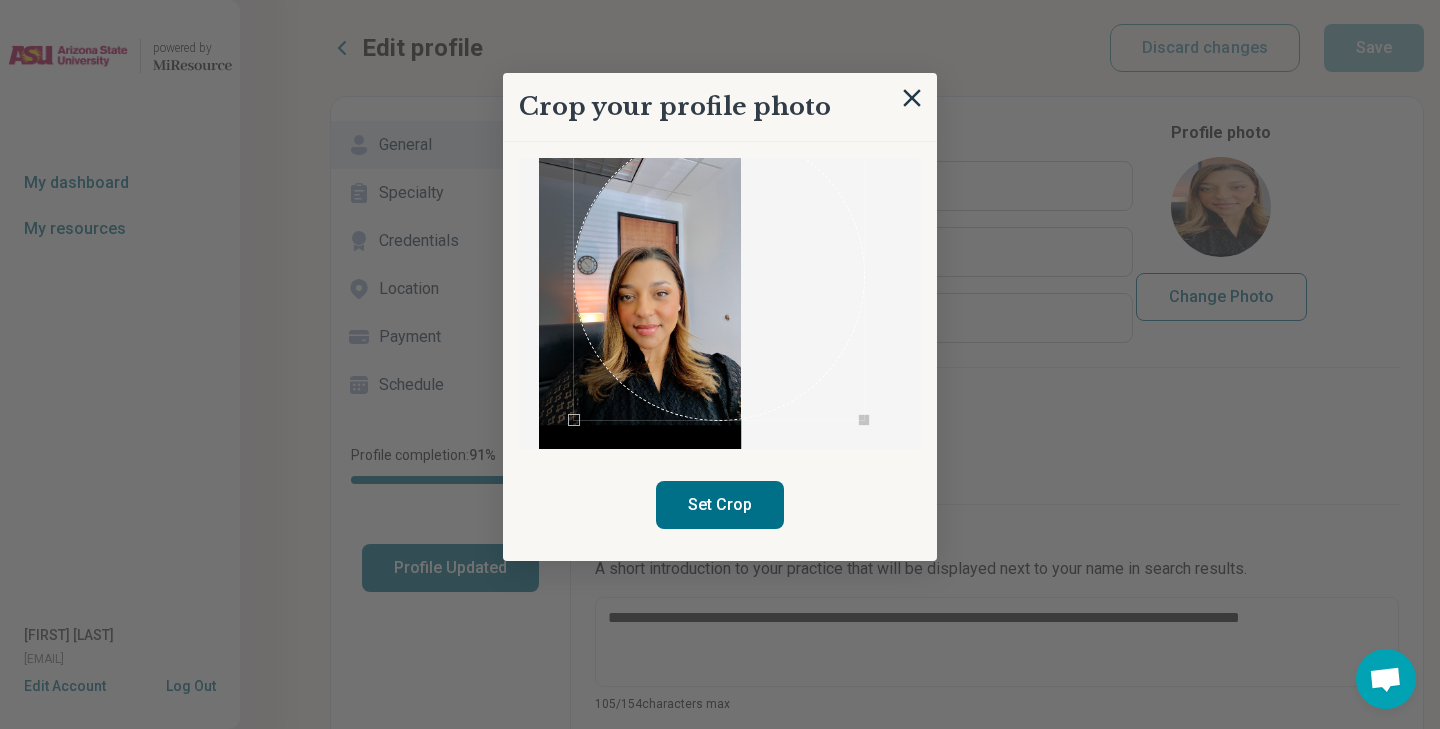 scroll, scrollTop: 105, scrollLeft: 0, axis: vertical 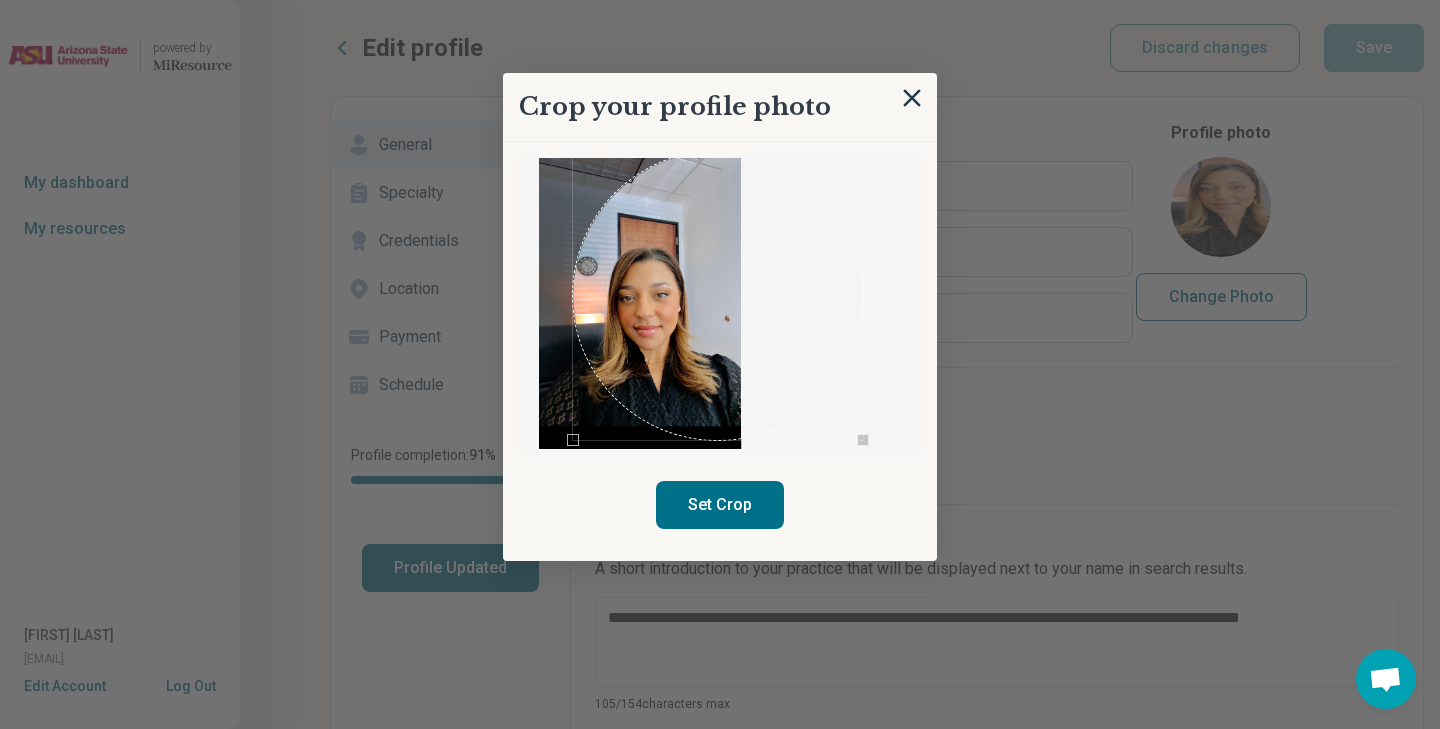 click at bounding box center (718, 296) 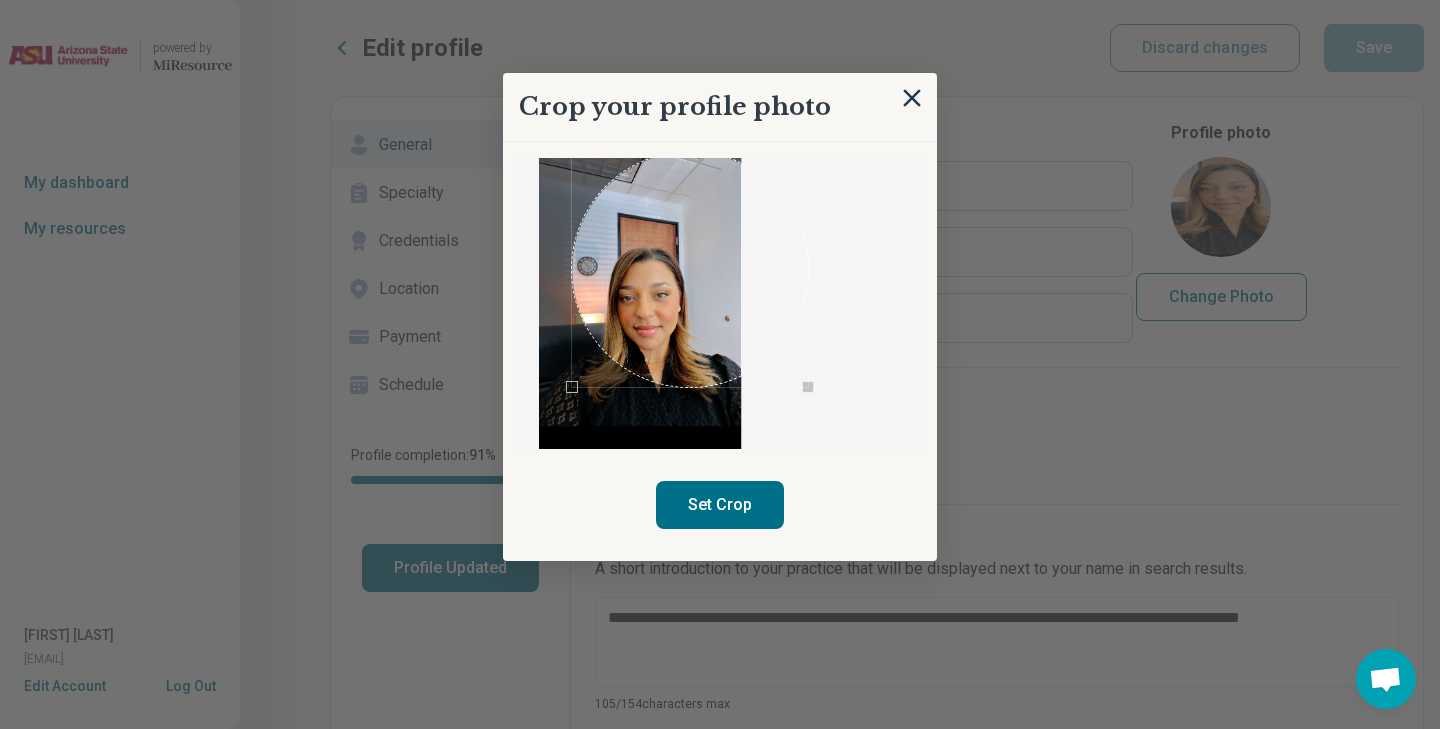 click at bounding box center (640, 291) 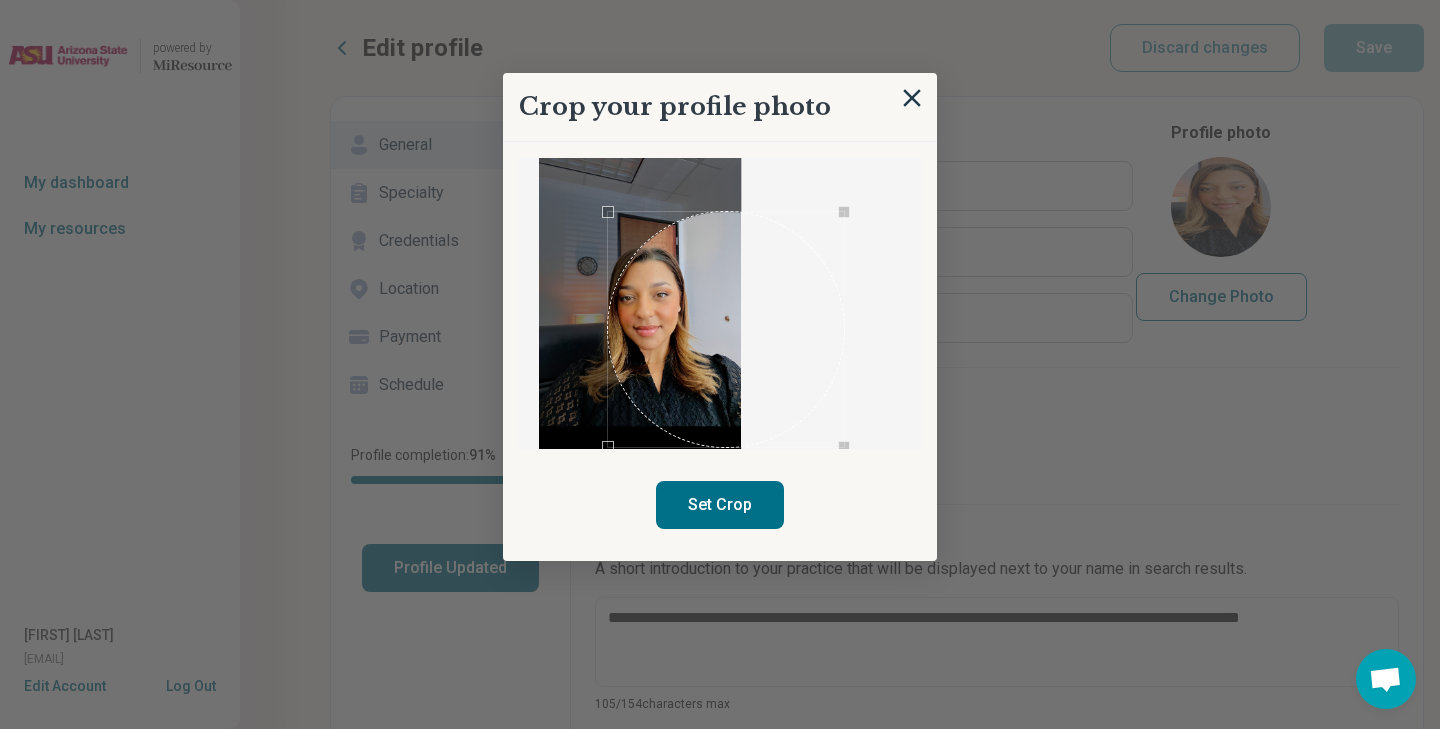 click at bounding box center [726, 330] 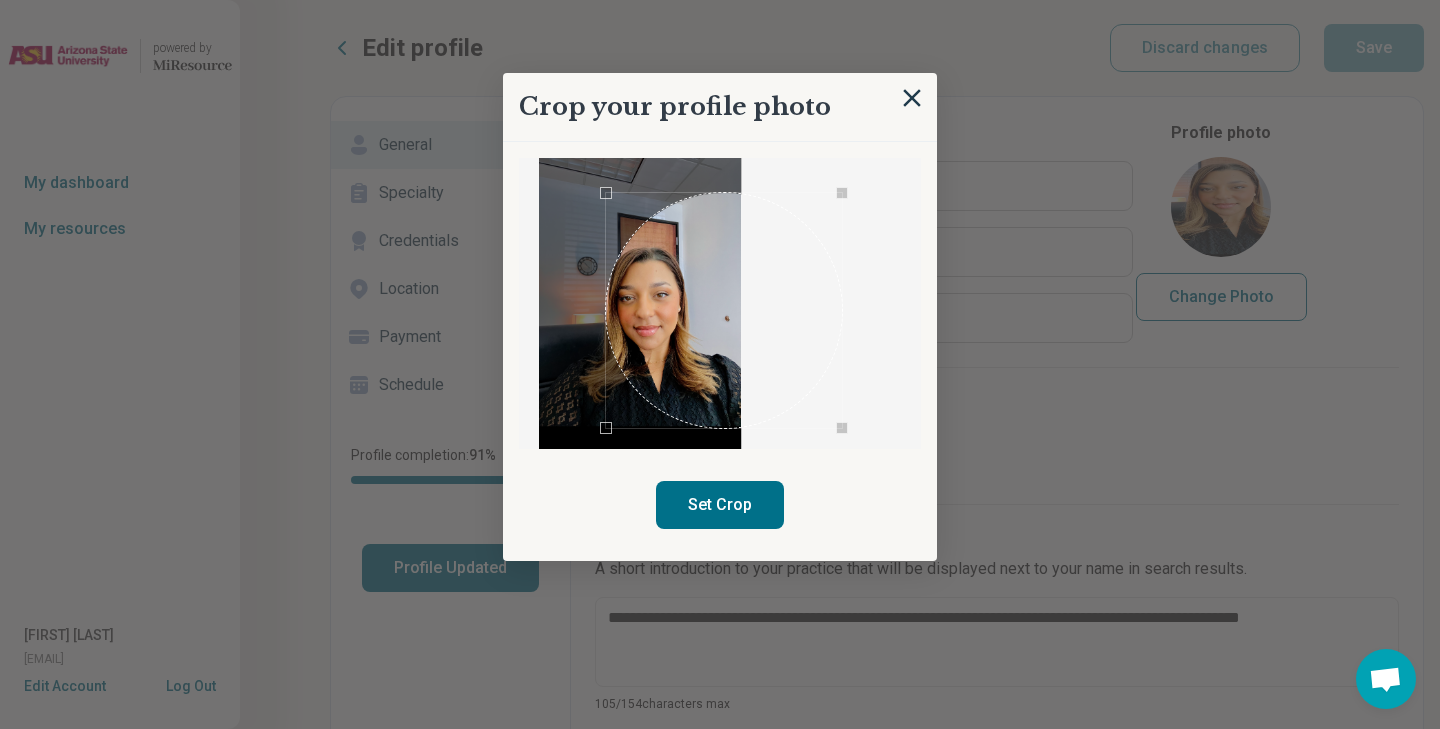 click at bounding box center [724, 311] 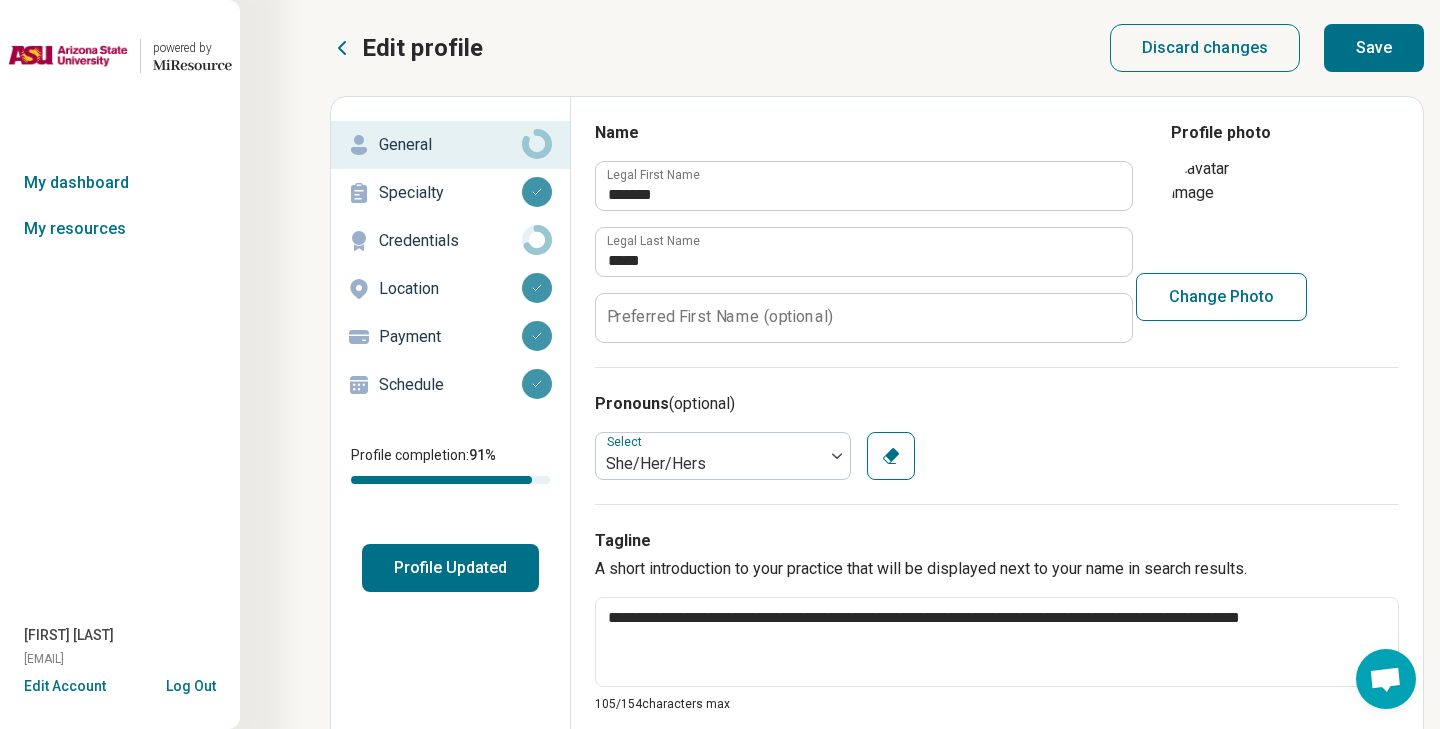 click on "Save" at bounding box center [1374, 48] 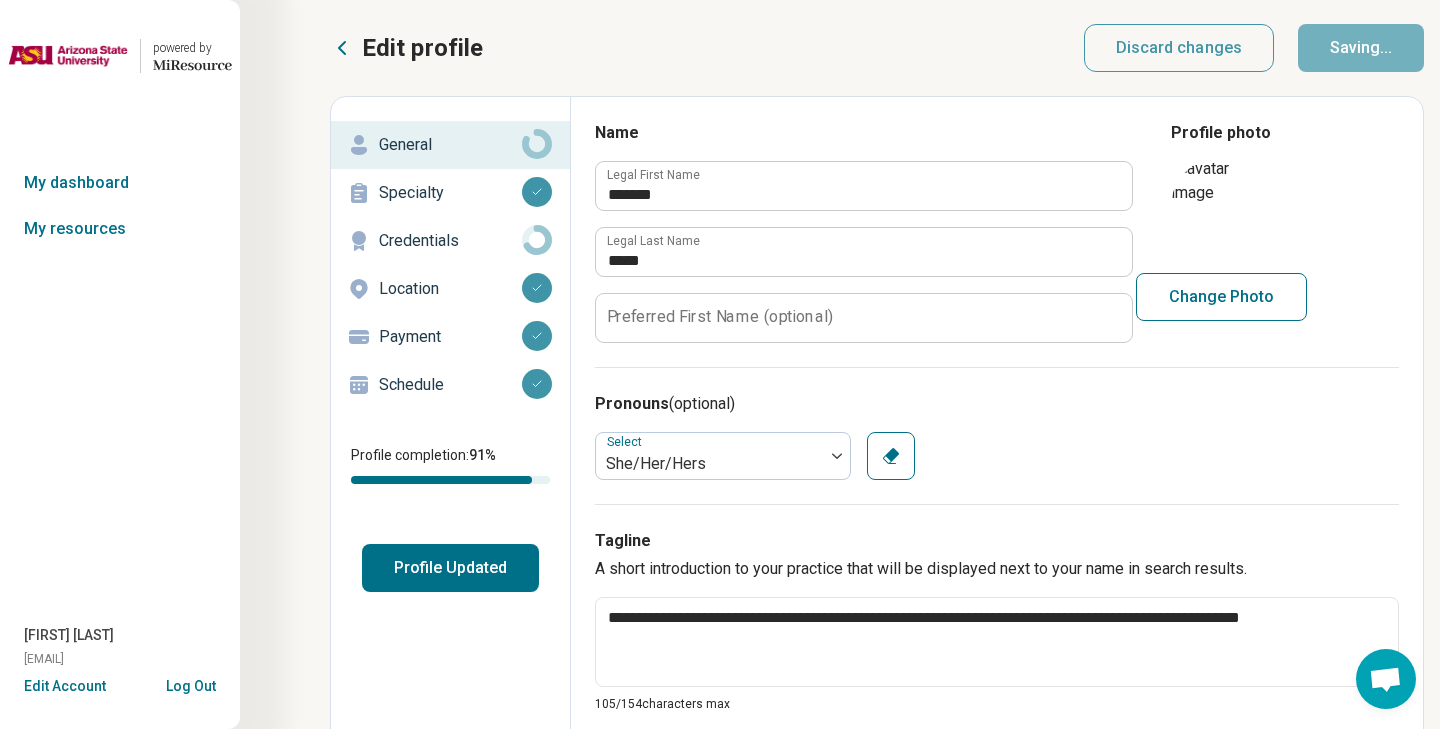 type on "*" 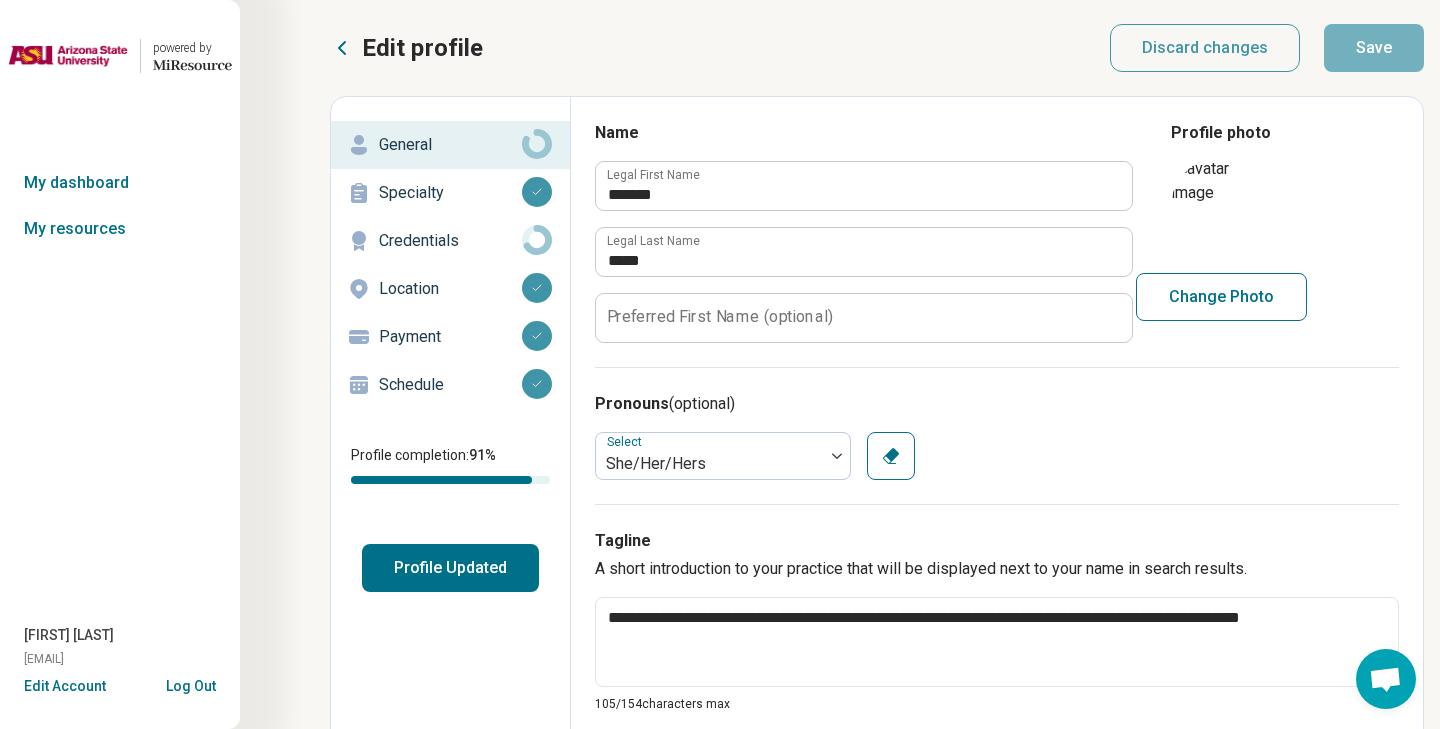 click on "Change Photo" at bounding box center [1221, 297] 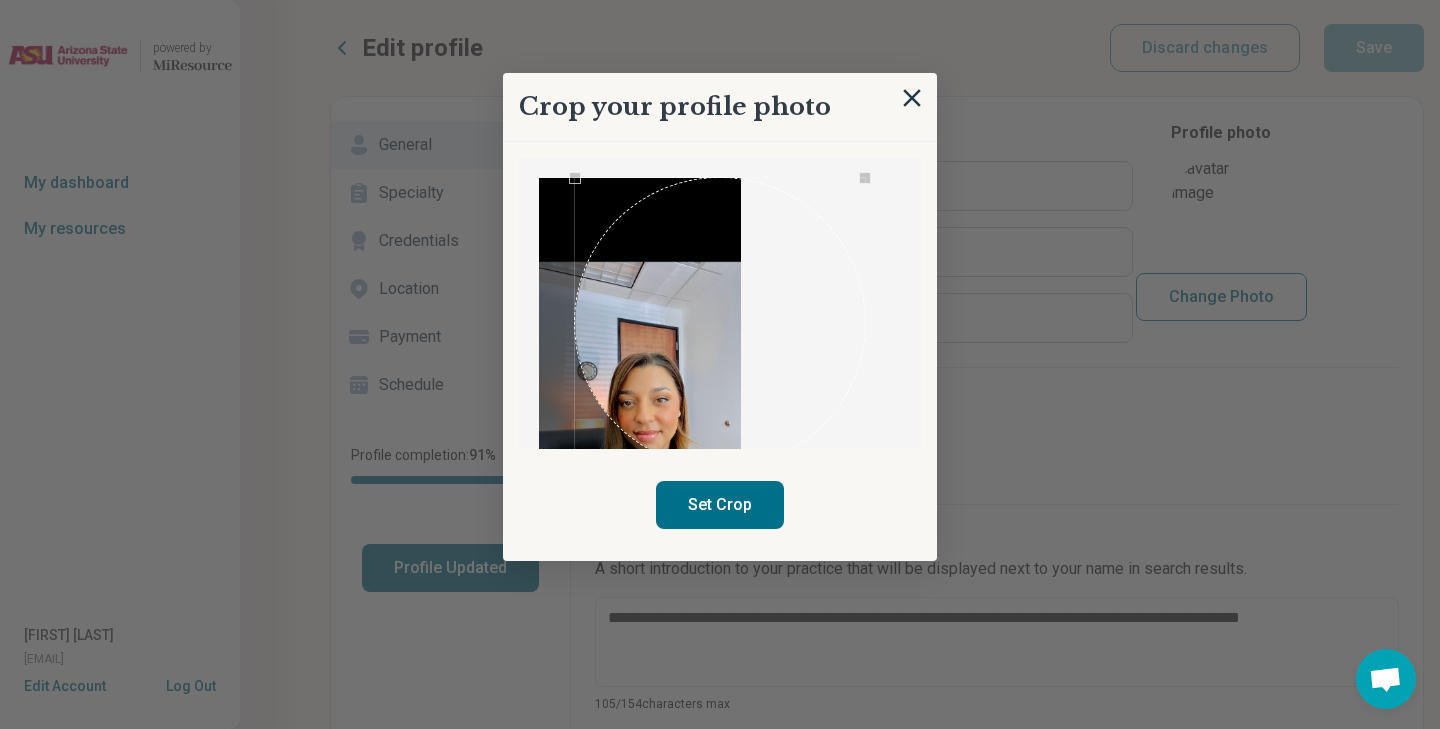 click at bounding box center [720, 323] 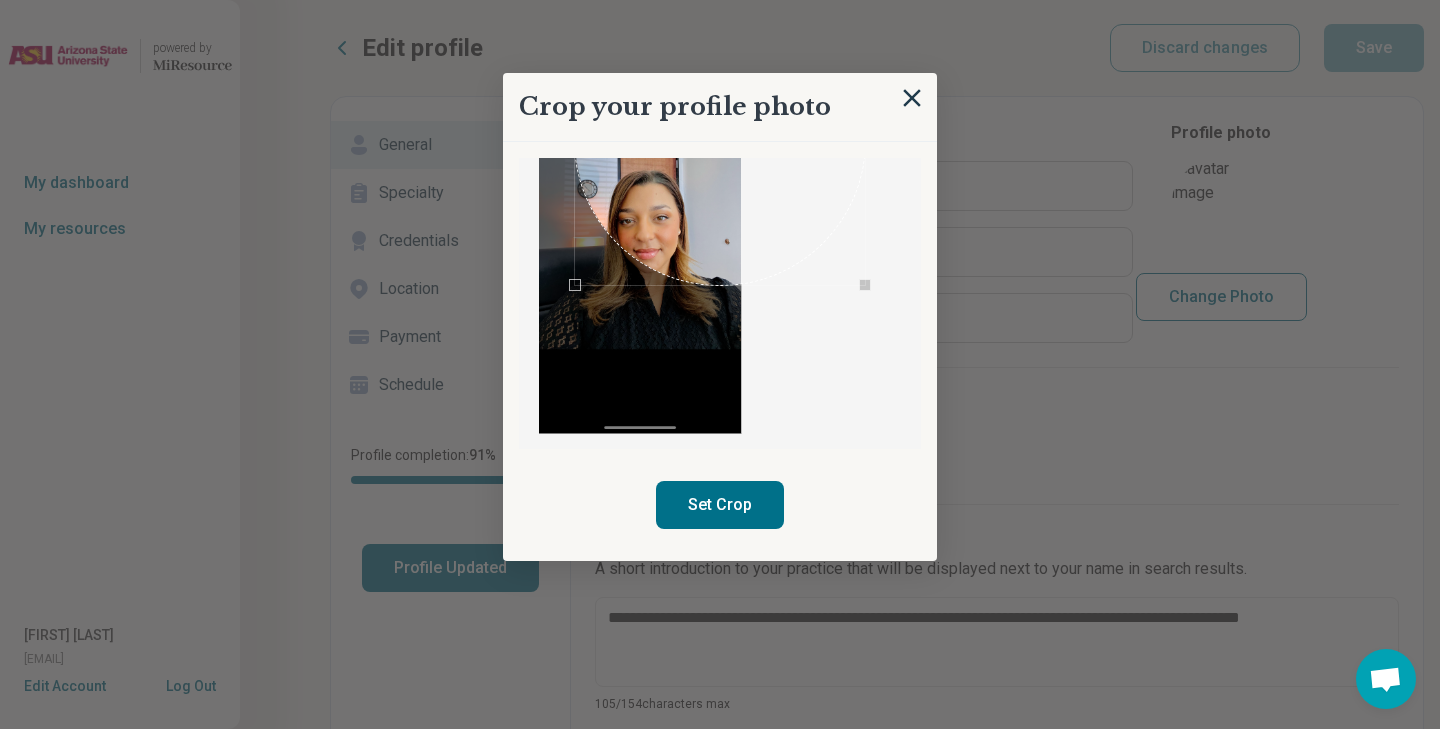 scroll, scrollTop: 186, scrollLeft: 0, axis: vertical 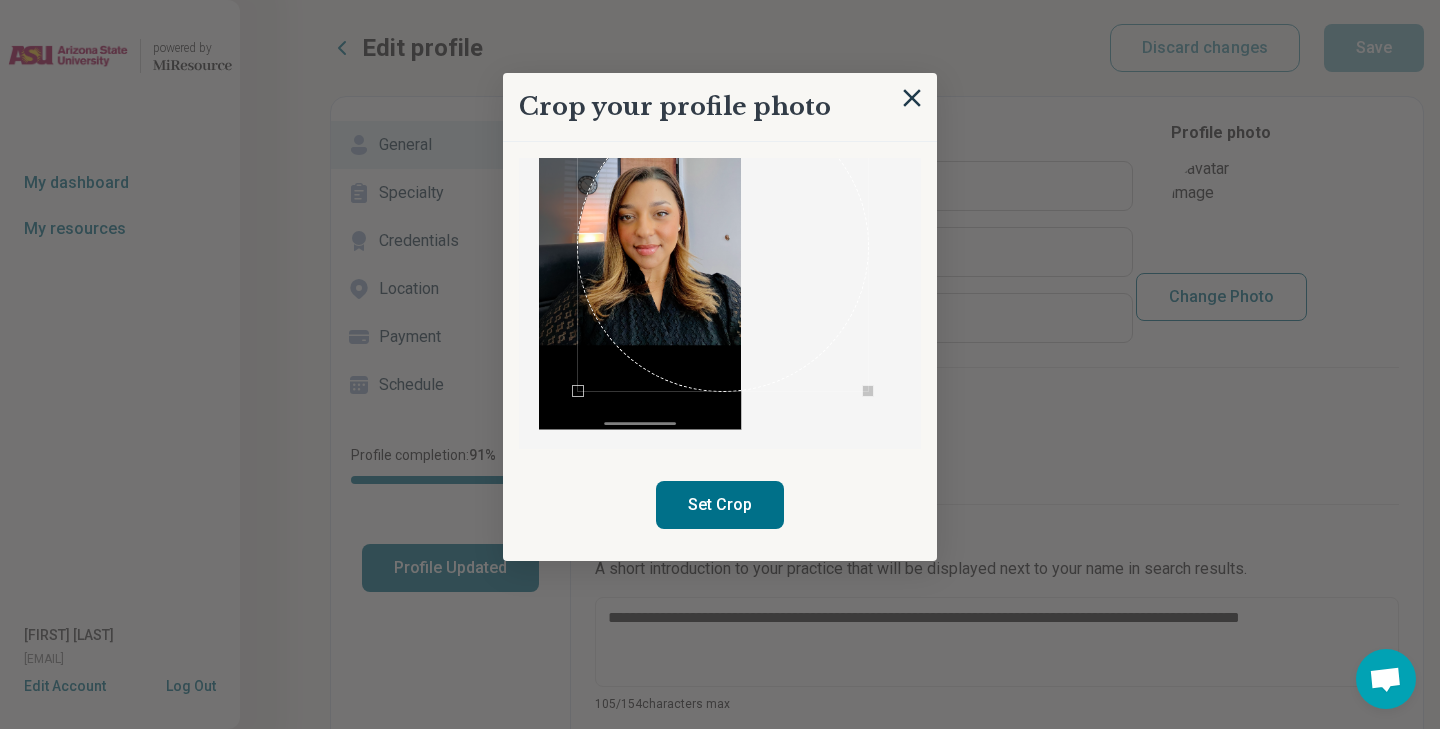 click at bounding box center (723, 247) 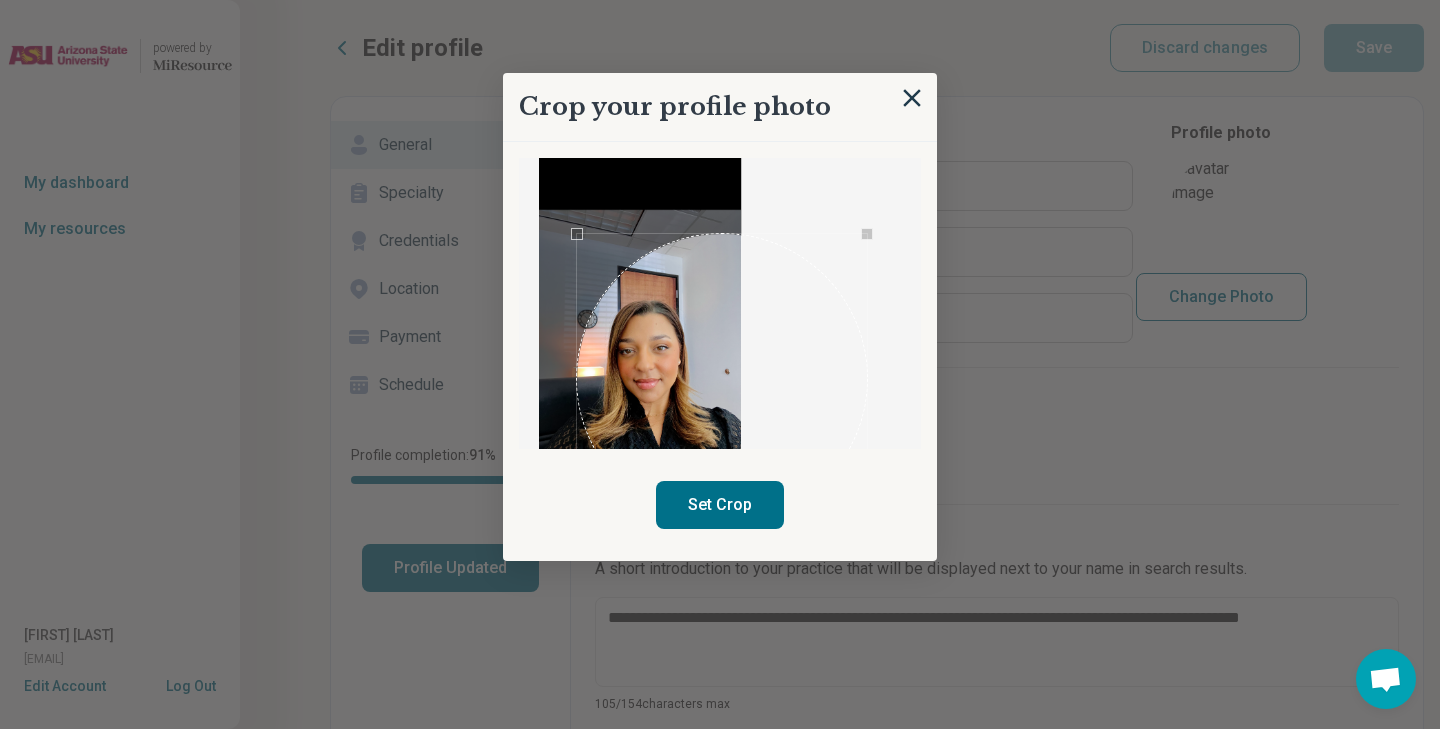 scroll, scrollTop: 37, scrollLeft: 0, axis: vertical 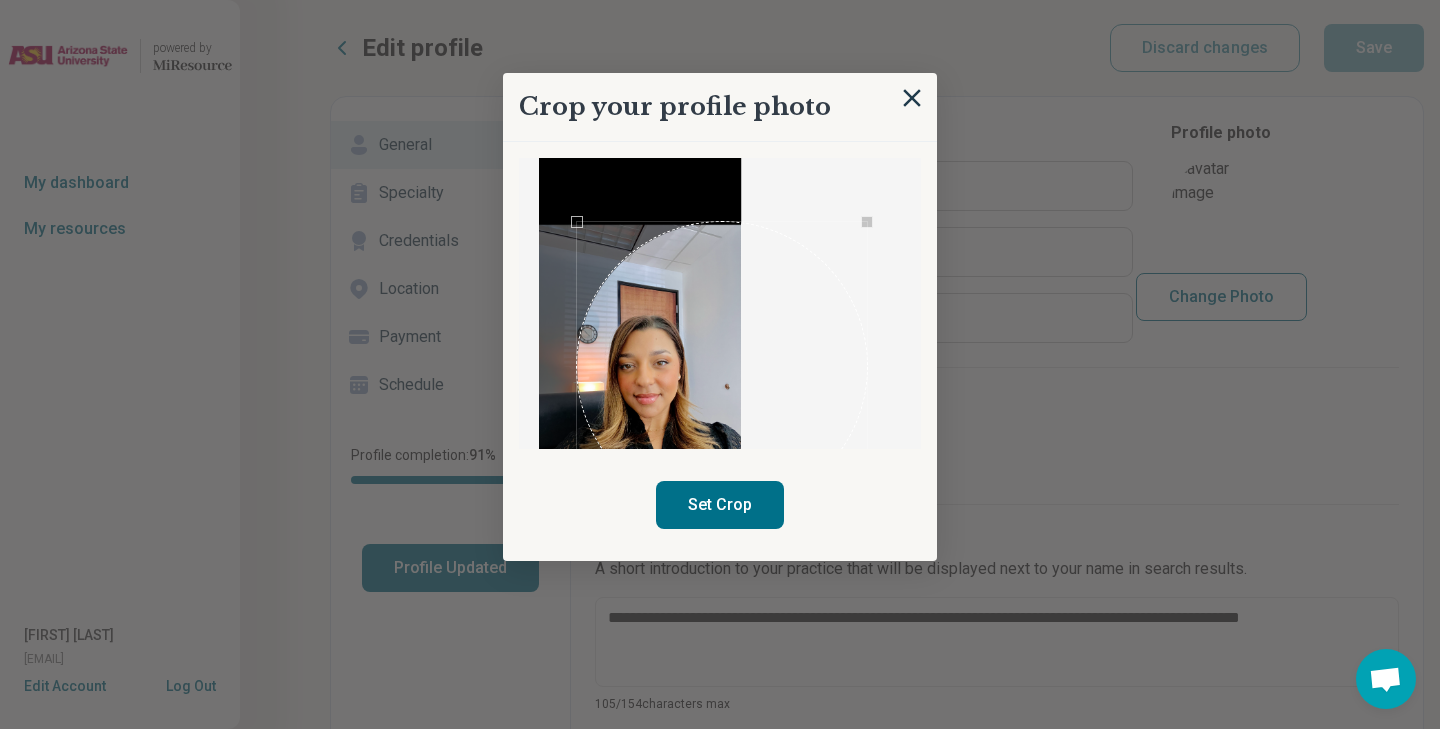 click at bounding box center (722, 367) 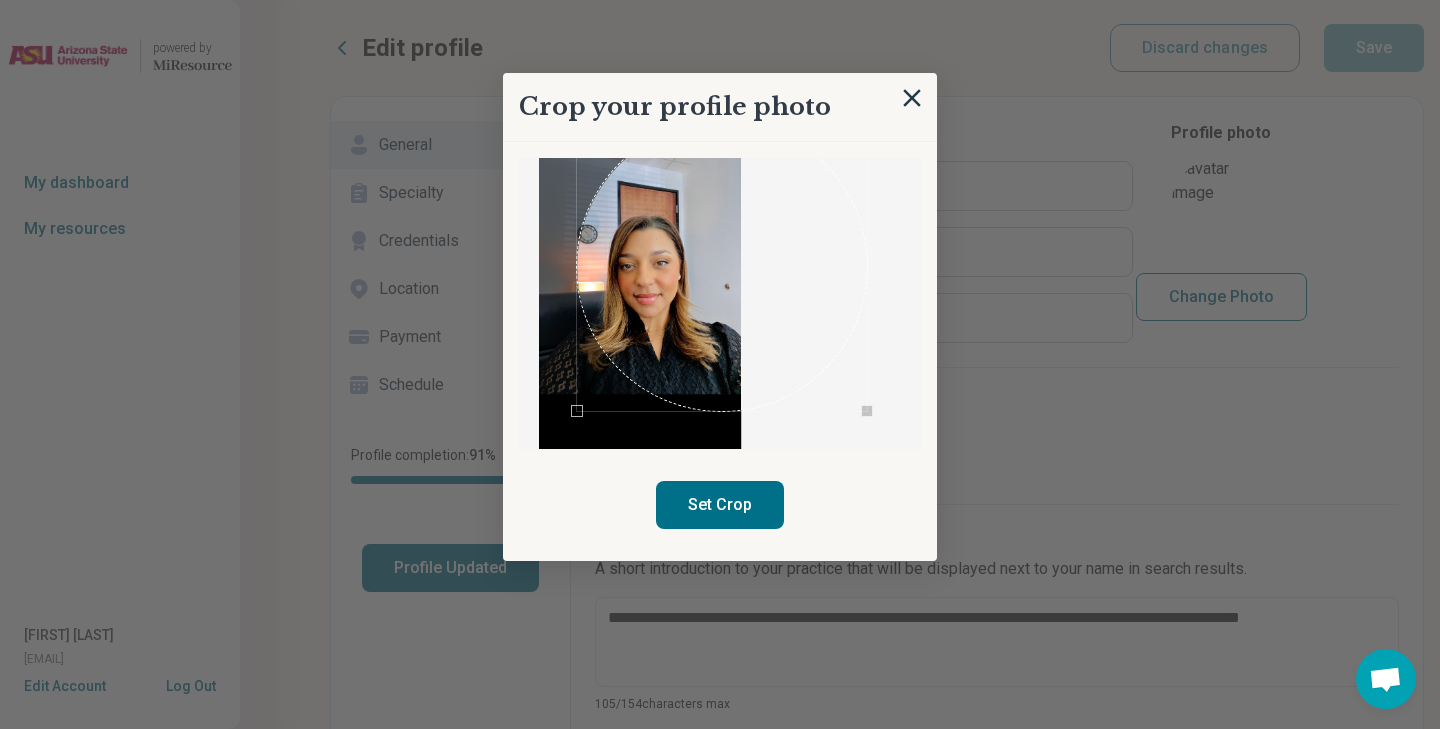 scroll, scrollTop: 142, scrollLeft: 0, axis: vertical 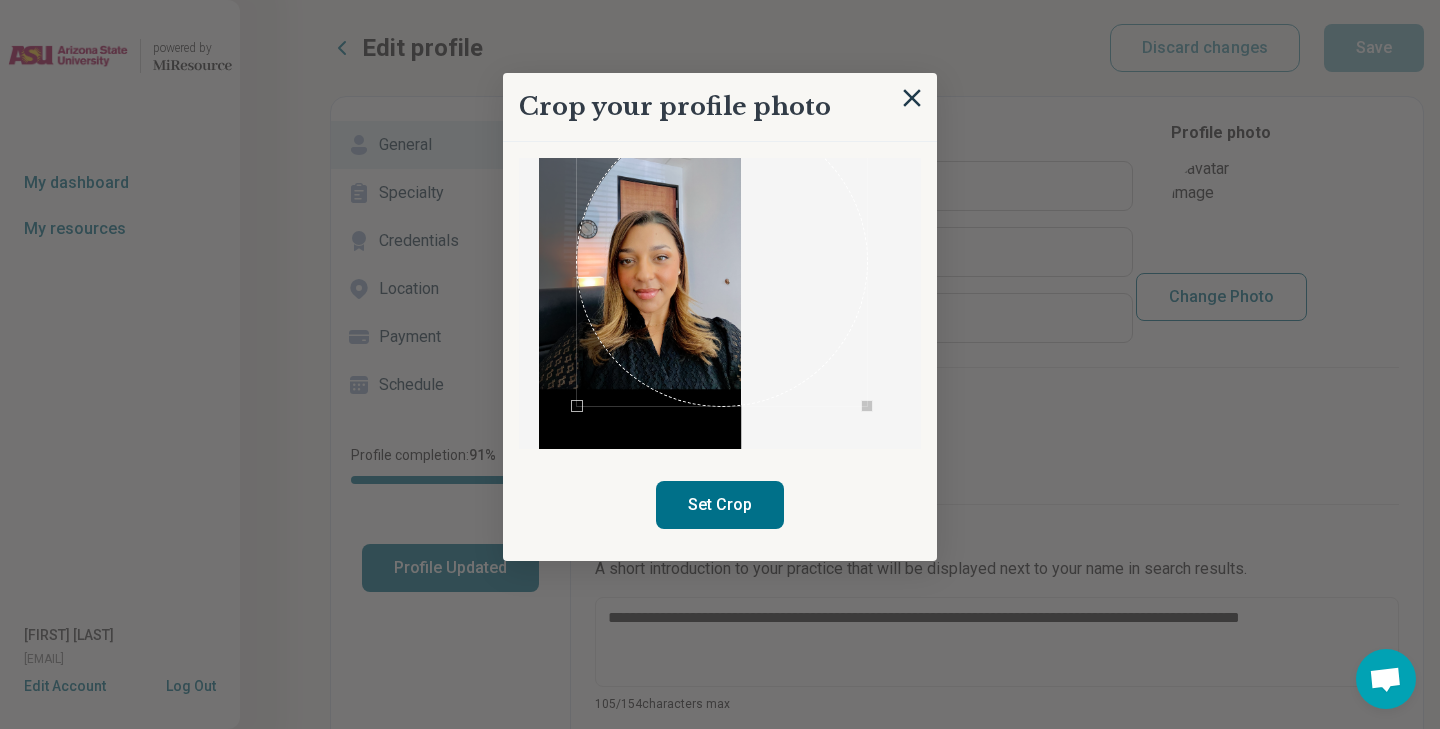 click on "Set Crop" at bounding box center [720, 505] 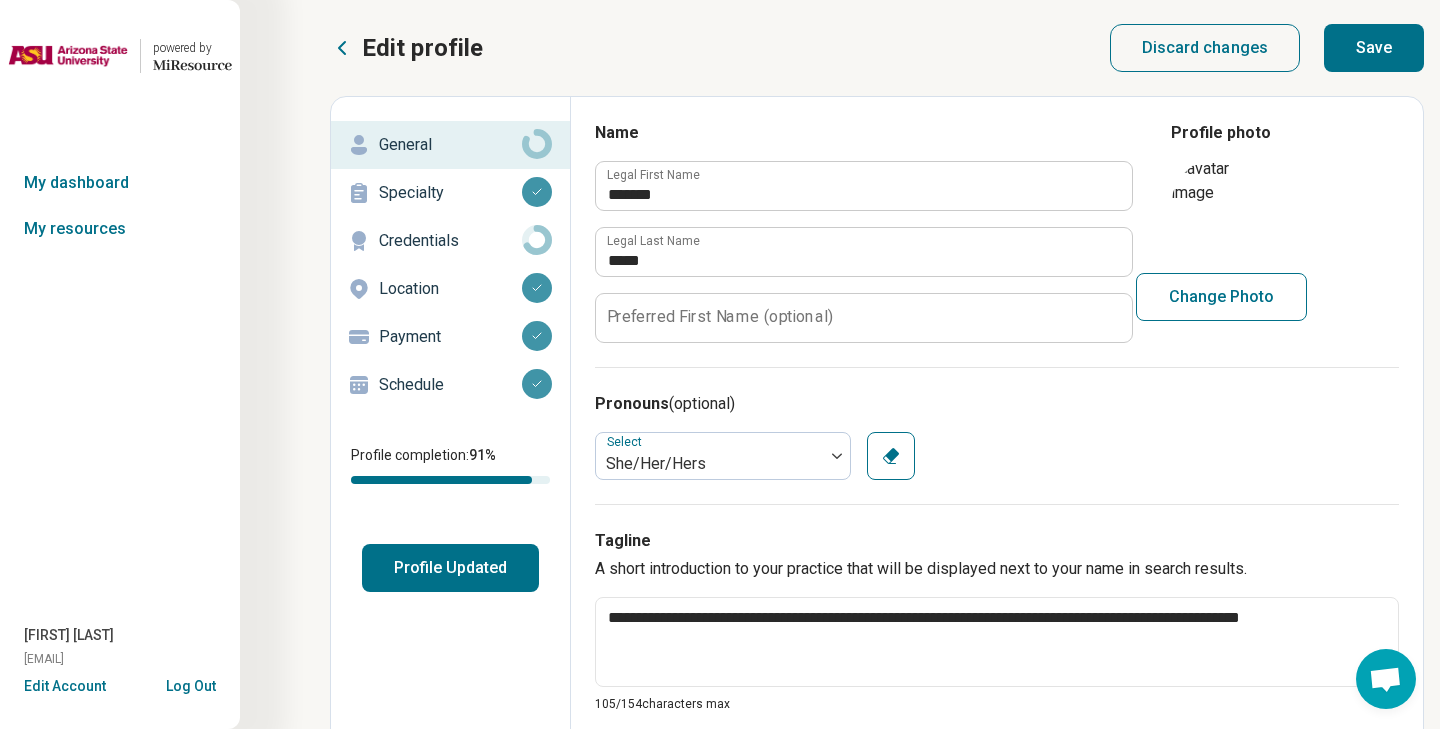 click on "Change Photo" at bounding box center [1221, 297] 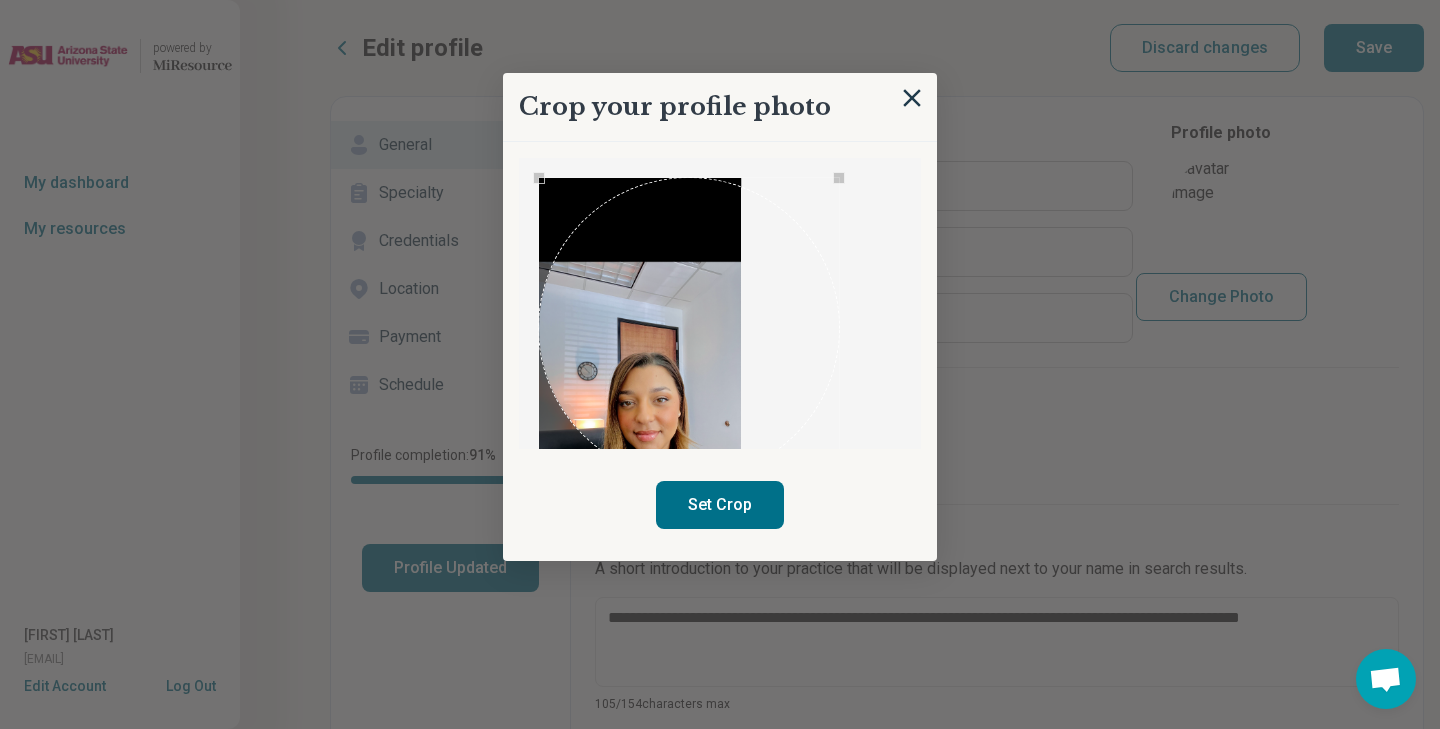 type 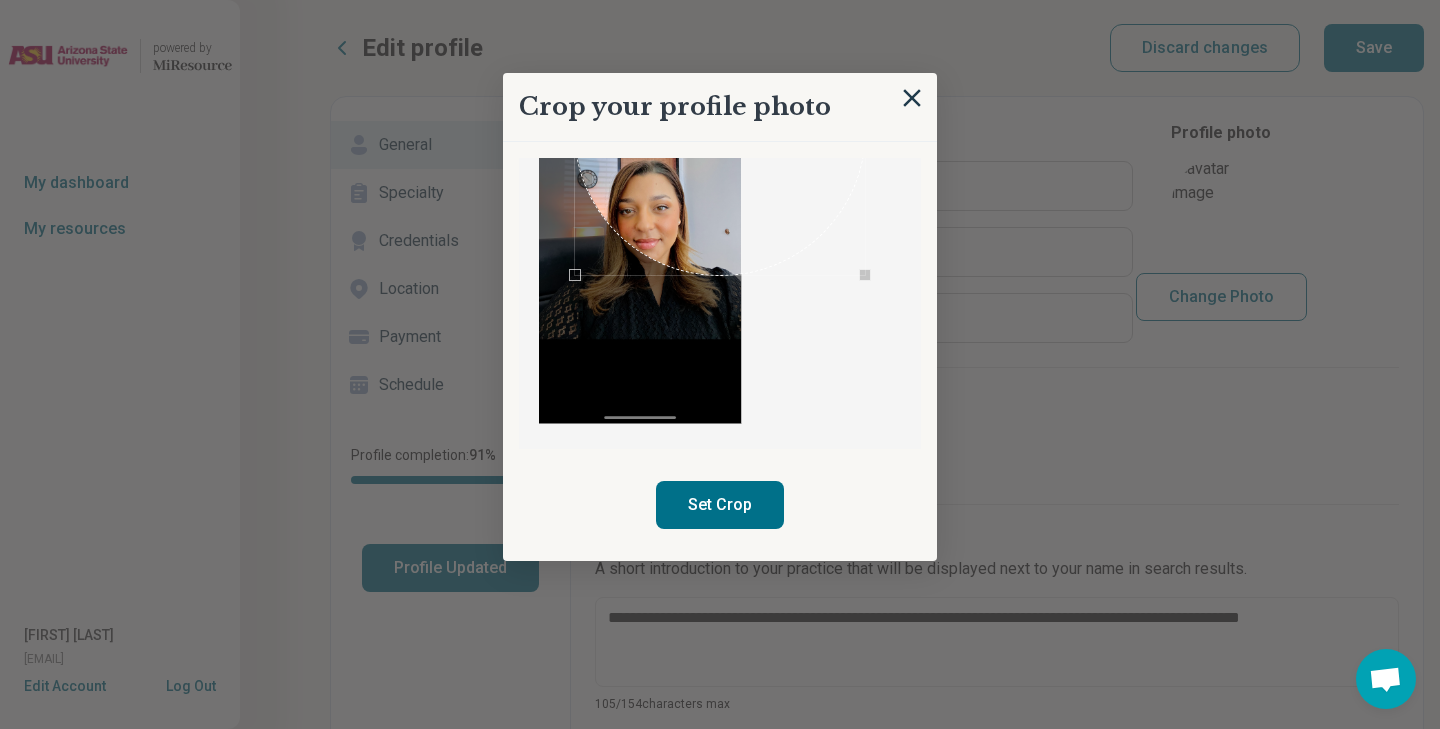 scroll, scrollTop: 192, scrollLeft: 0, axis: vertical 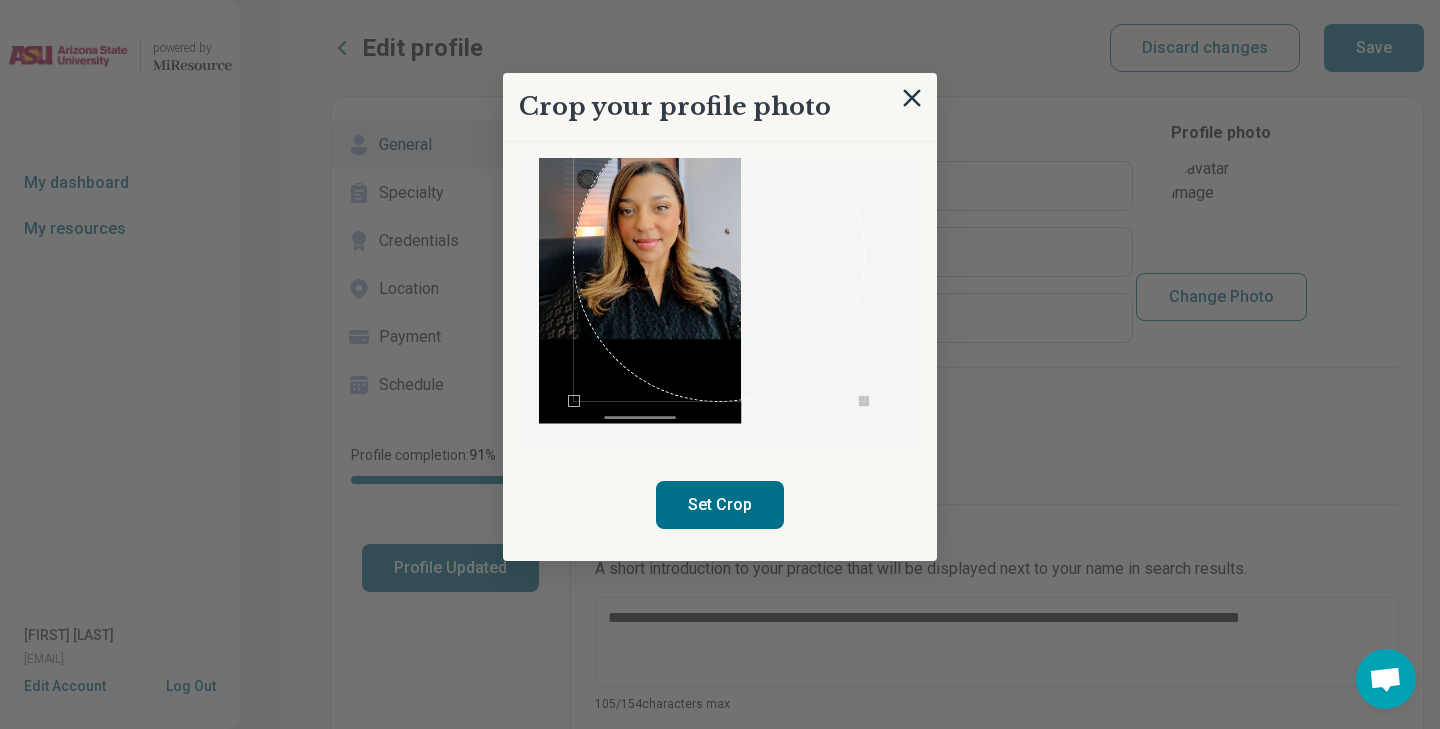 click at bounding box center (719, 257) 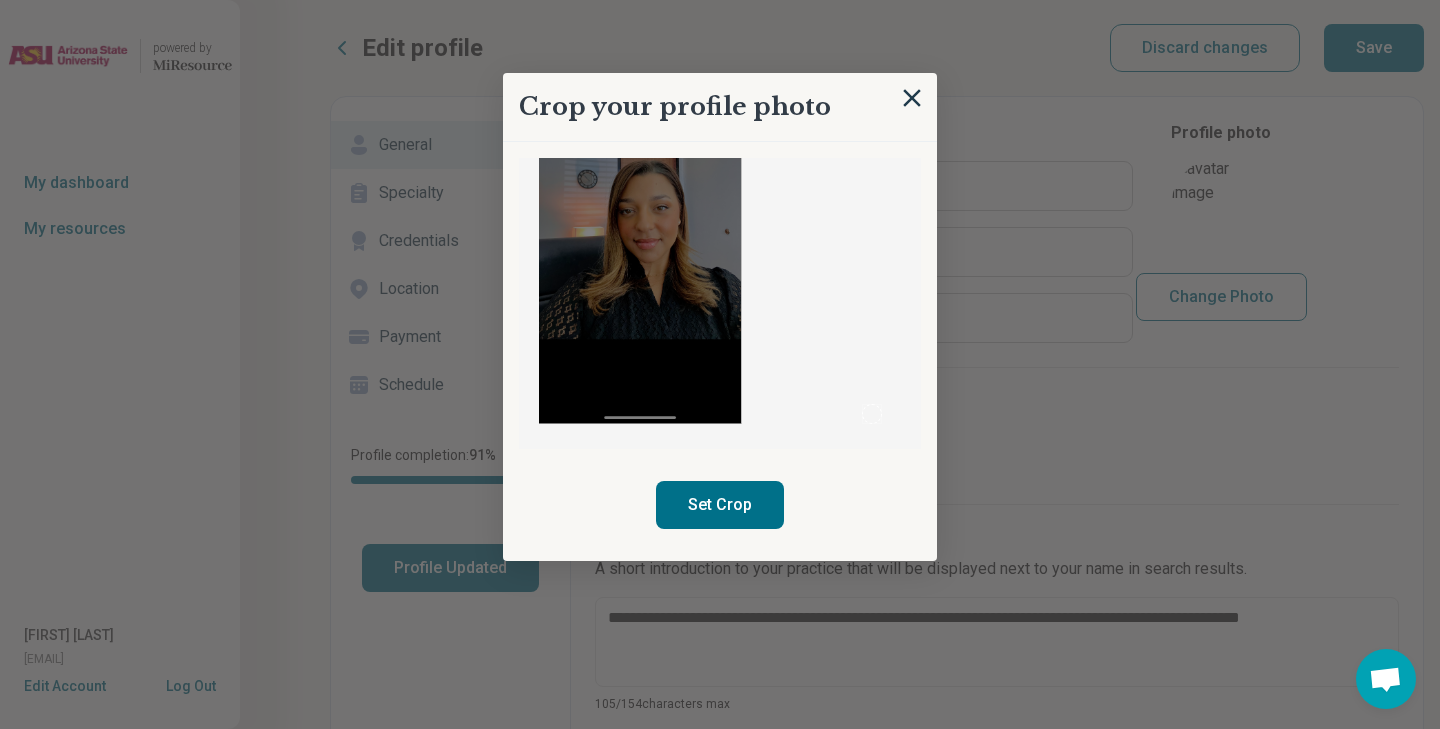 click at bounding box center [640, 204] 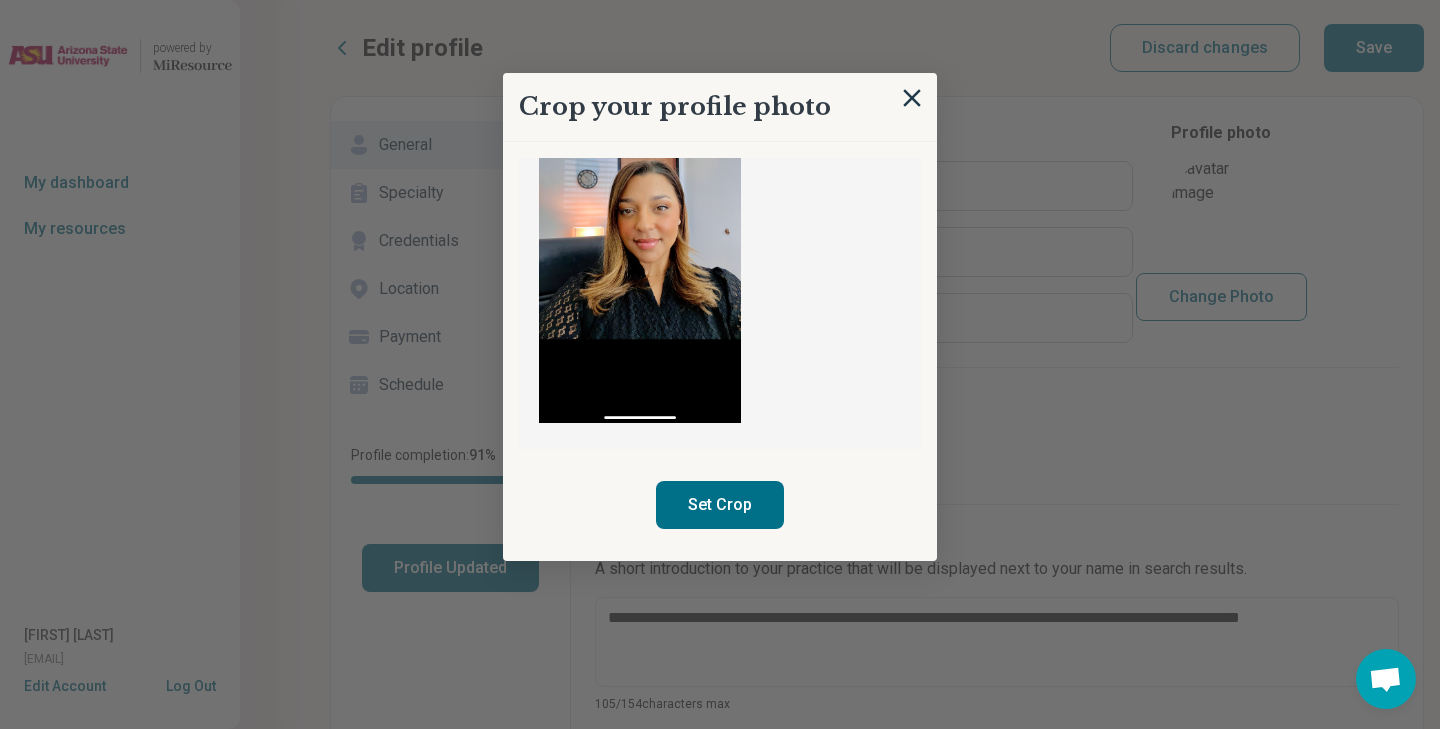 click at bounding box center (640, 204) 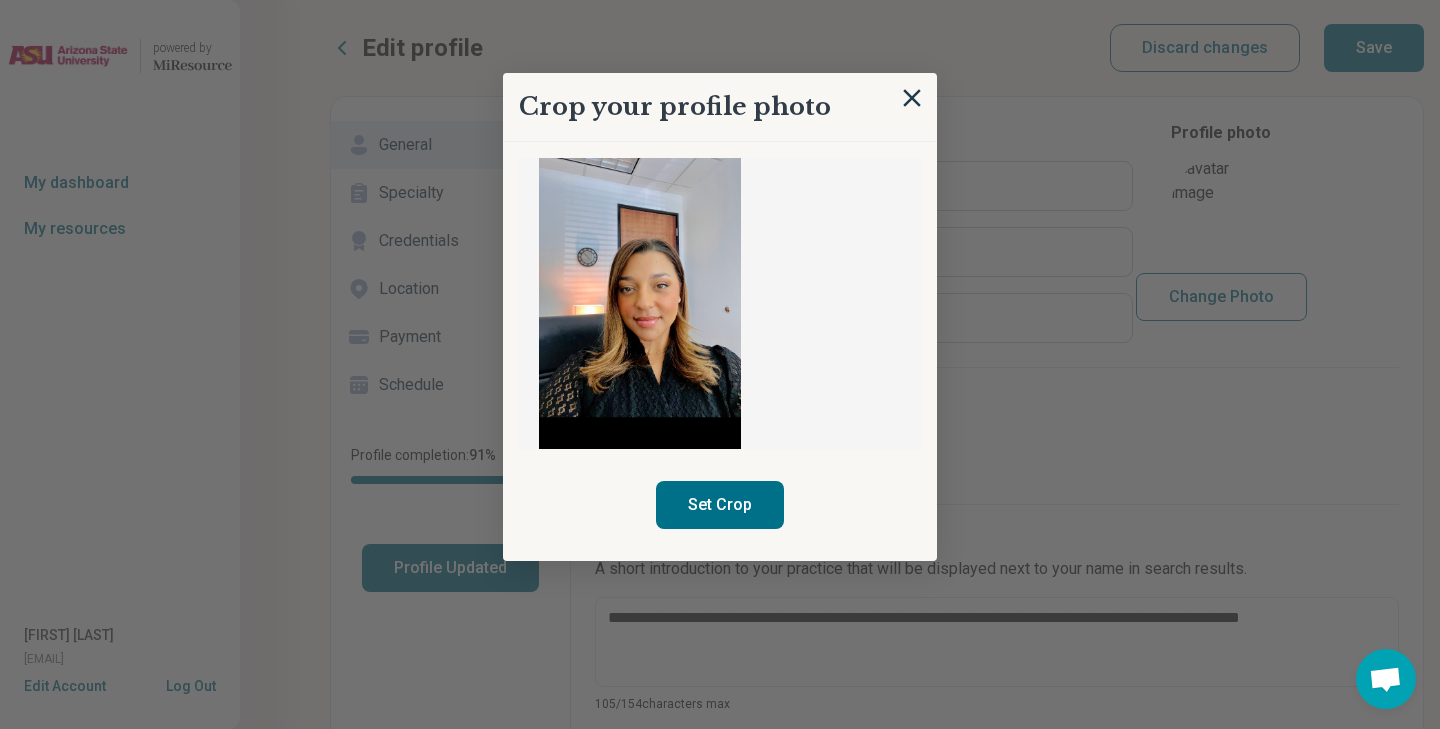 scroll, scrollTop: 117, scrollLeft: 0, axis: vertical 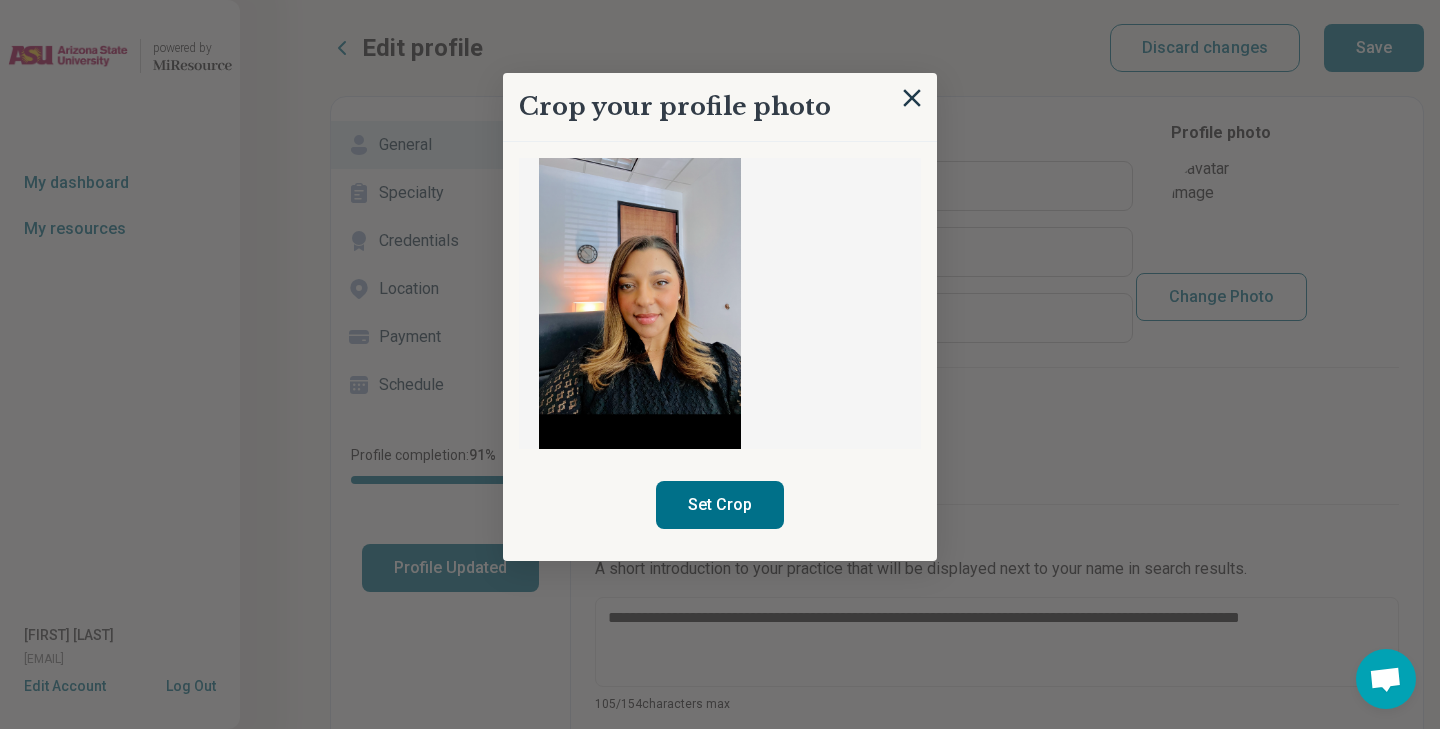 click on "Set Crop" at bounding box center (720, 505) 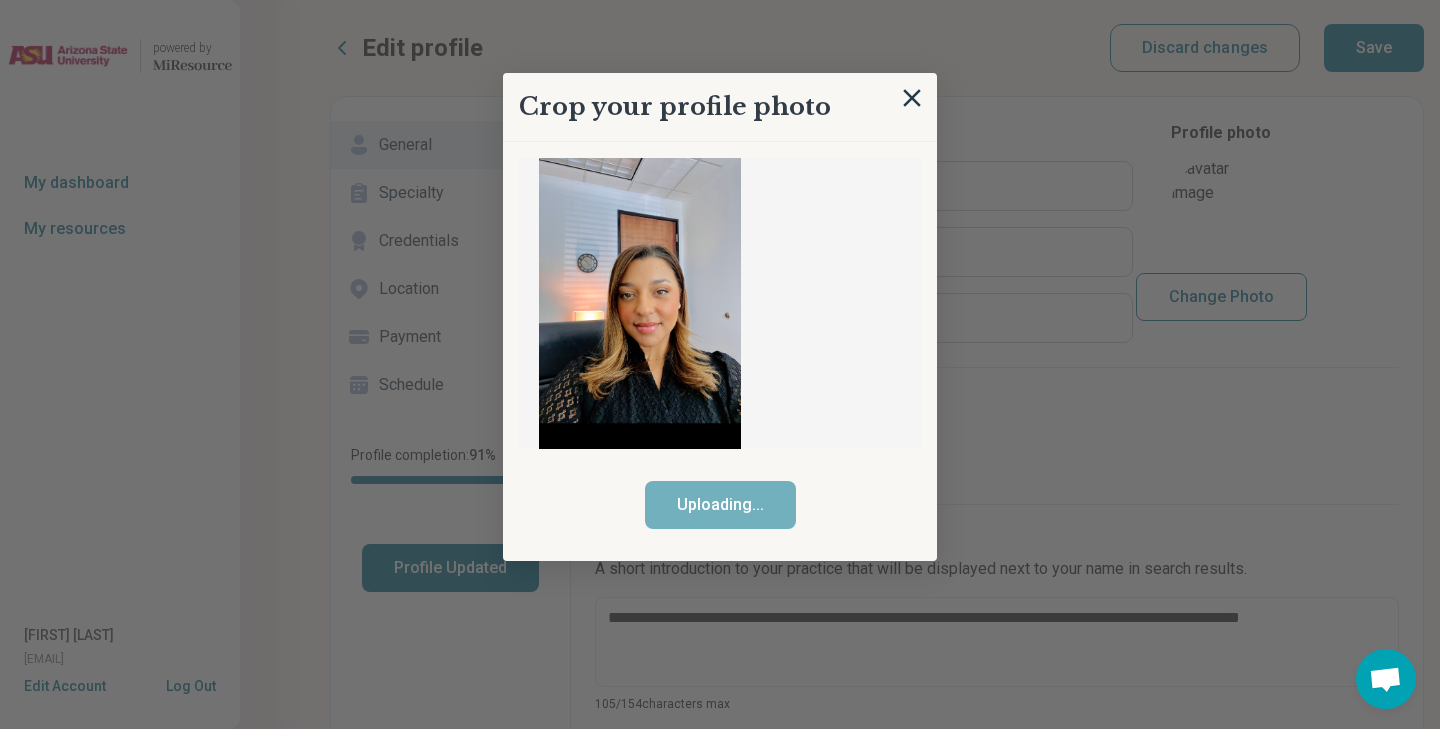 scroll, scrollTop: 112, scrollLeft: 0, axis: vertical 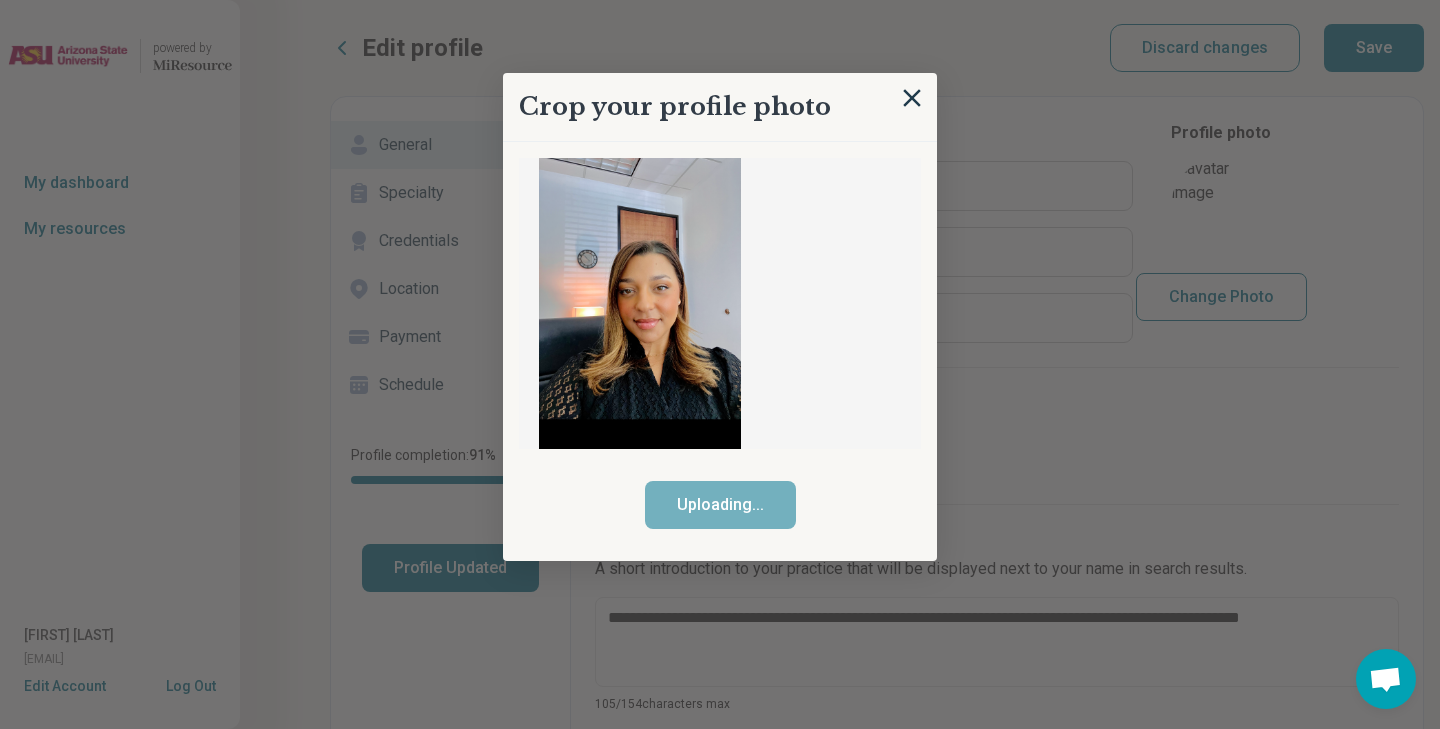click on "Crop your profile photo" at bounding box center [720, 107] 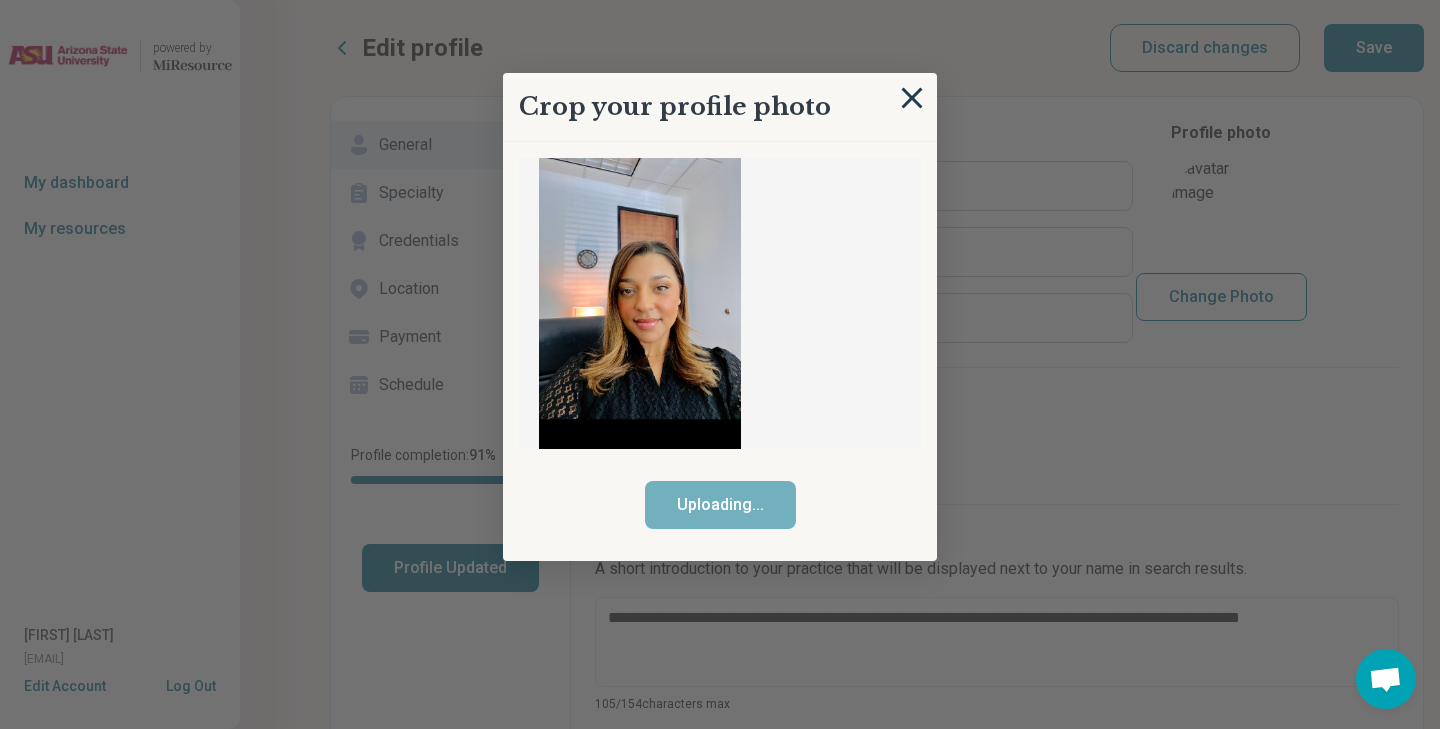click at bounding box center [912, 98] 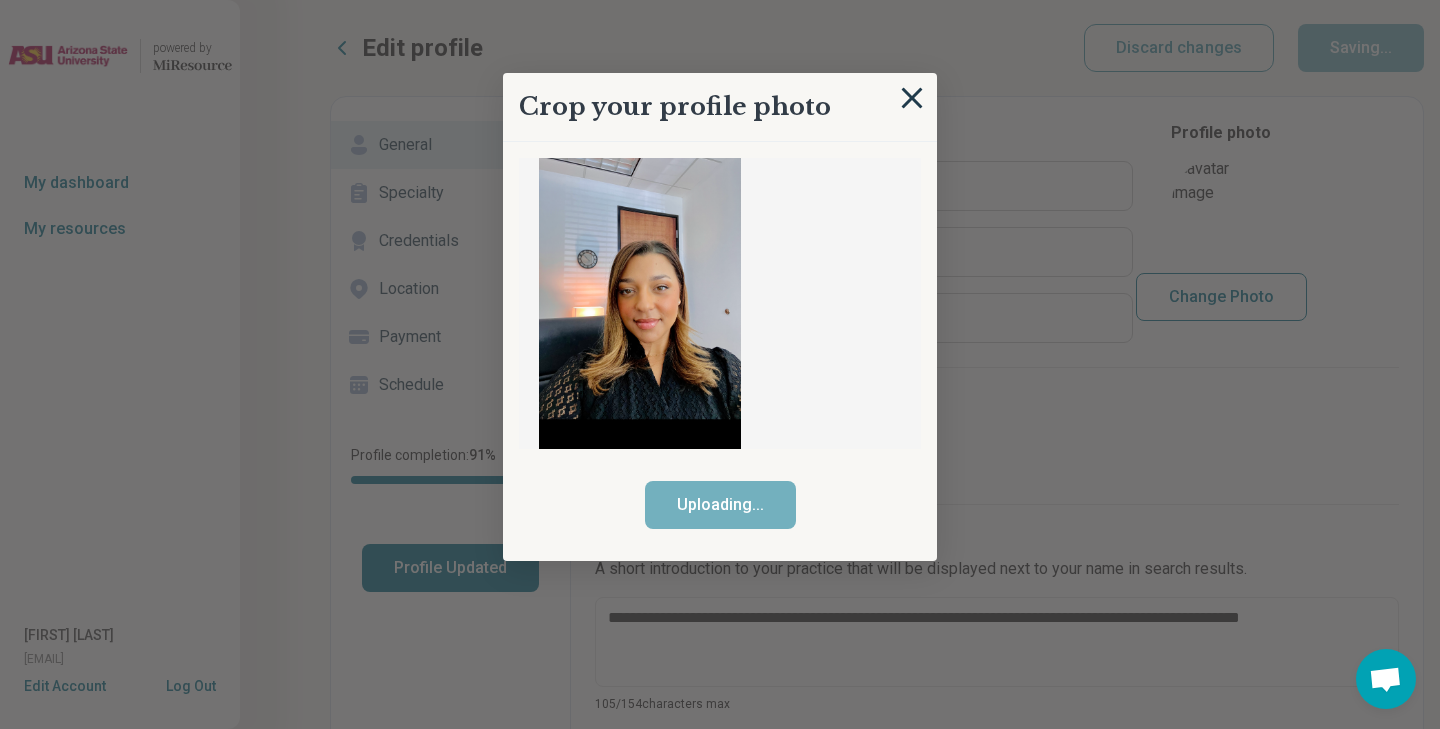 click at bounding box center (912, 98) 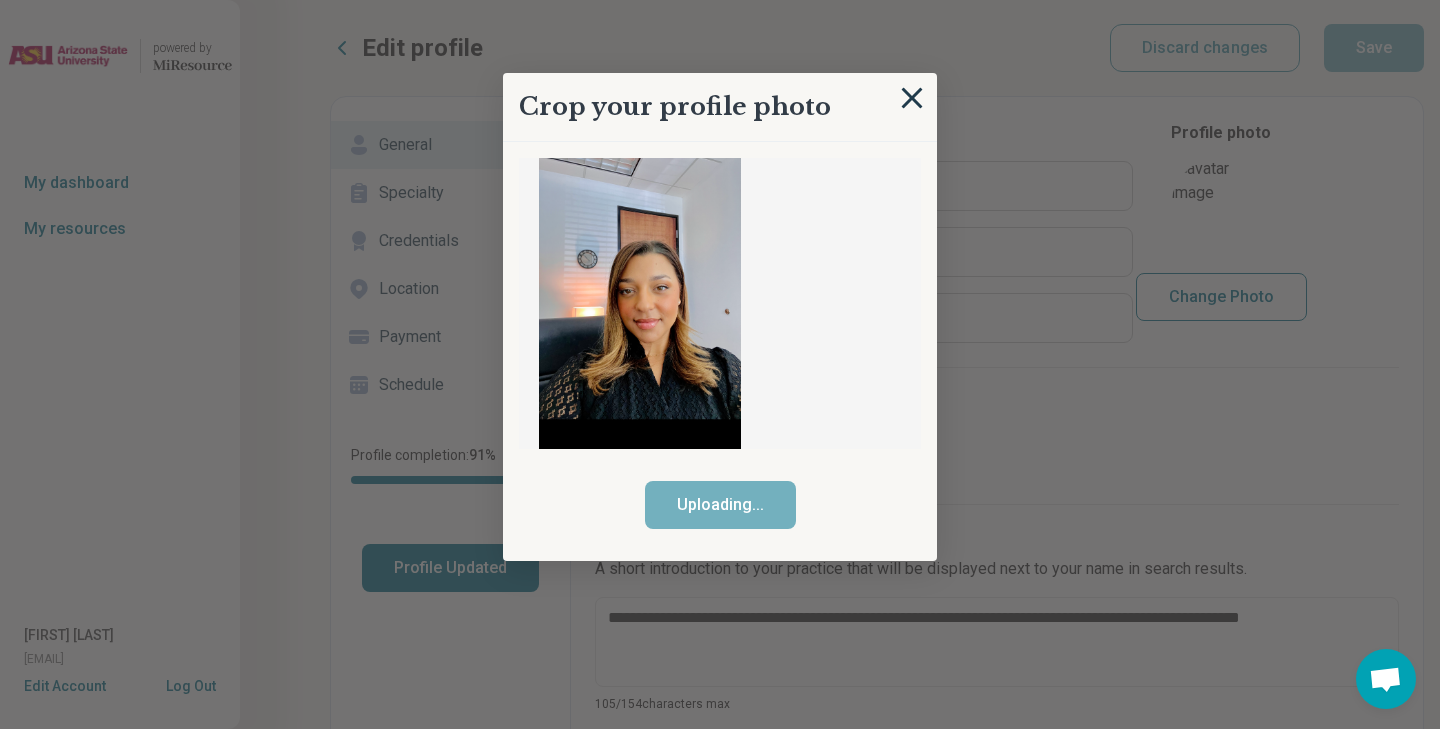 click at bounding box center (912, 98) 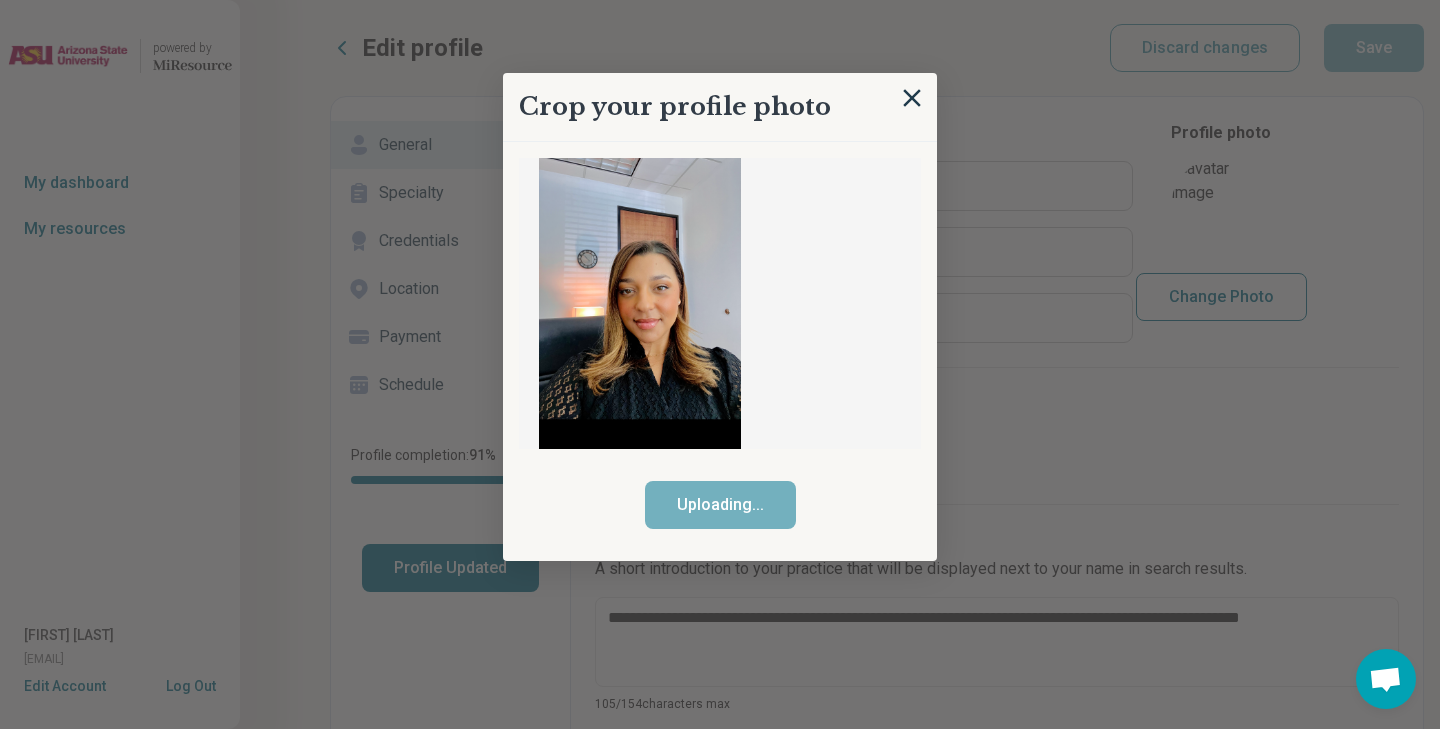 click at bounding box center [720, 364] 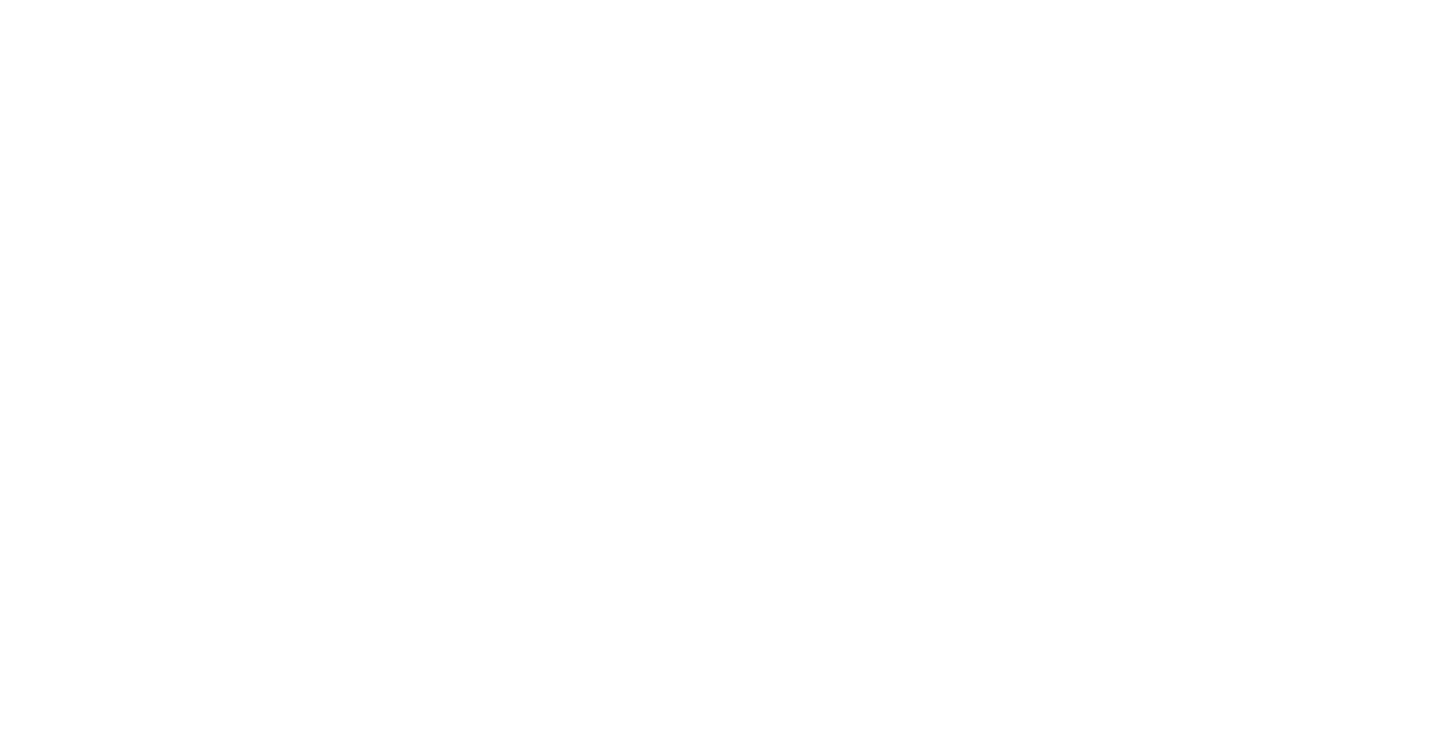 scroll, scrollTop: 0, scrollLeft: 0, axis: both 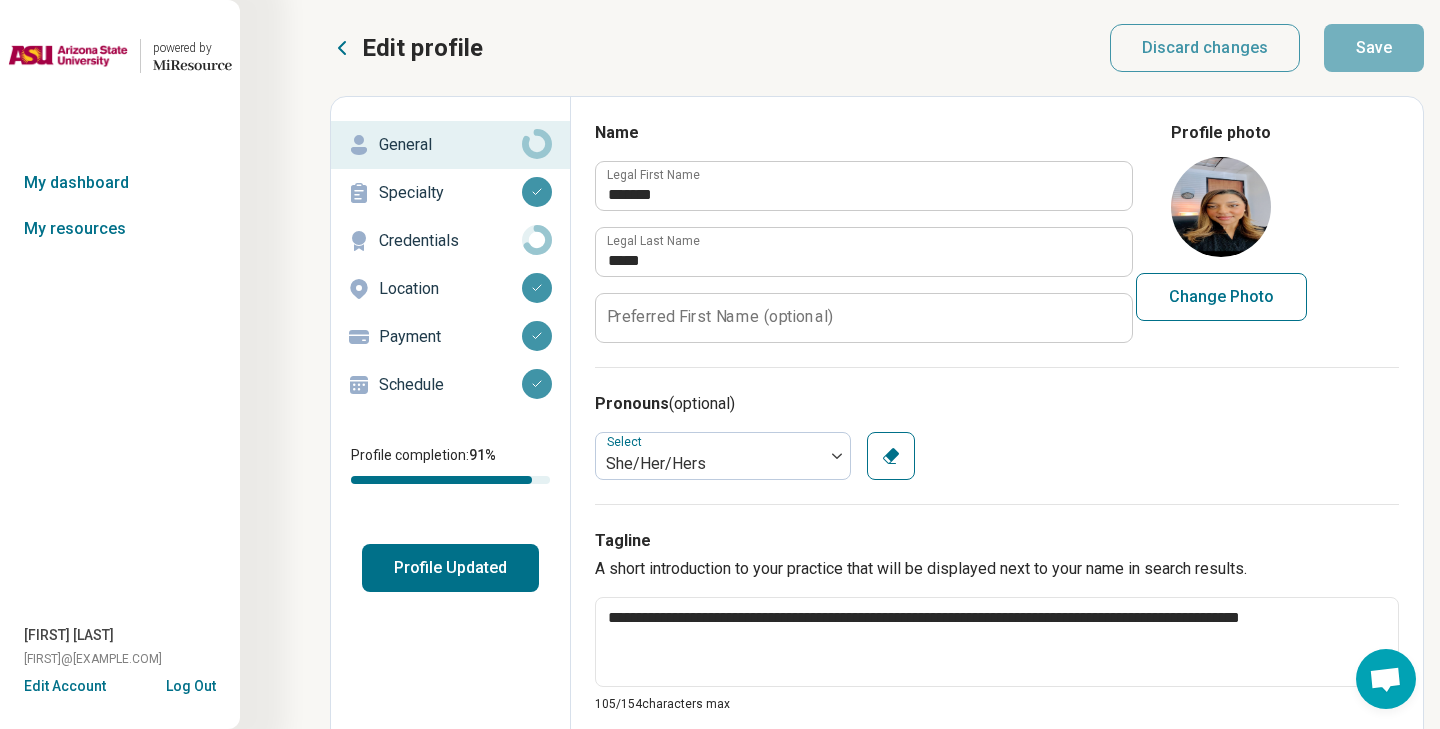 click on "Change Photo" at bounding box center (1221, 297) 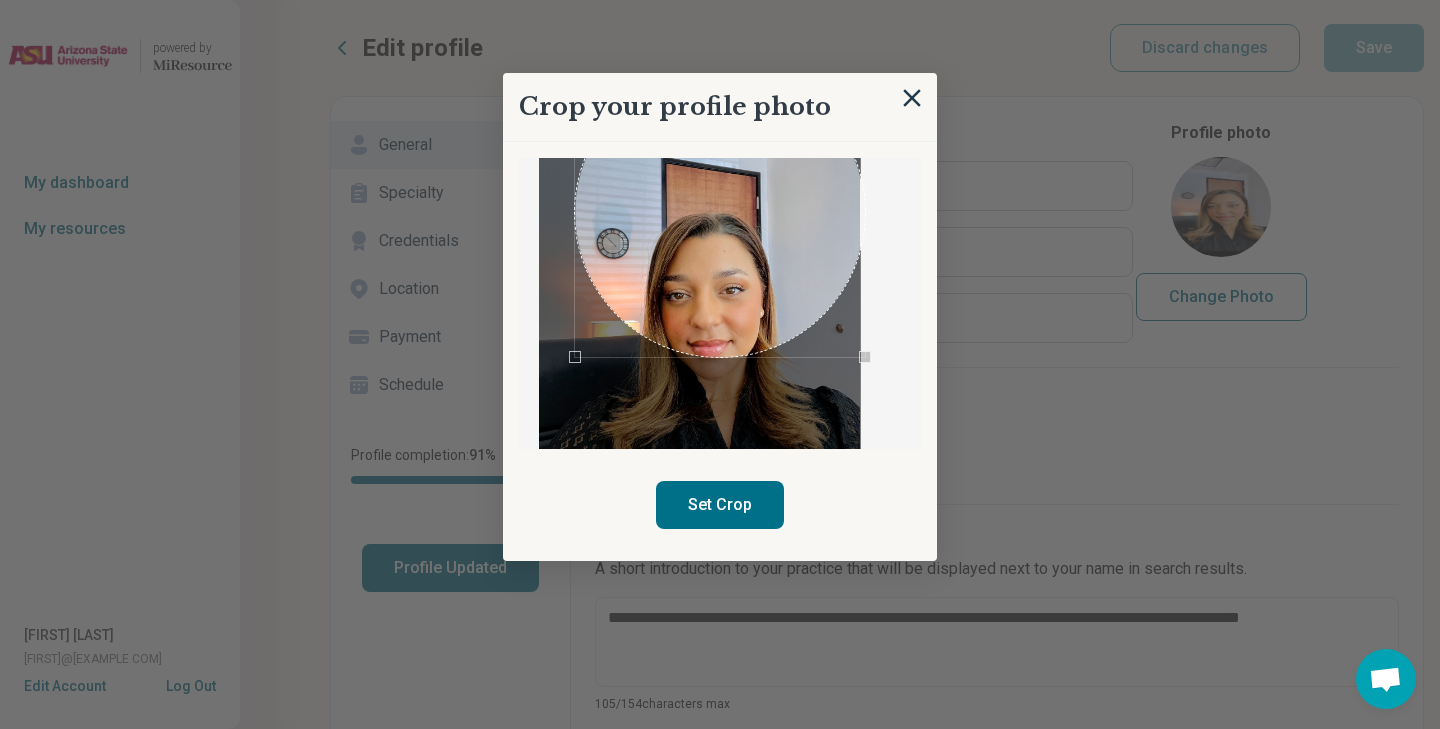scroll, scrollTop: 115, scrollLeft: 0, axis: vertical 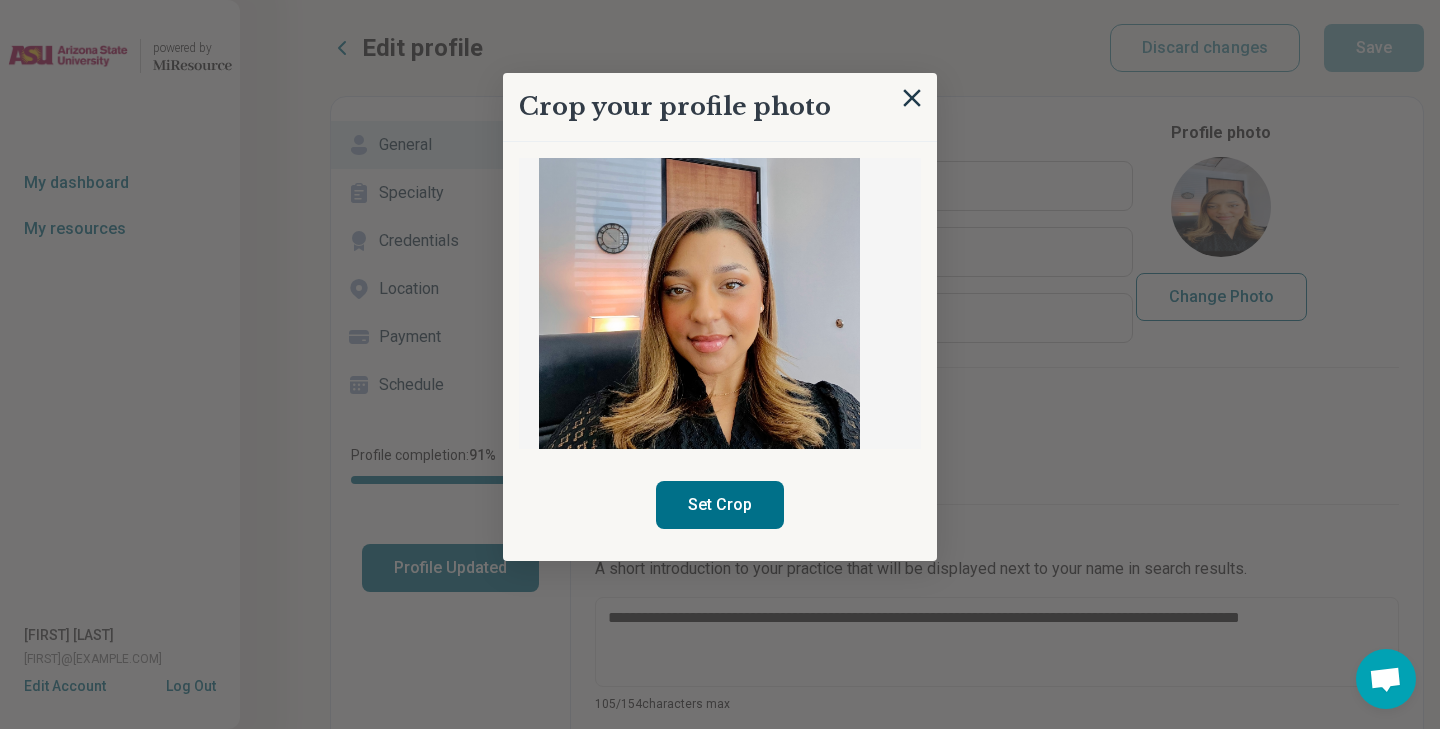 click at bounding box center [699, 281] 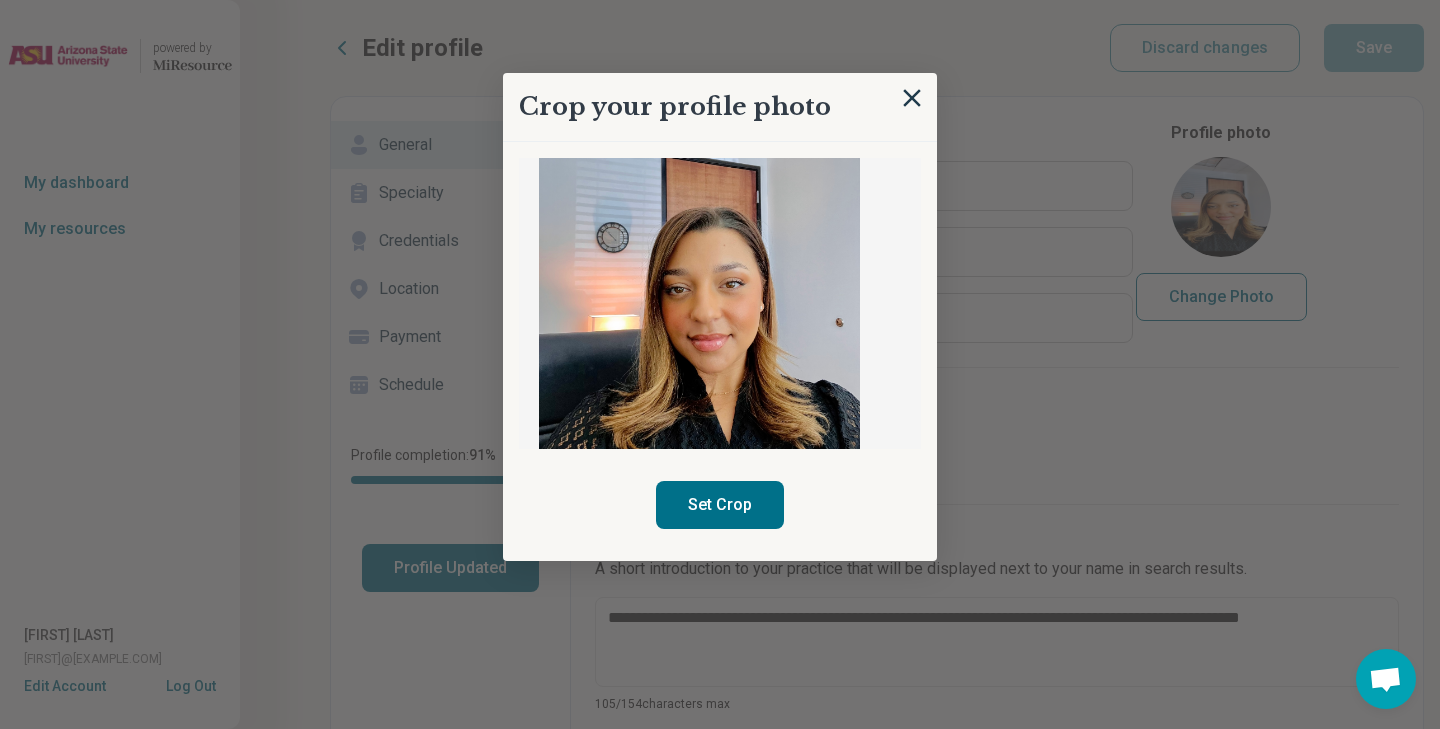 scroll, scrollTop: 85, scrollLeft: 0, axis: vertical 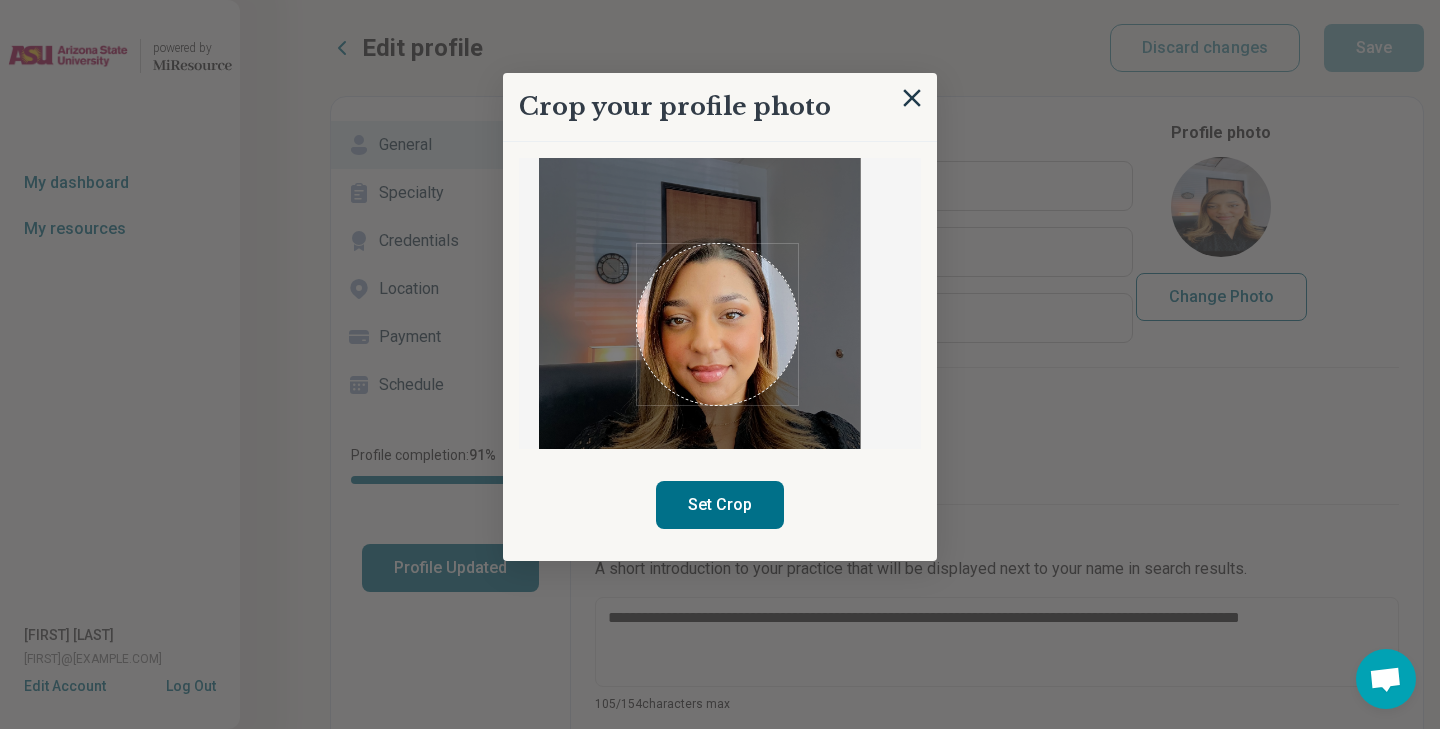 click at bounding box center [699, 311] 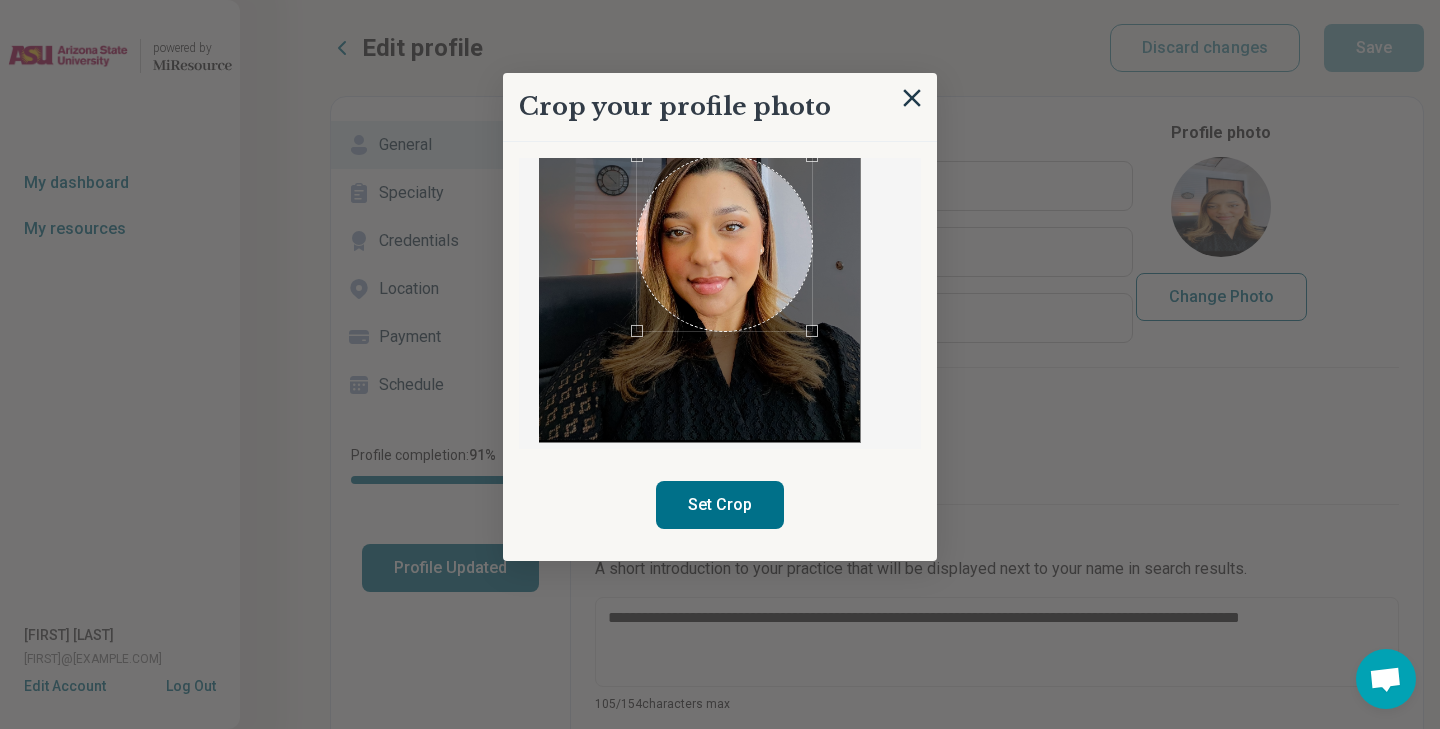 scroll, scrollTop: 179, scrollLeft: 0, axis: vertical 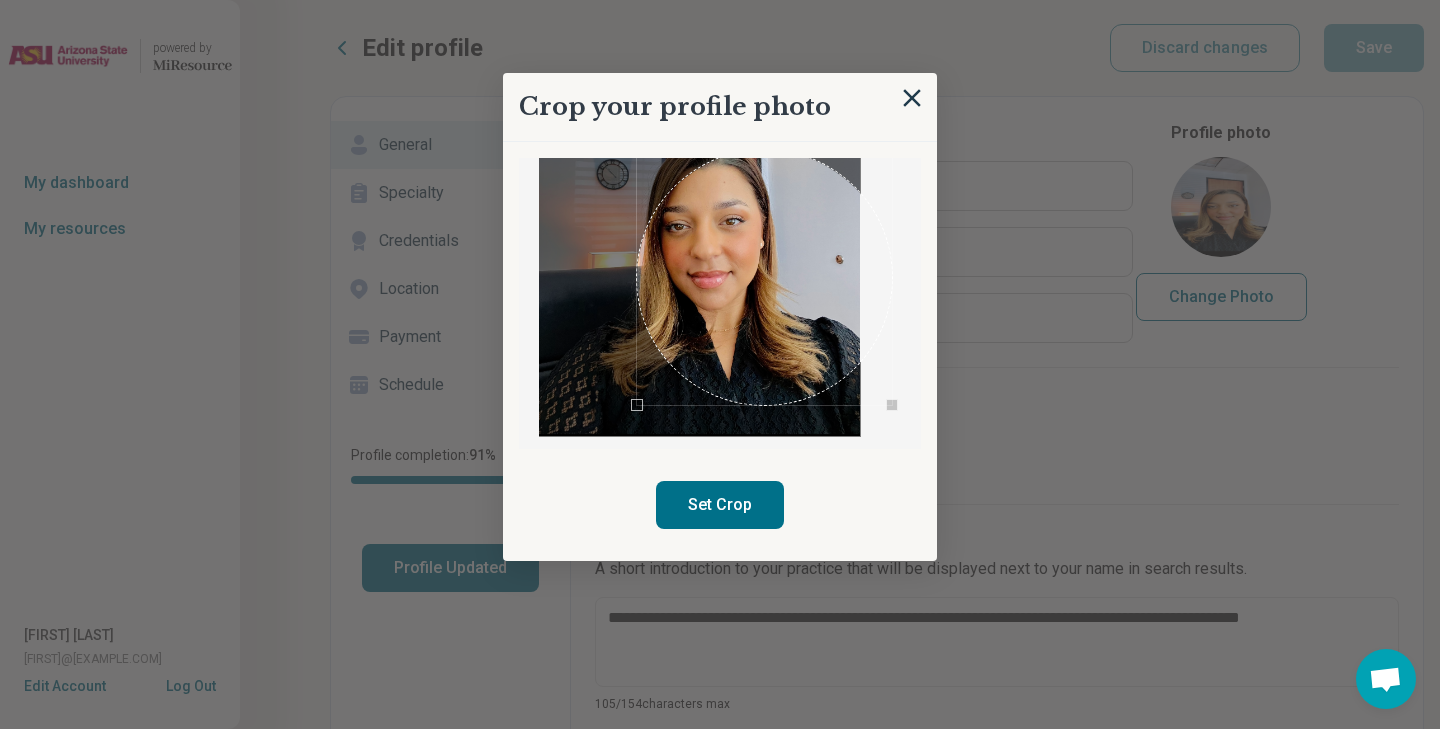 click on "Crop your profile photo Set Crop" at bounding box center (720, 317) 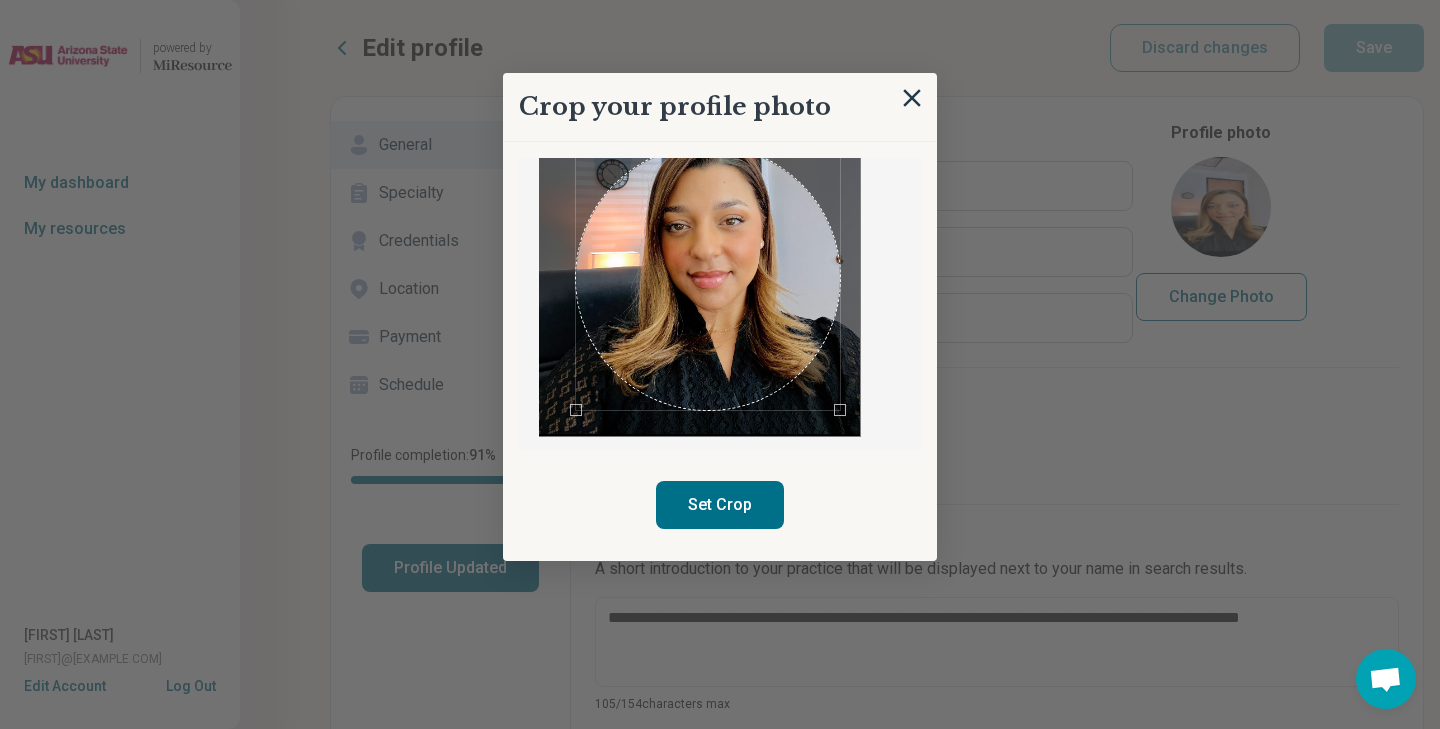 click at bounding box center [708, 278] 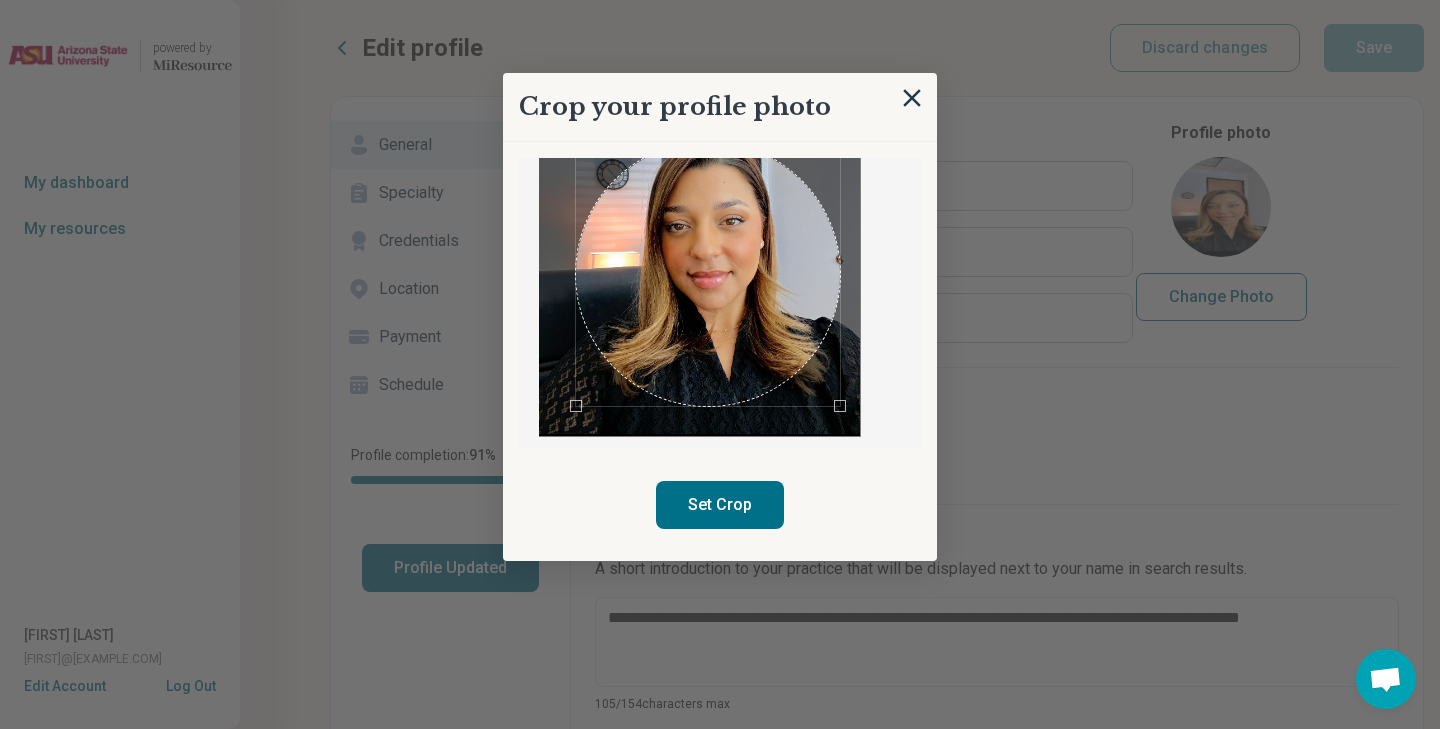 scroll, scrollTop: 134, scrollLeft: 0, axis: vertical 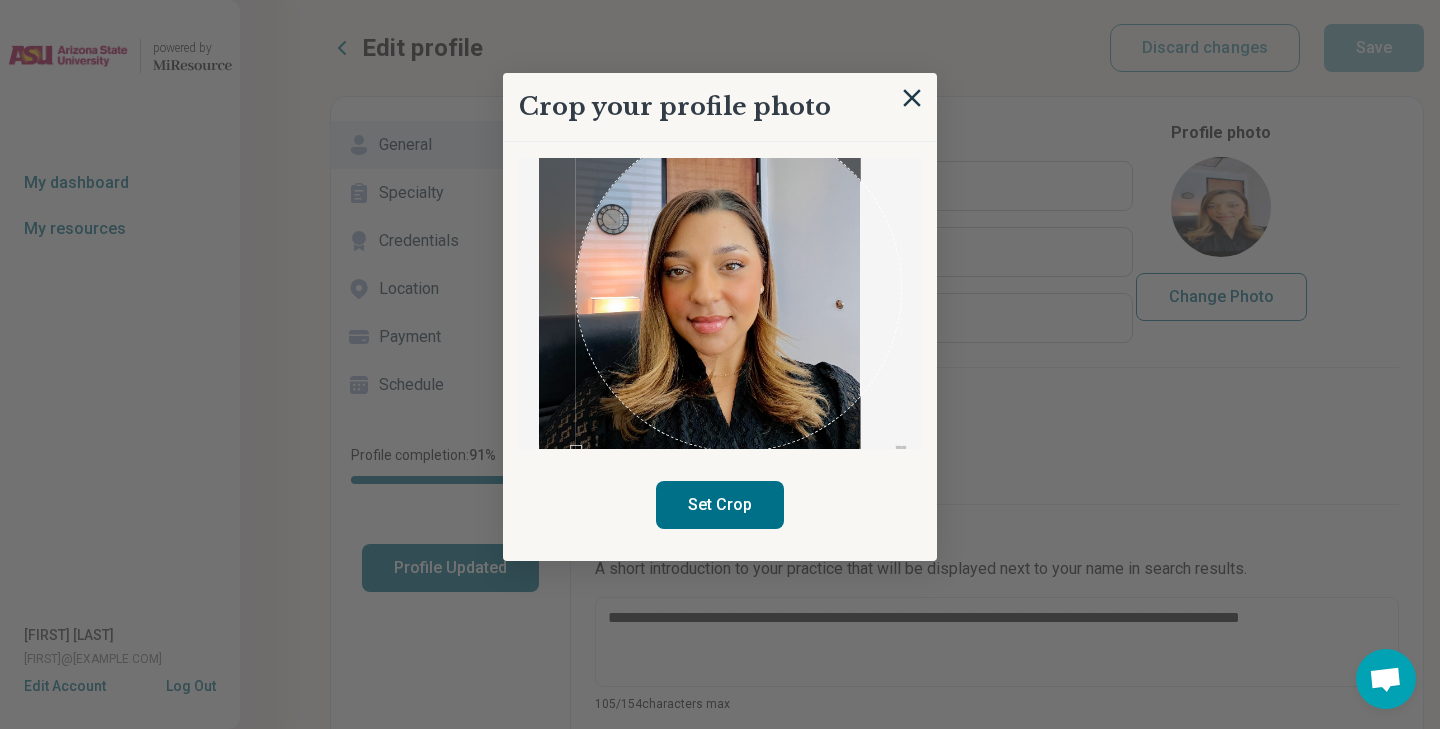 click on "Crop your profile photo Set Crop" at bounding box center (720, 317) 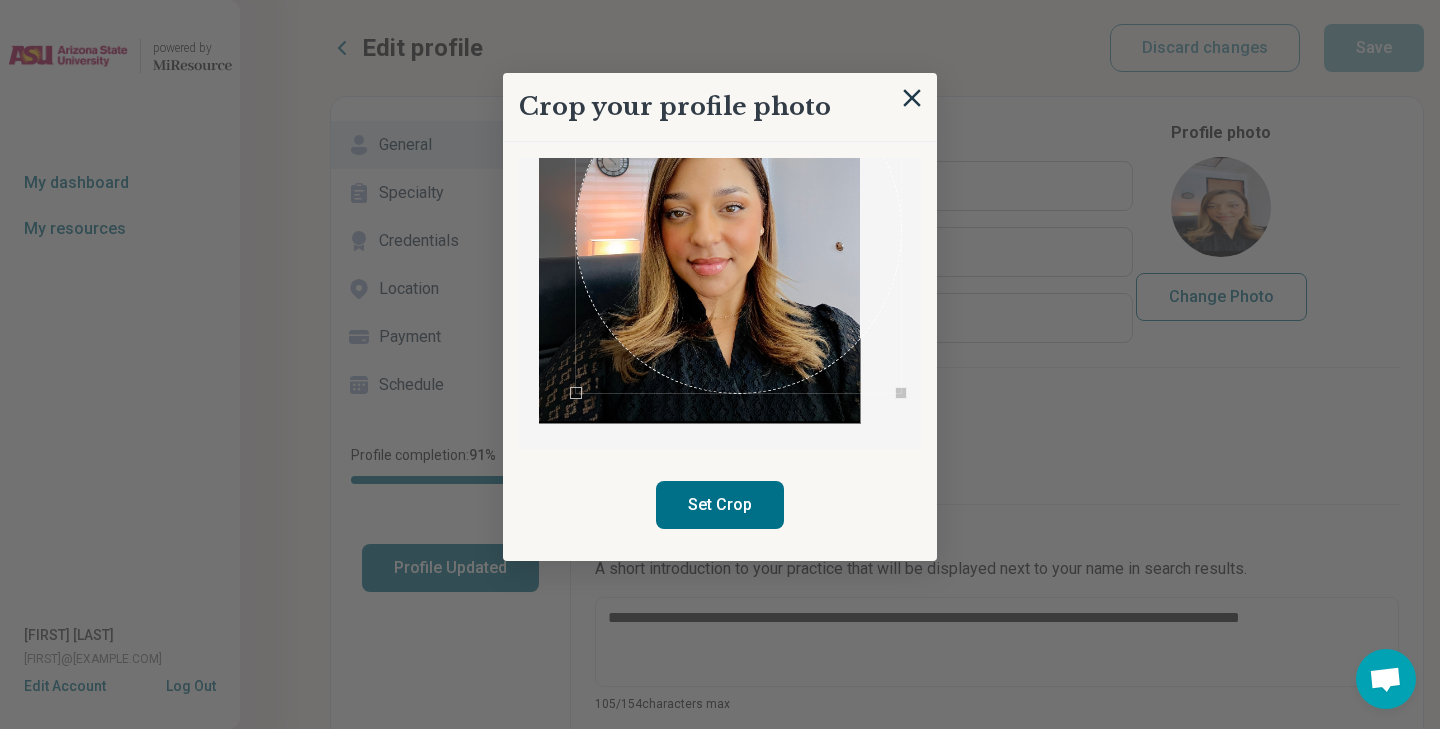 scroll, scrollTop: 192, scrollLeft: 0, axis: vertical 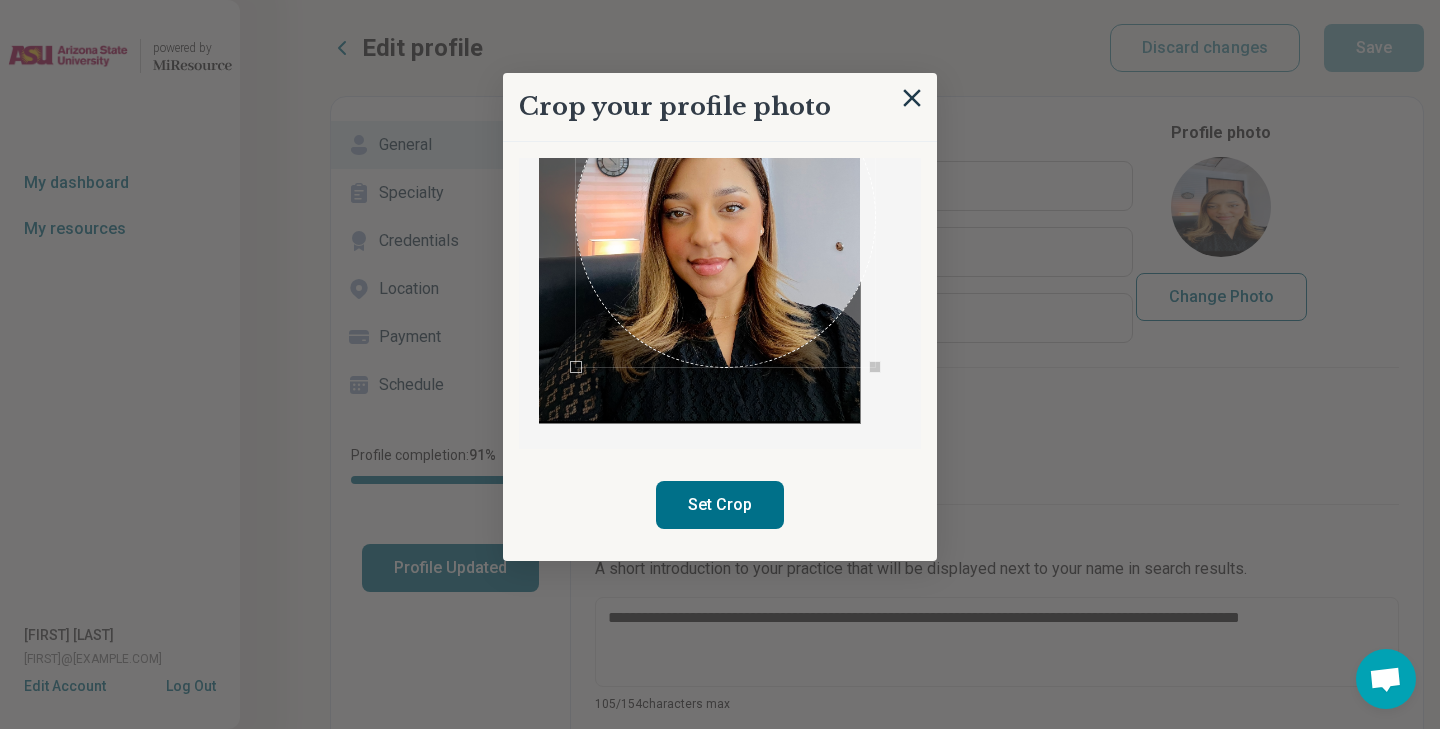 click at bounding box center (699, 204) 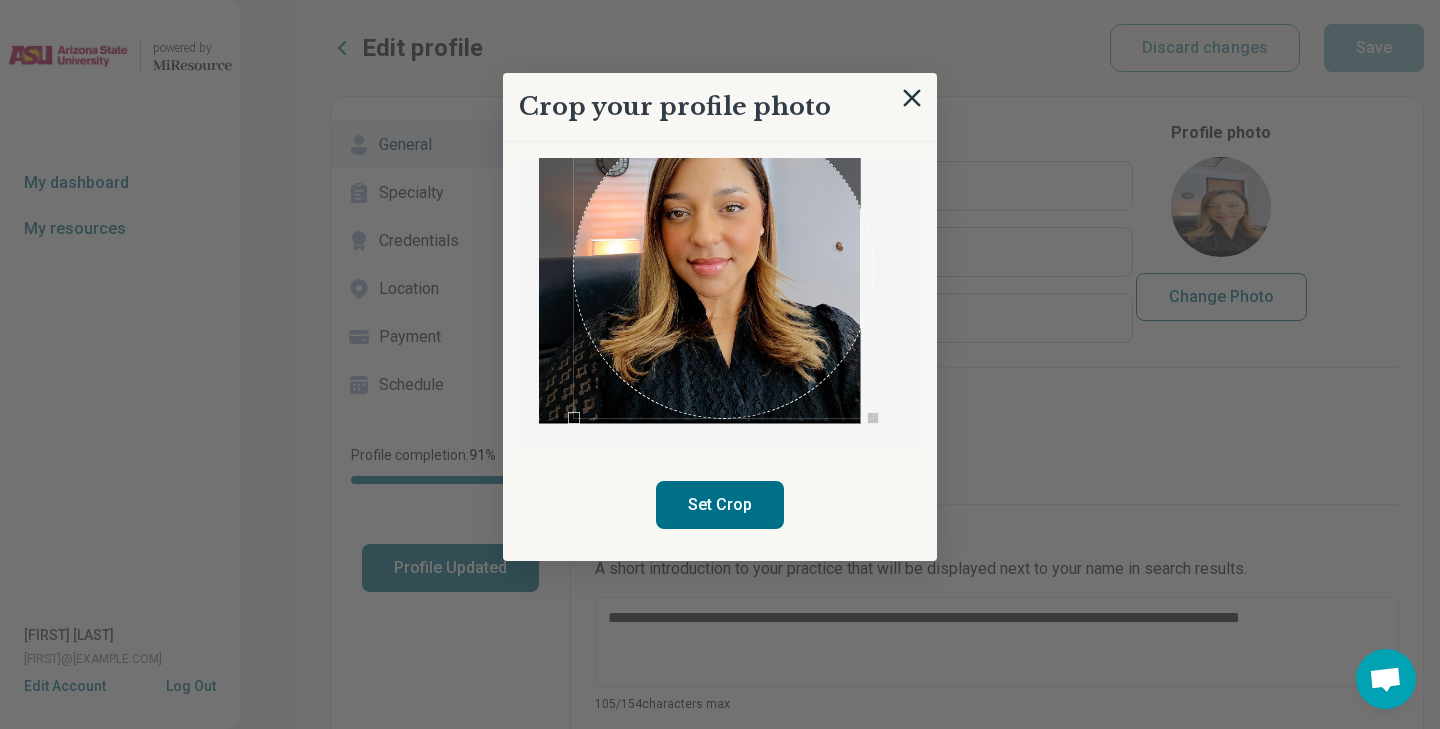 click at bounding box center [723, 268] 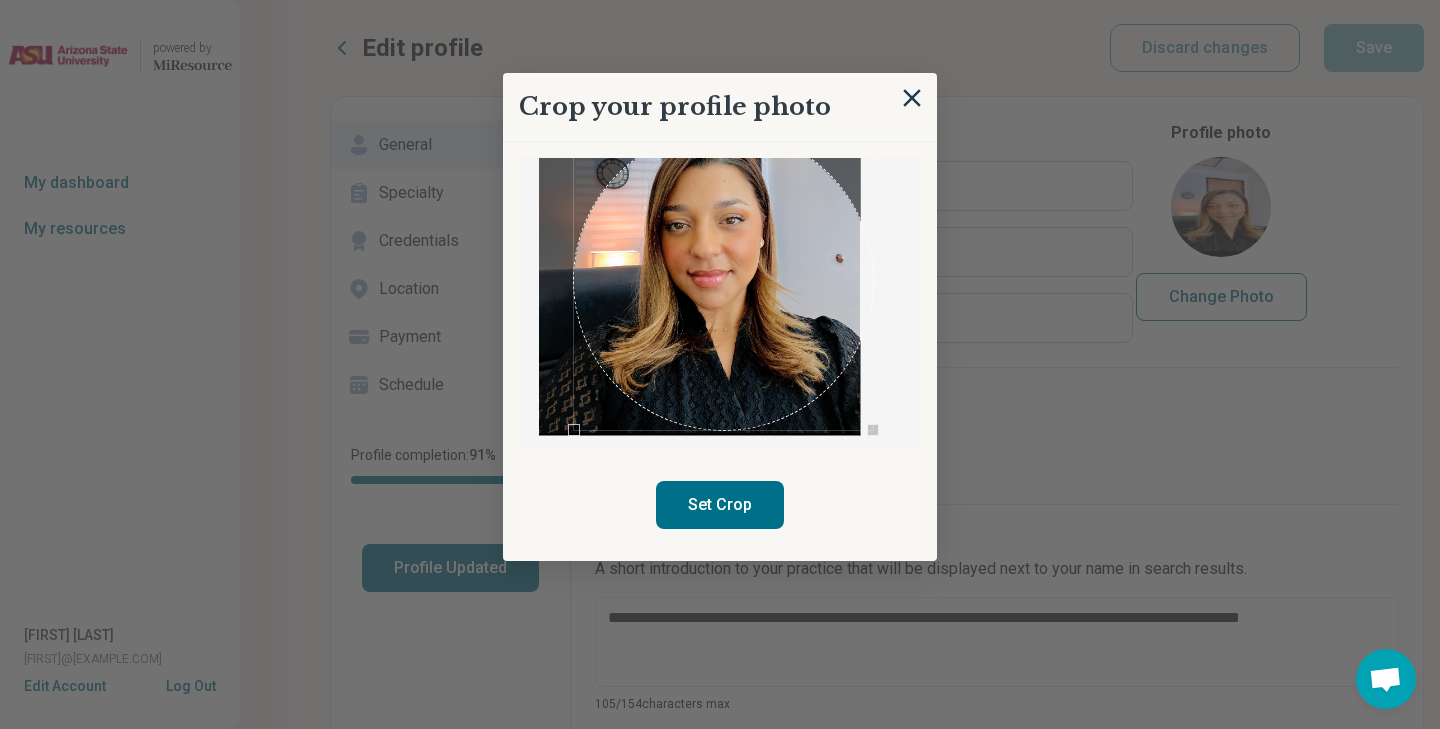 scroll, scrollTop: 173, scrollLeft: 0, axis: vertical 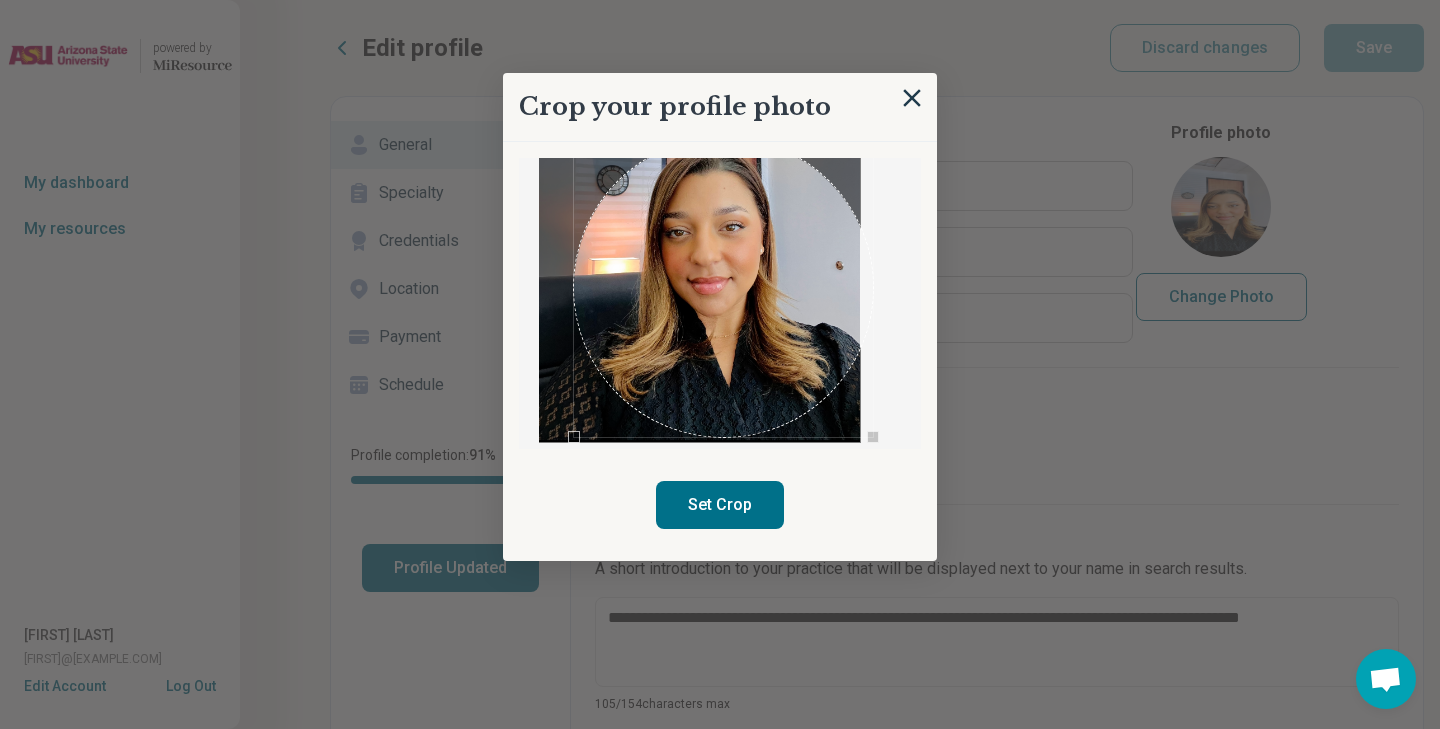 click on "Set Crop" at bounding box center (720, 505) 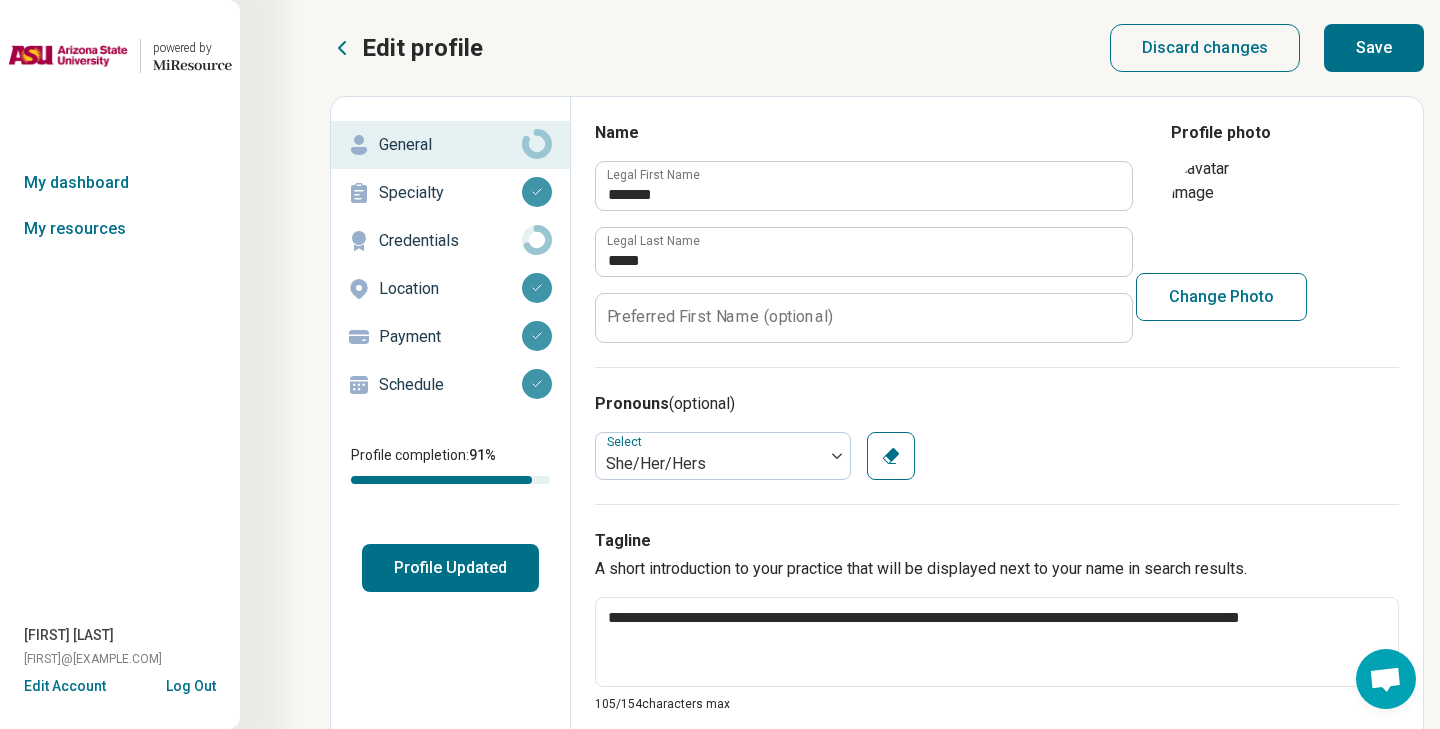 click on "Save" at bounding box center [1374, 48] 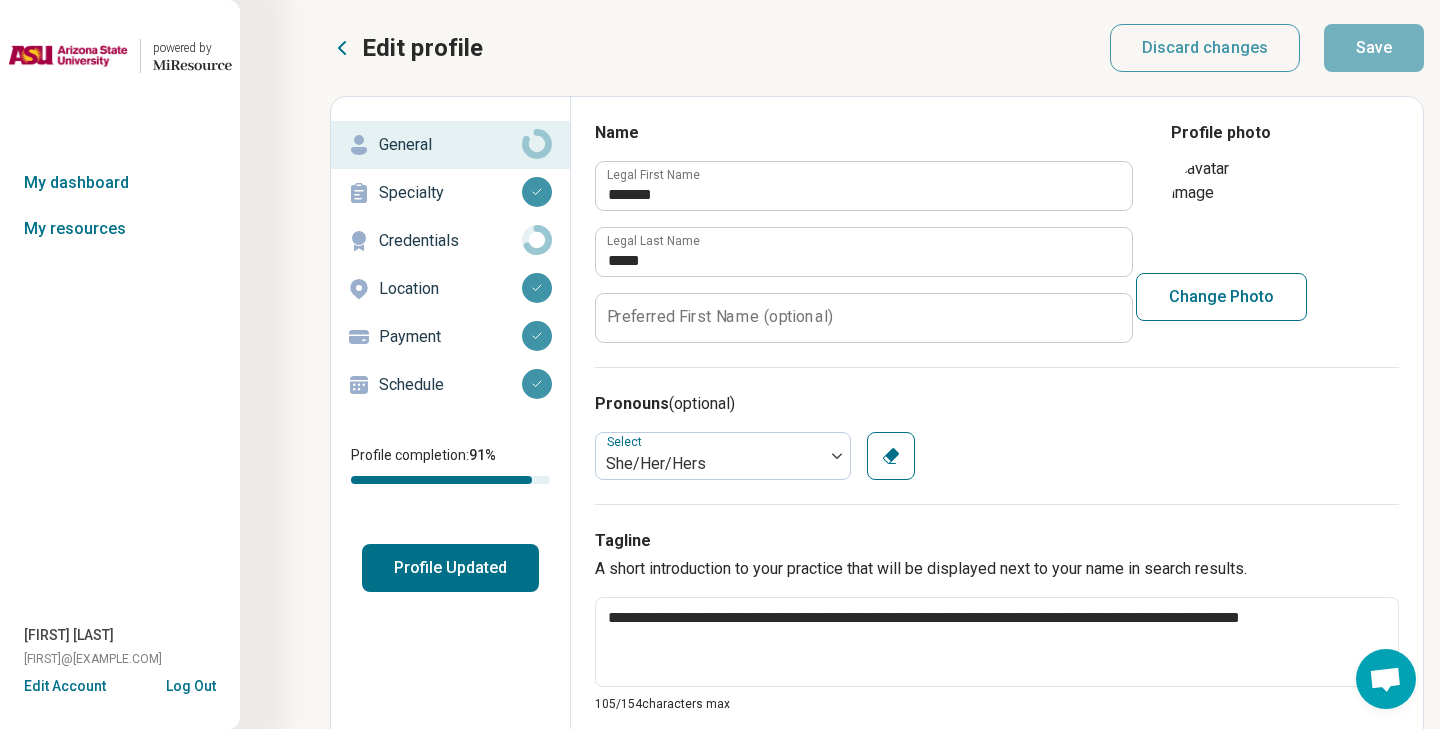 click on "Profile Updated" at bounding box center [450, 568] 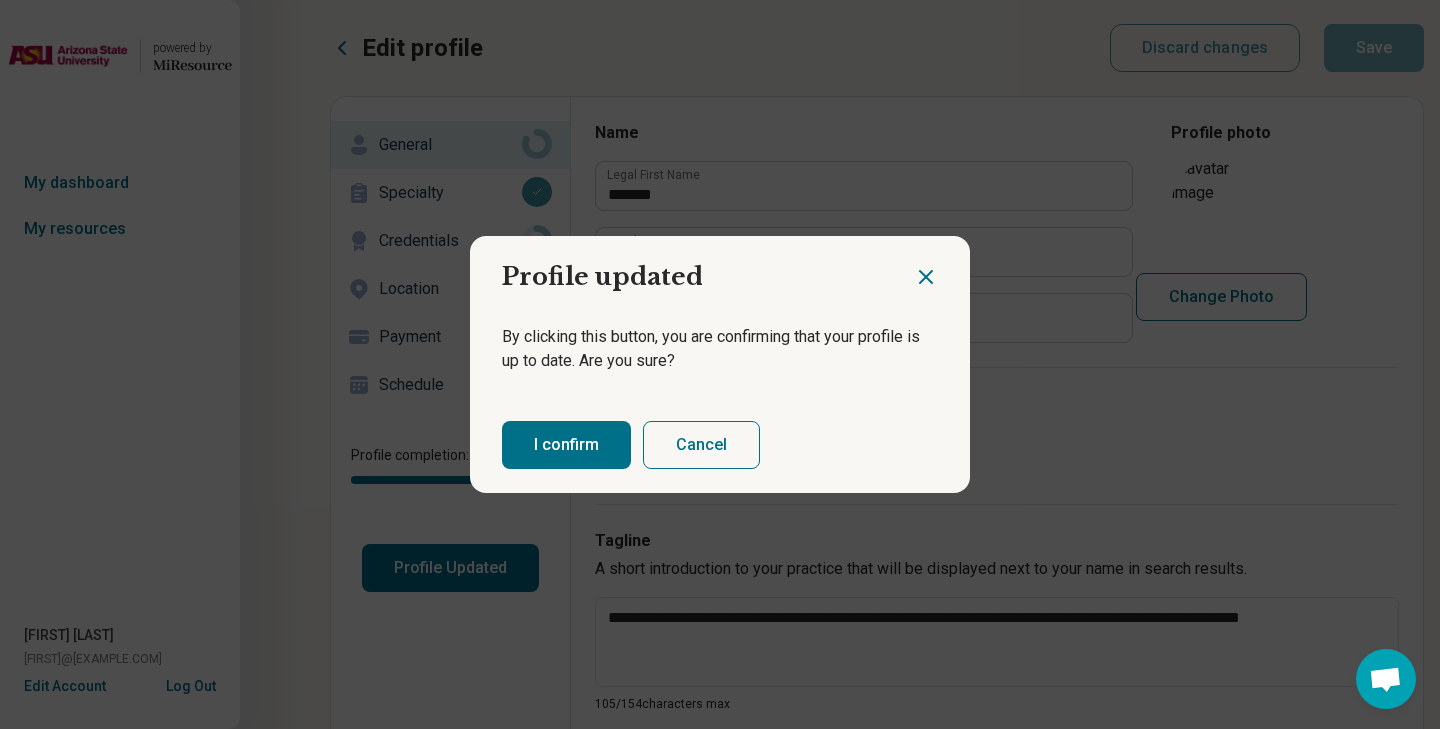 click on "I confirm" at bounding box center (566, 445) 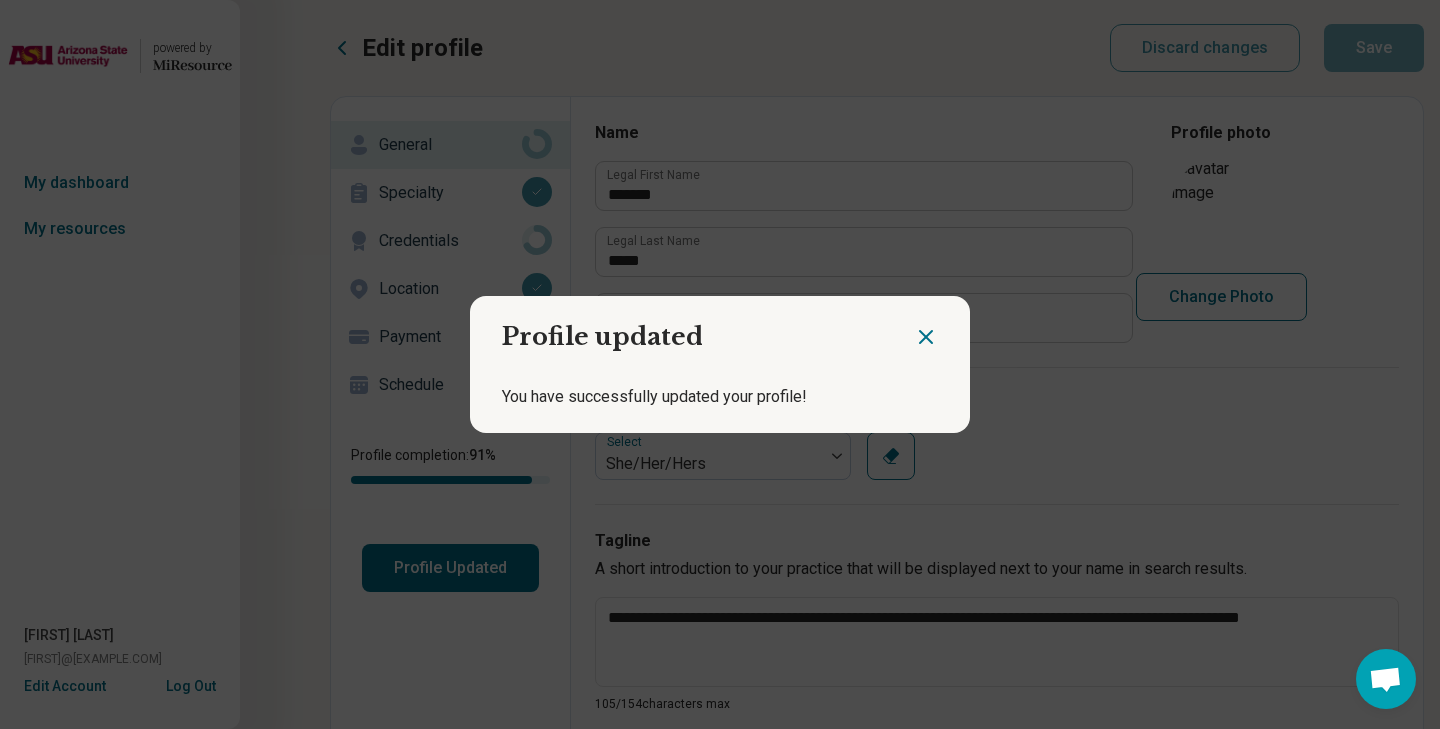click 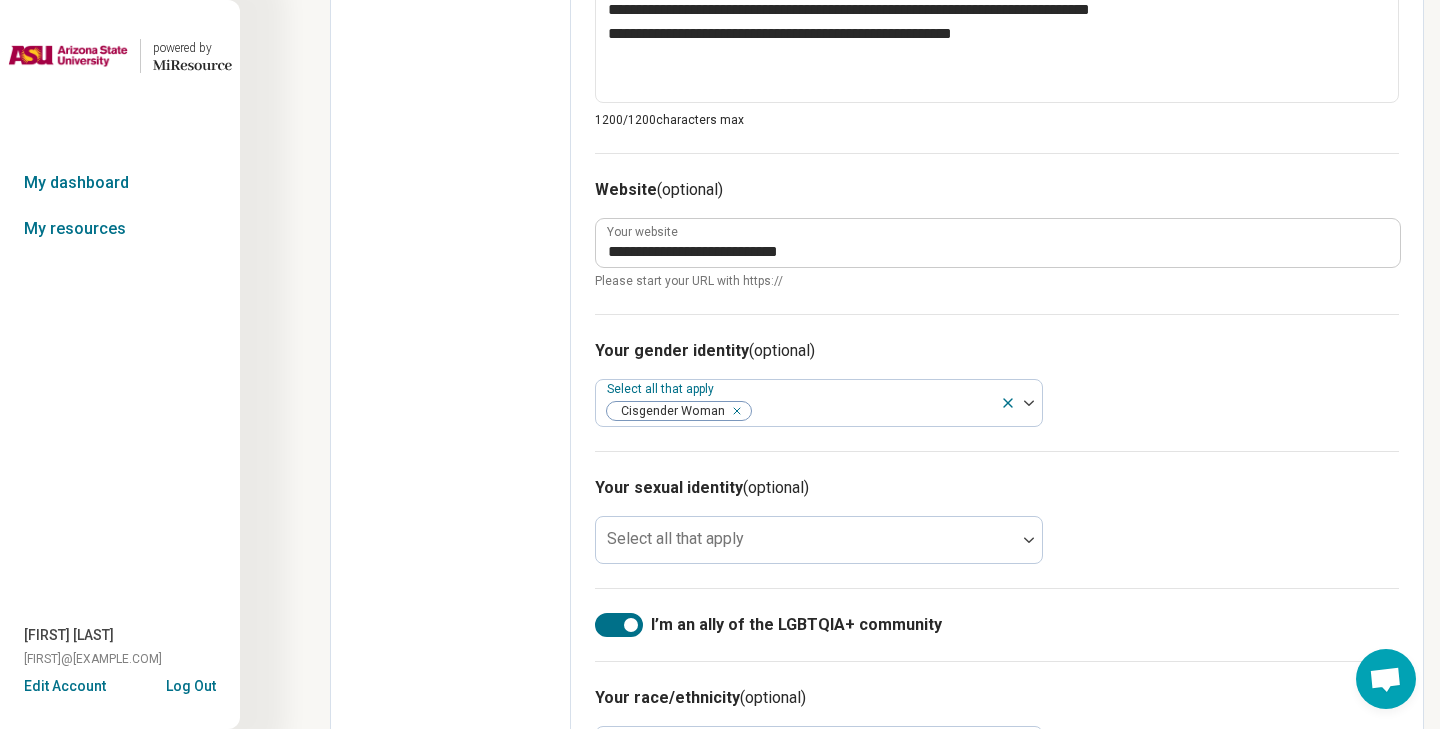 scroll, scrollTop: 1083, scrollLeft: 0, axis: vertical 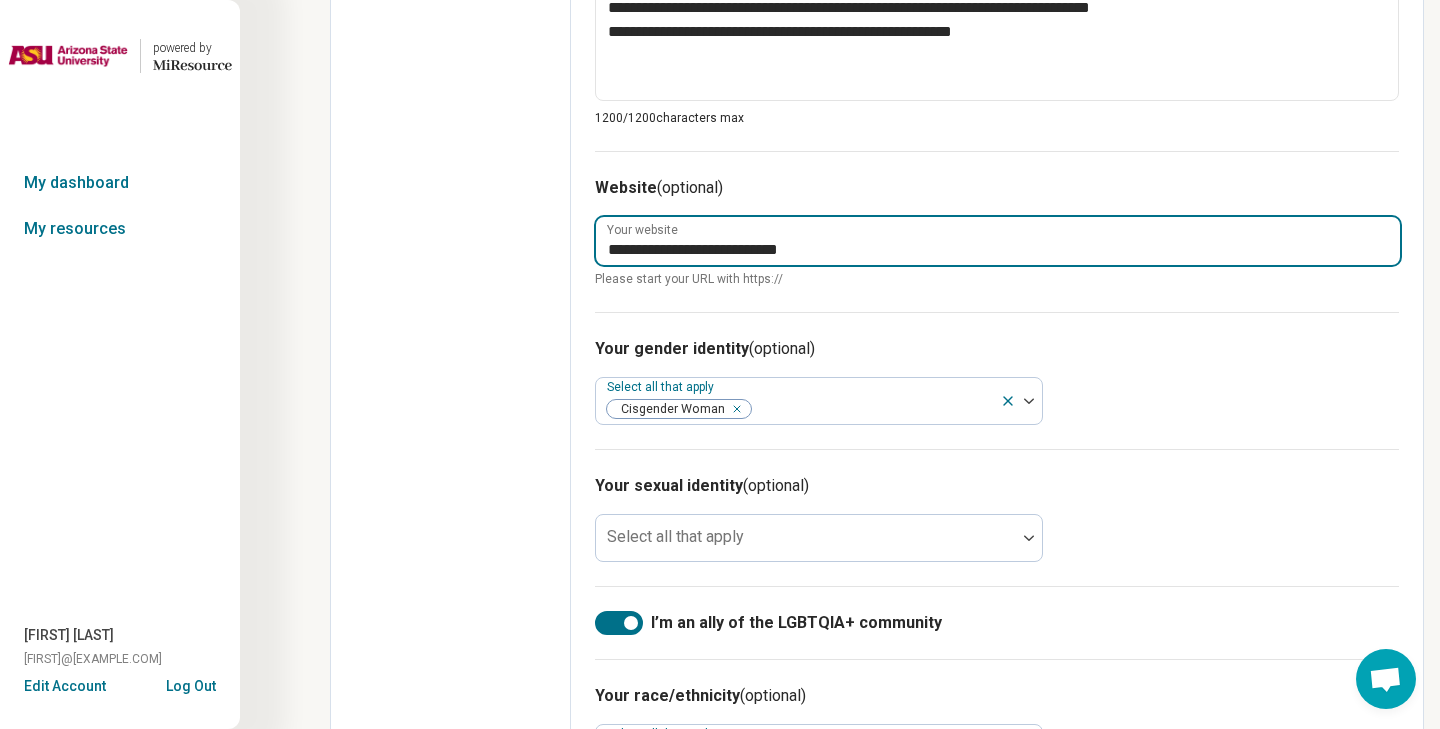 drag, startPoint x: 867, startPoint y: 239, endPoint x: 483, endPoint y: 237, distance: 384.00522 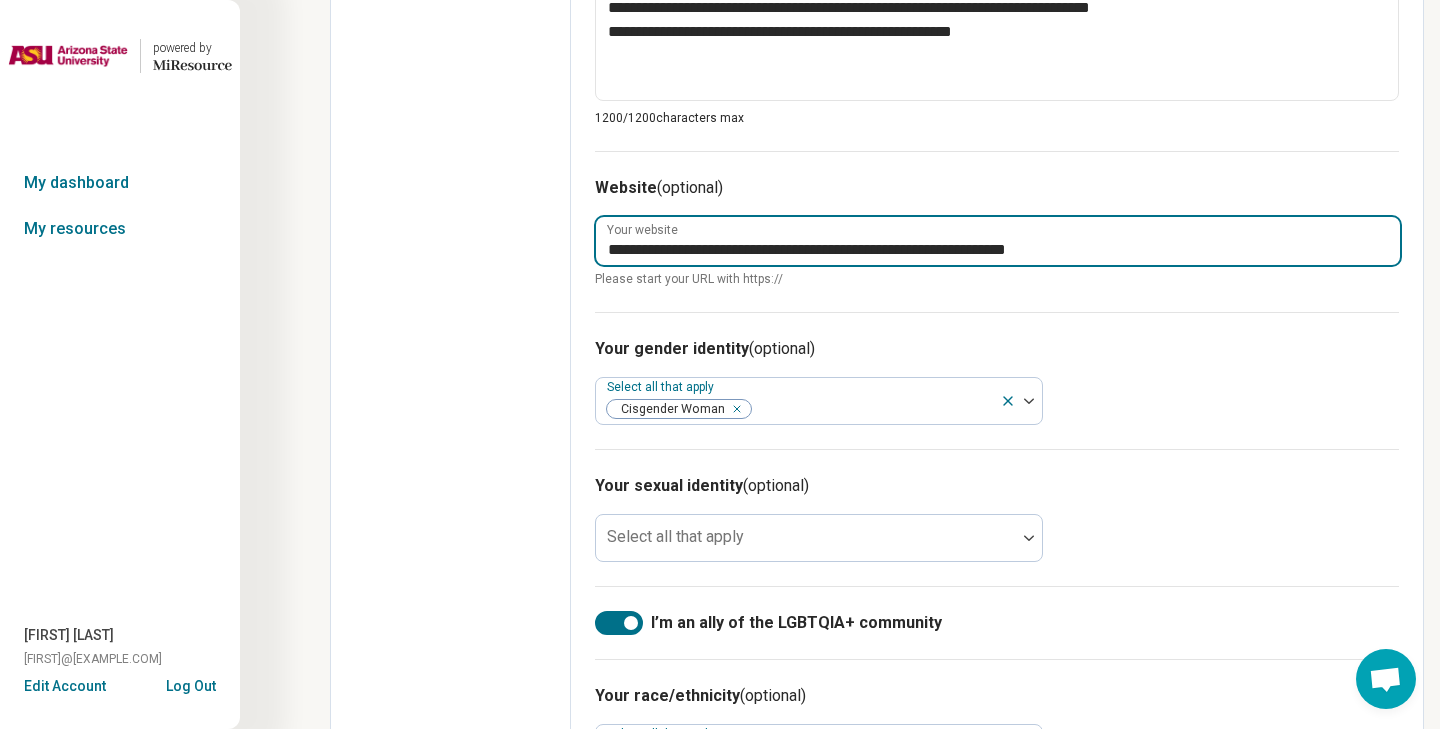 type on "**********" 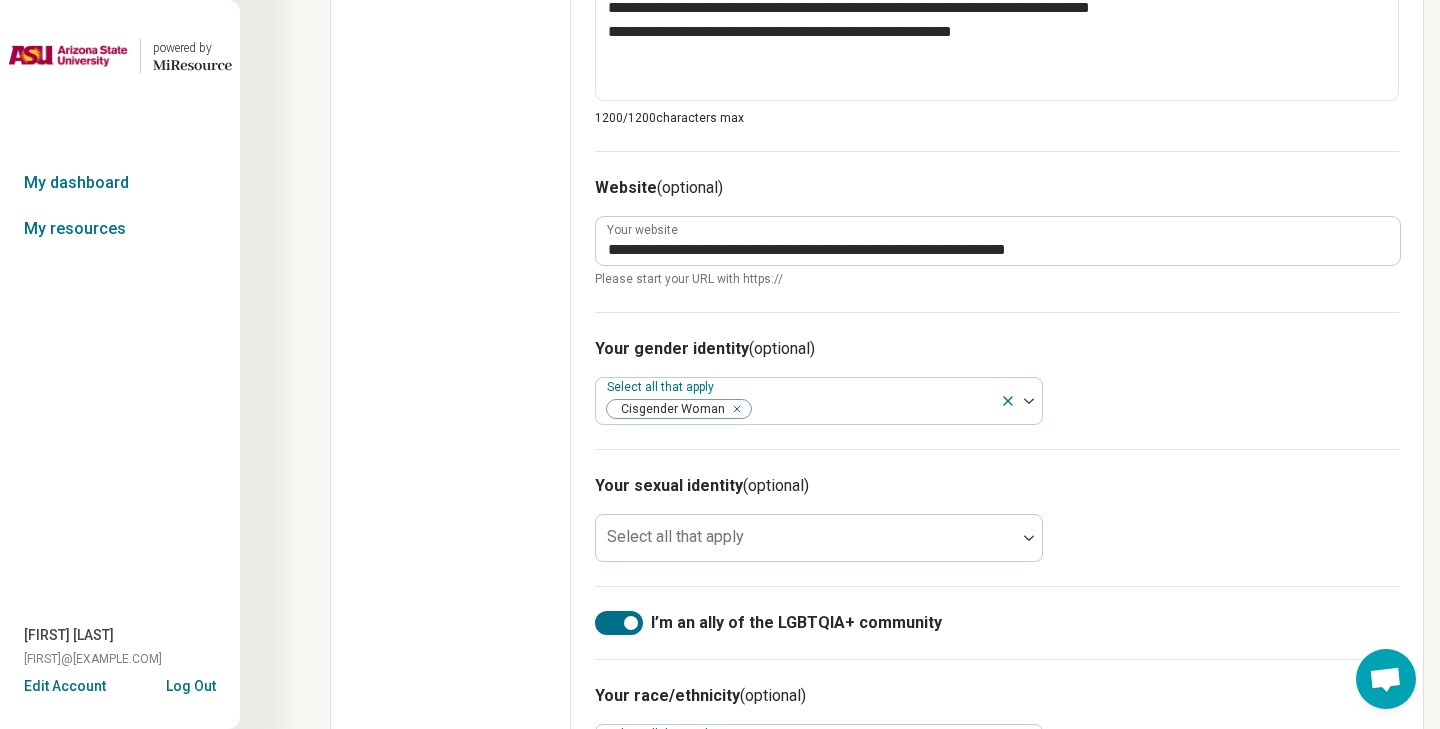 click on "Your gender identity  (optional)" at bounding box center [997, 349] 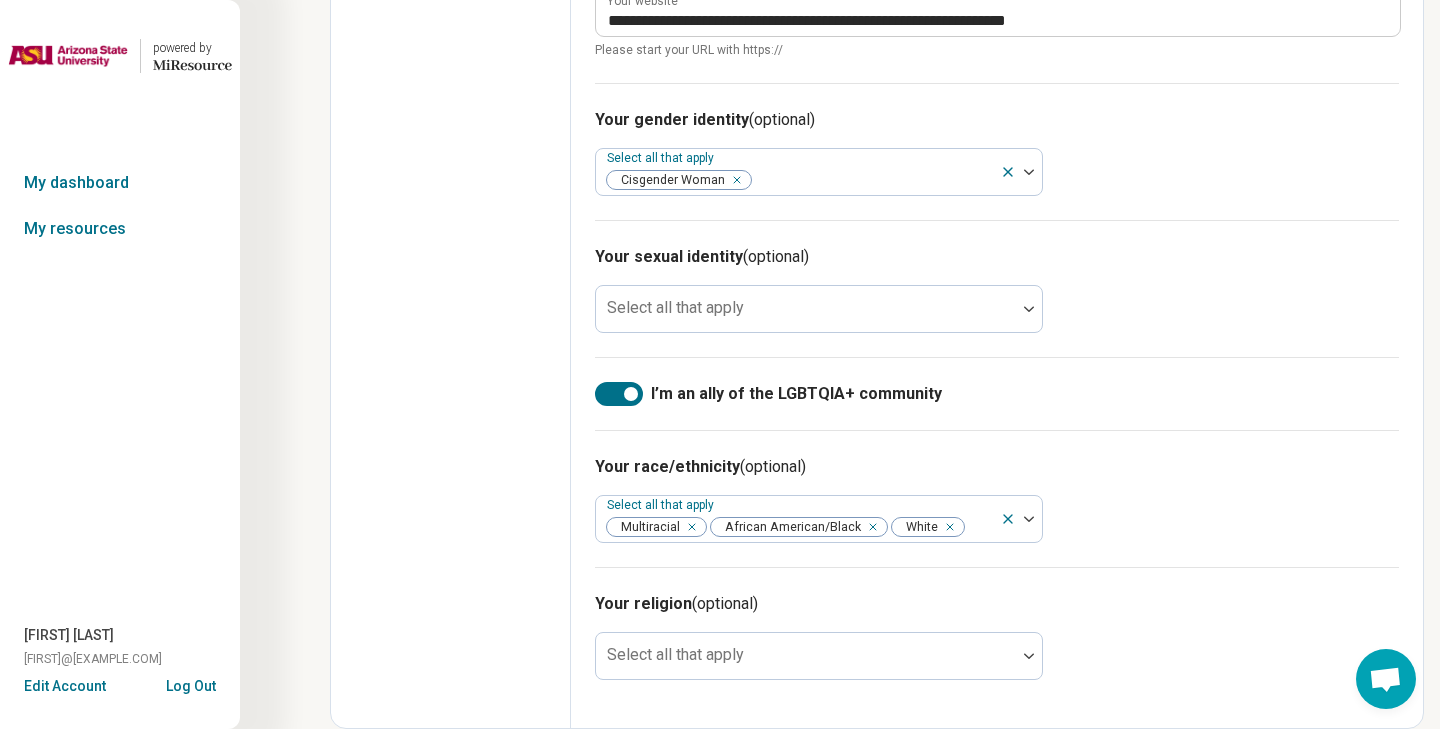 scroll, scrollTop: 1312, scrollLeft: 0, axis: vertical 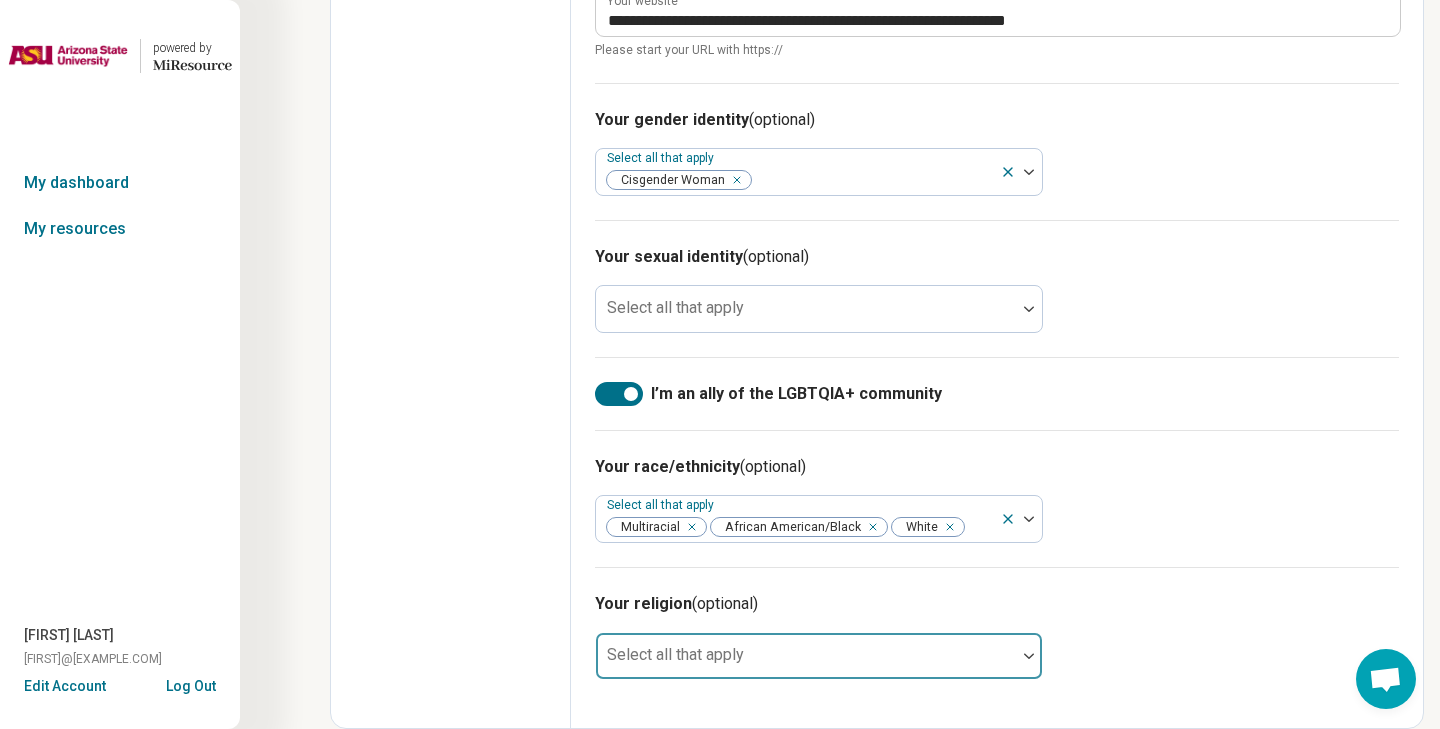 click at bounding box center (806, 664) 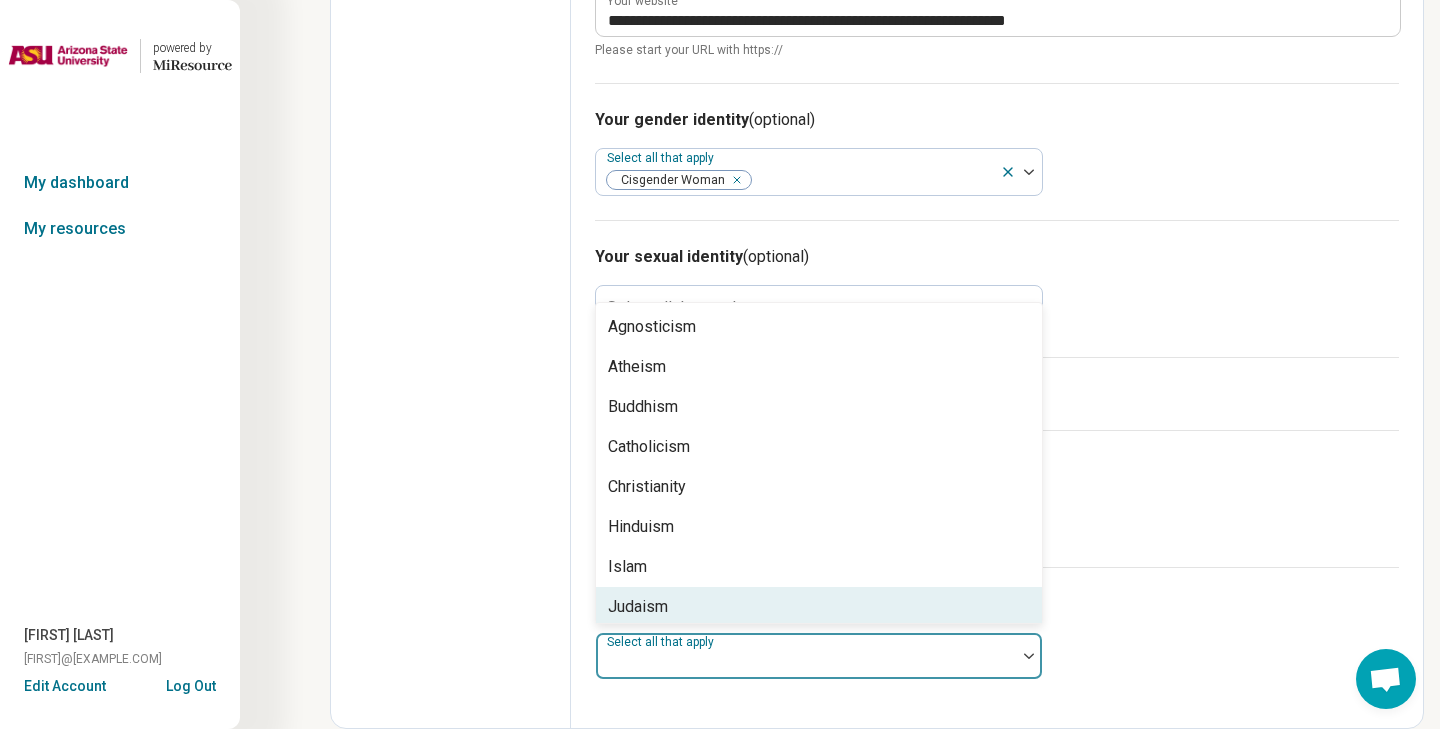 click on "Your race/ethnicity  (optional) Select all that apply Multiracial African American/Black White" at bounding box center [997, 498] 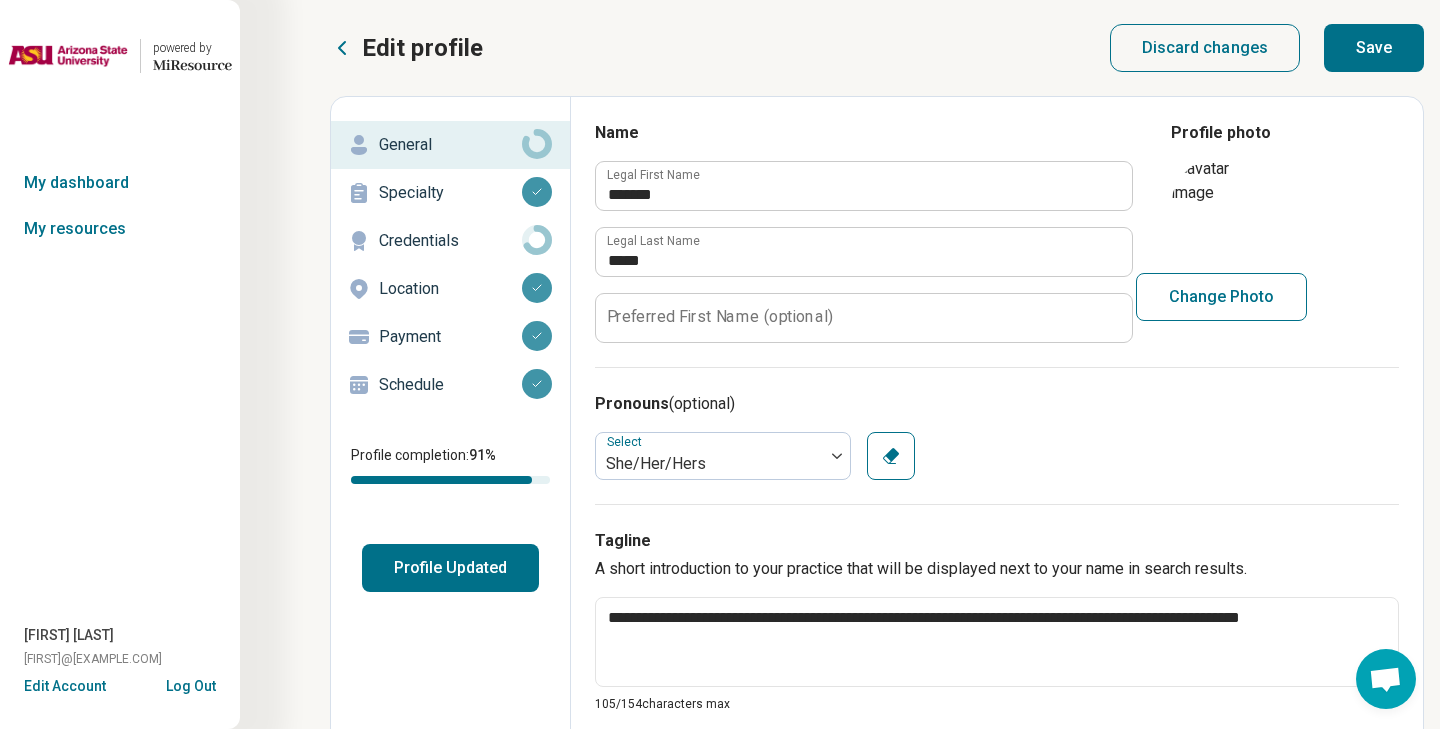 scroll, scrollTop: 0, scrollLeft: 0, axis: both 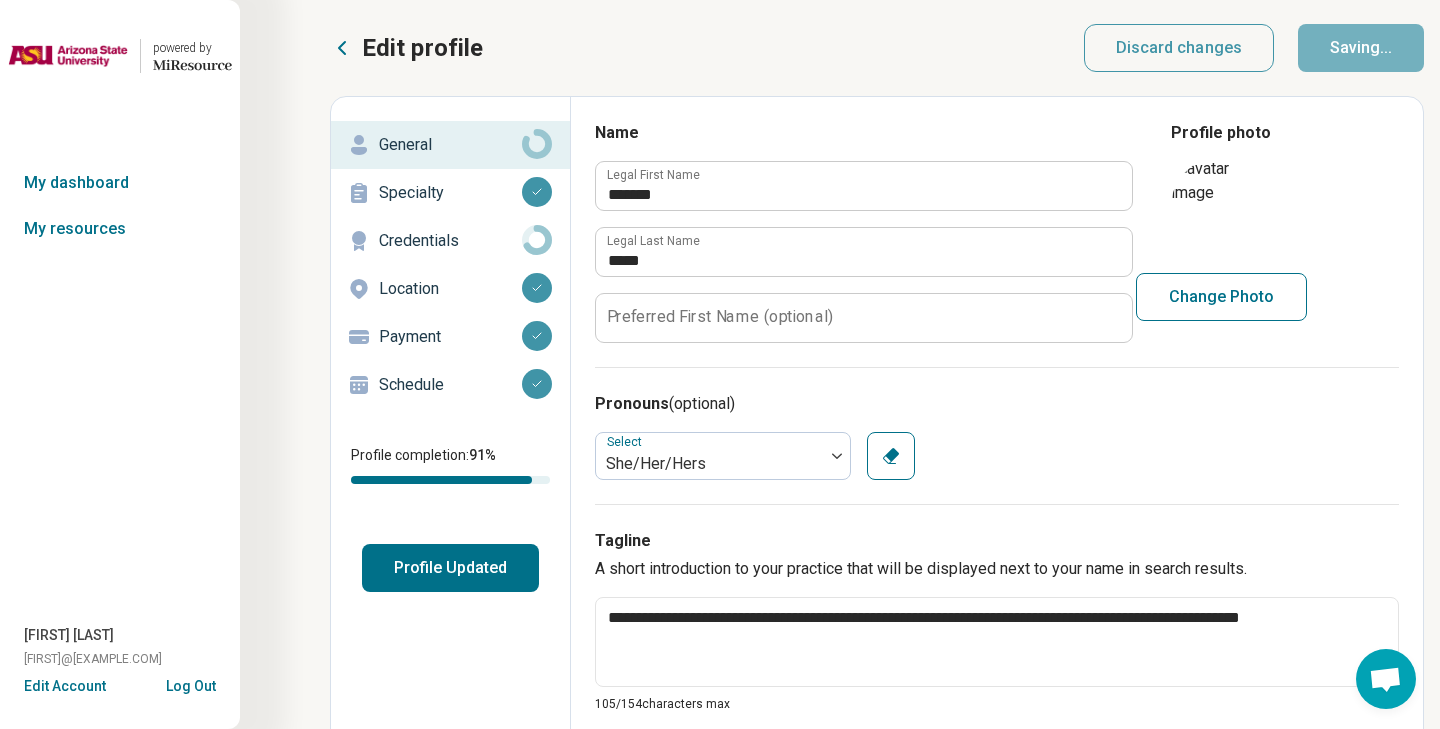 type on "*" 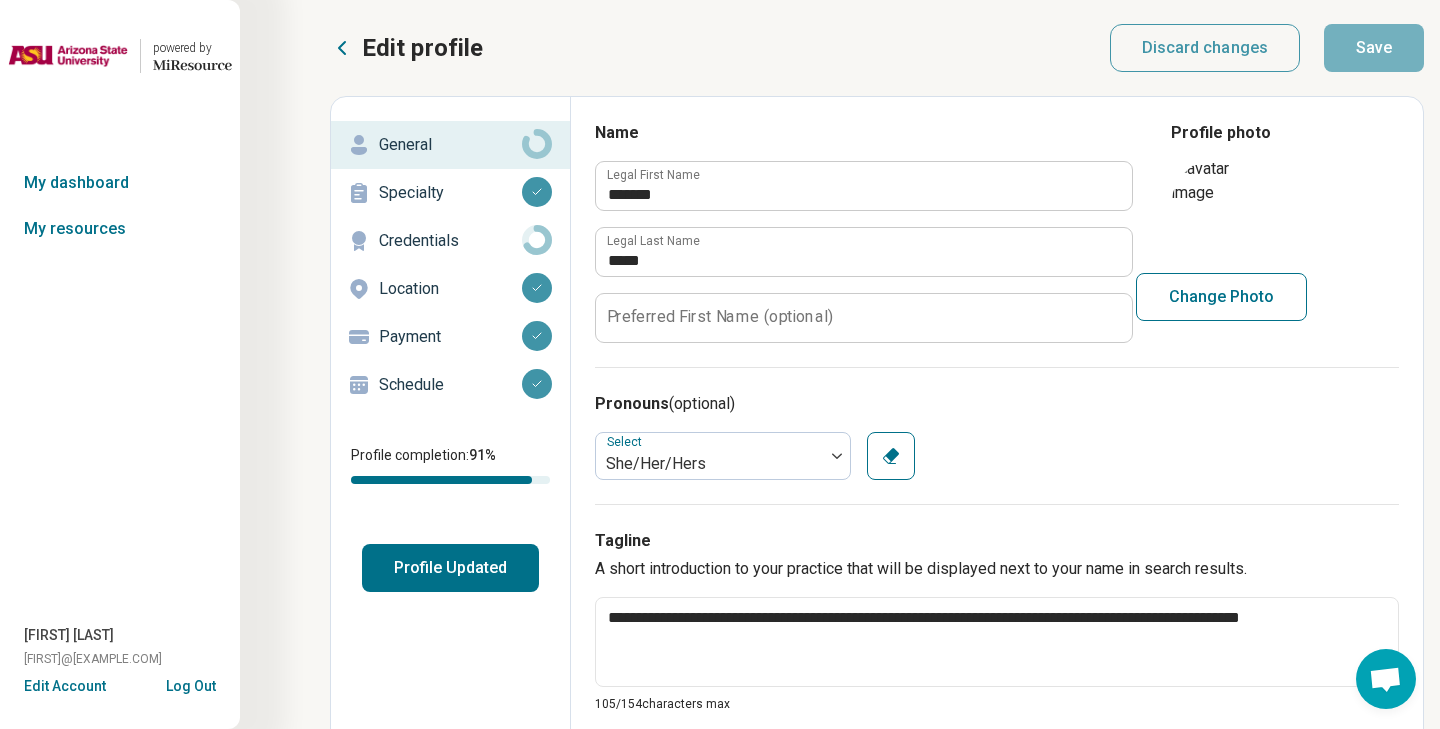 scroll, scrollTop: 0, scrollLeft: 0, axis: both 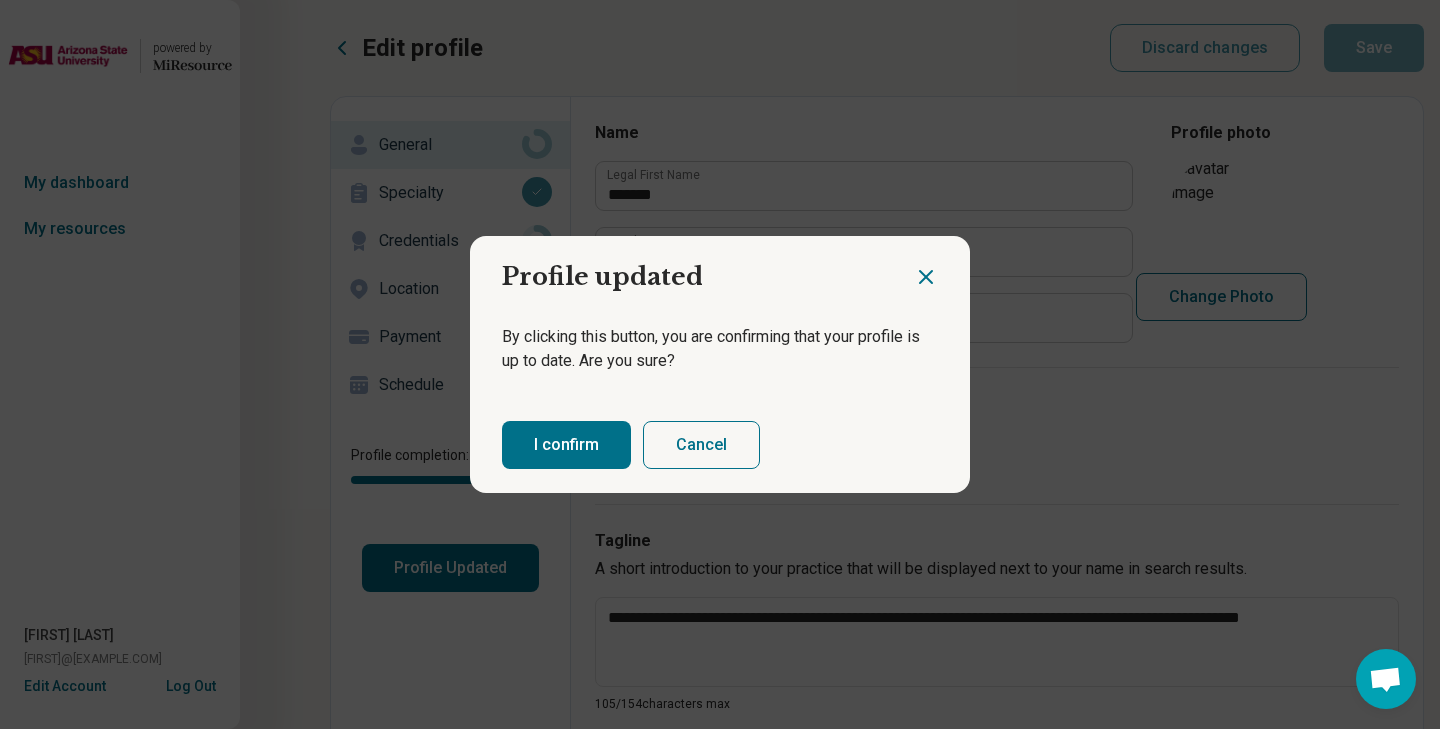 click on "I confirm" at bounding box center [566, 445] 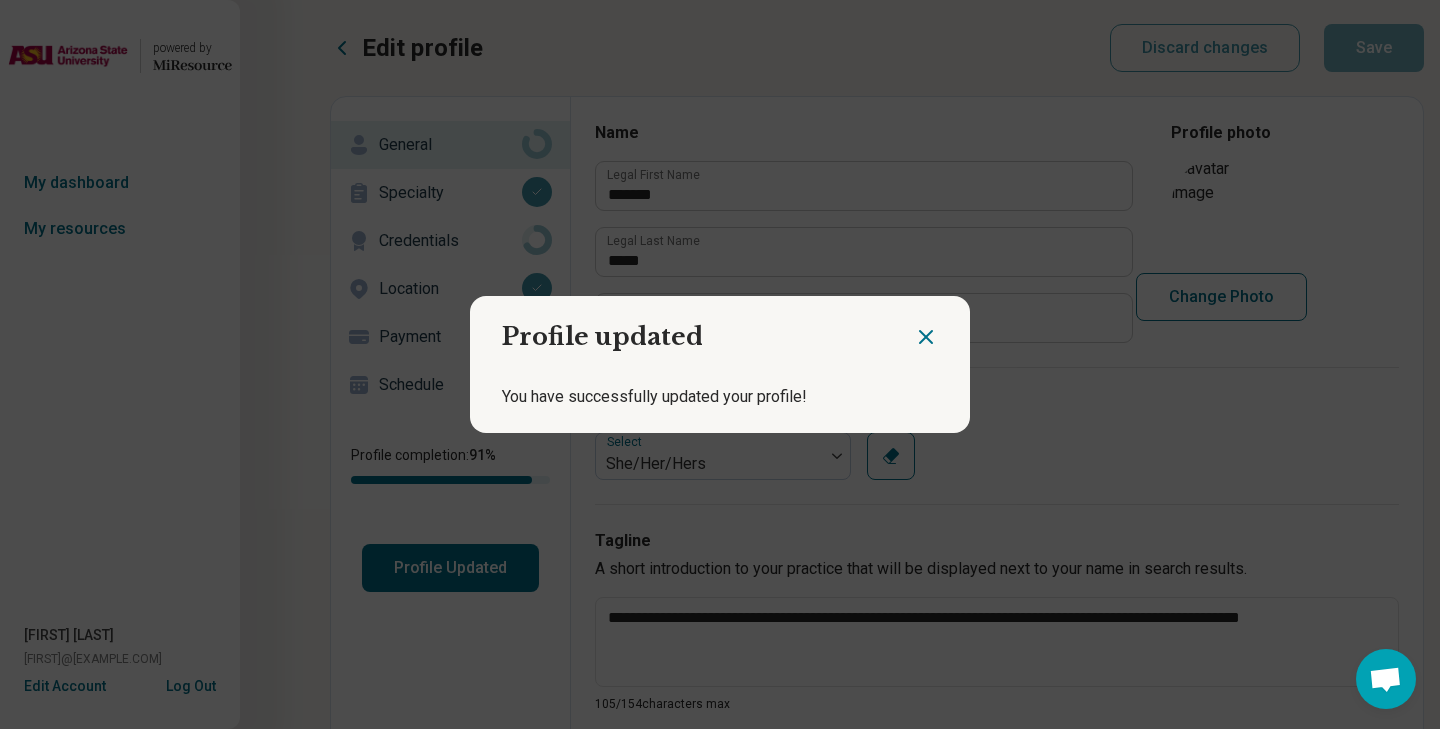 click 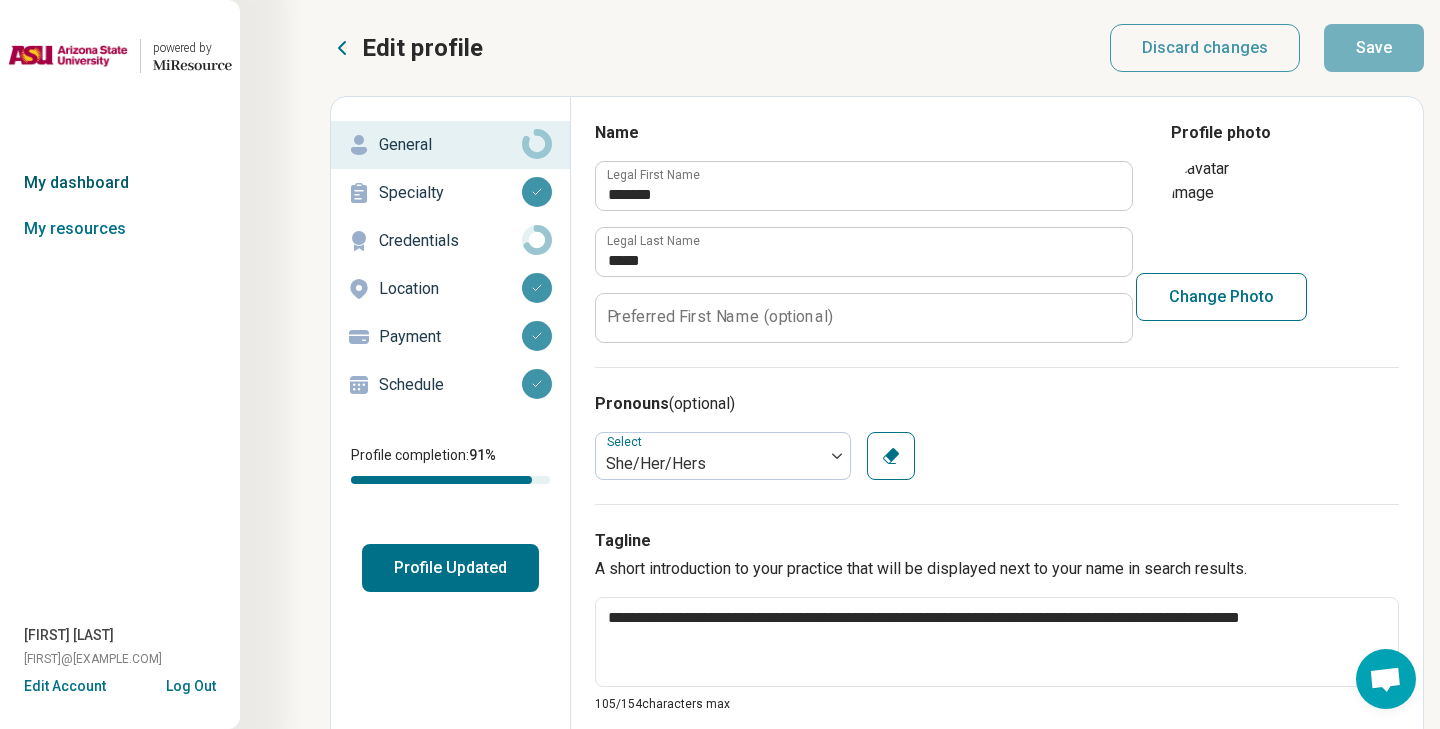 click on "My dashboard" at bounding box center [120, 183] 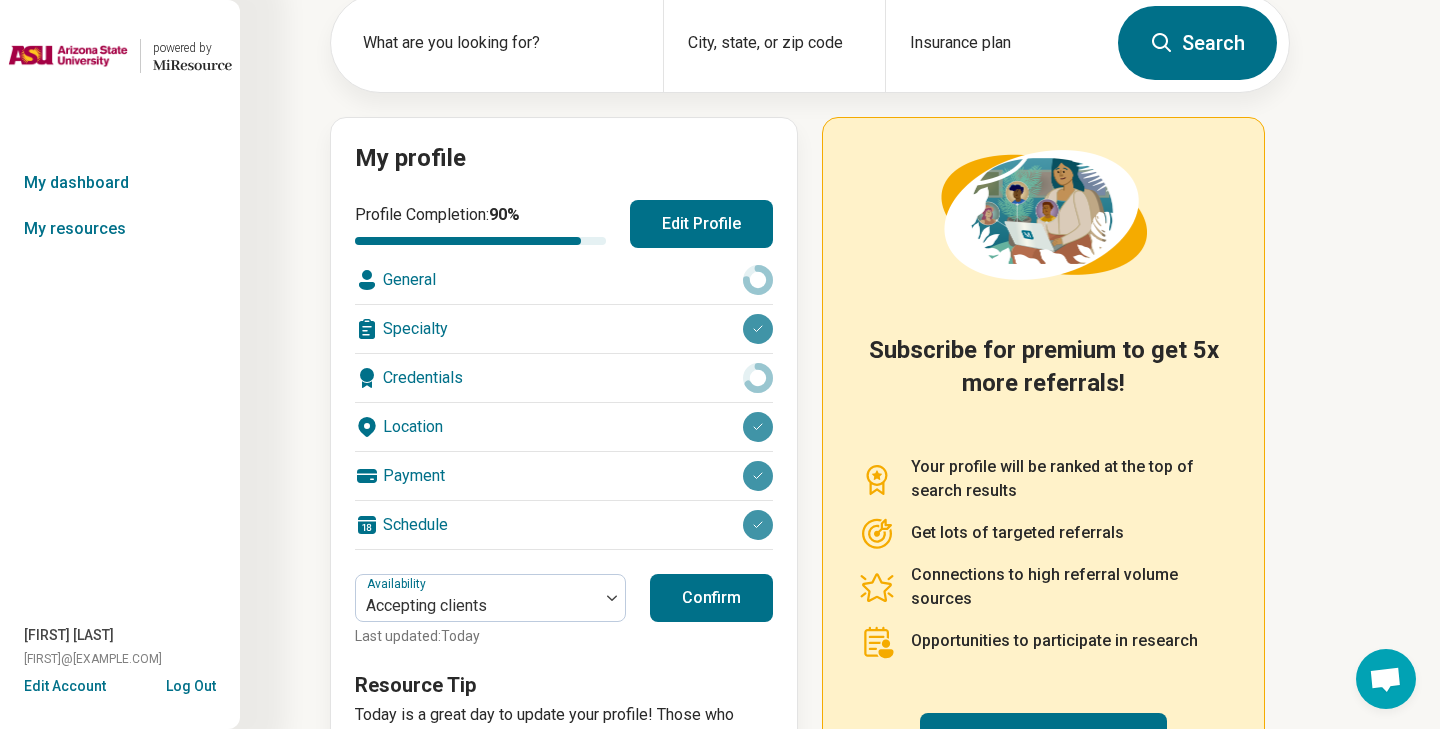 scroll, scrollTop: 141, scrollLeft: 0, axis: vertical 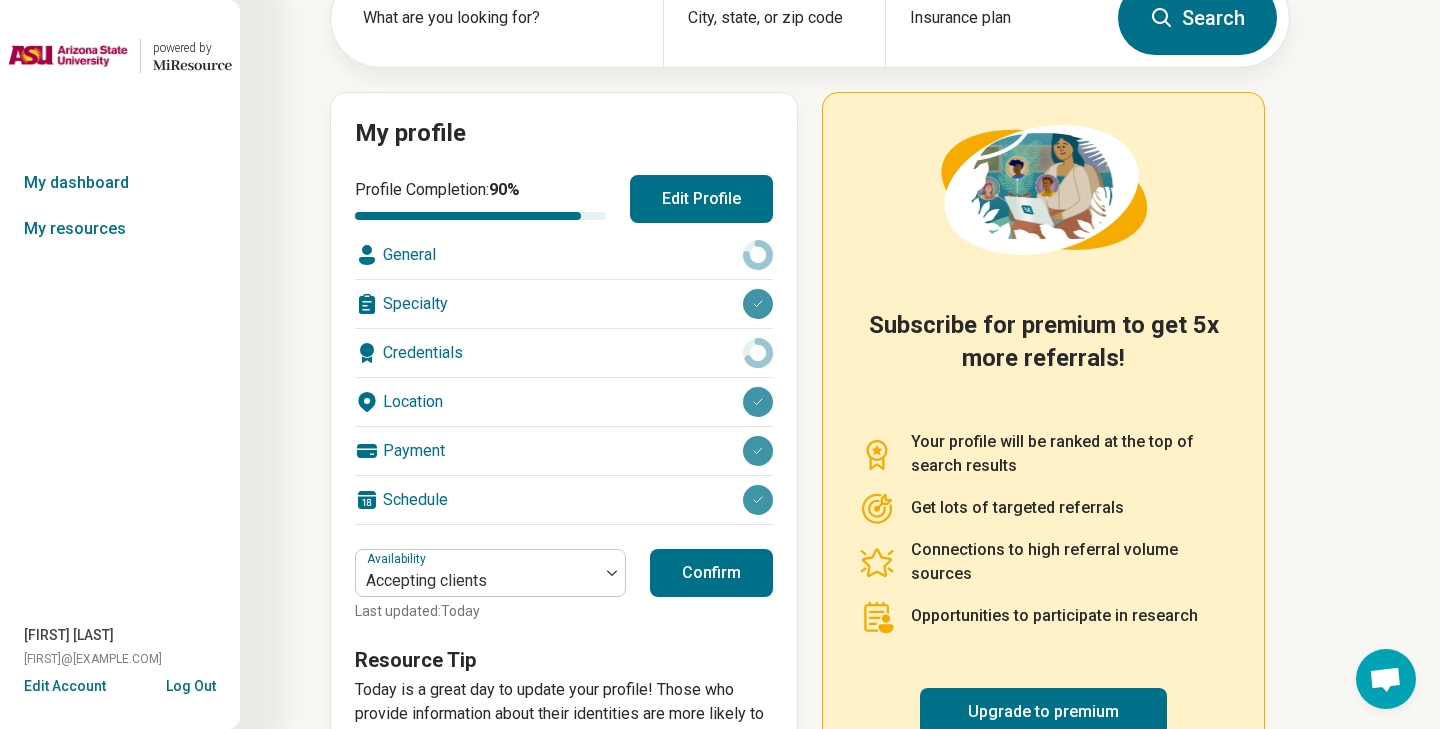 click on "Confirm" at bounding box center [711, 573] 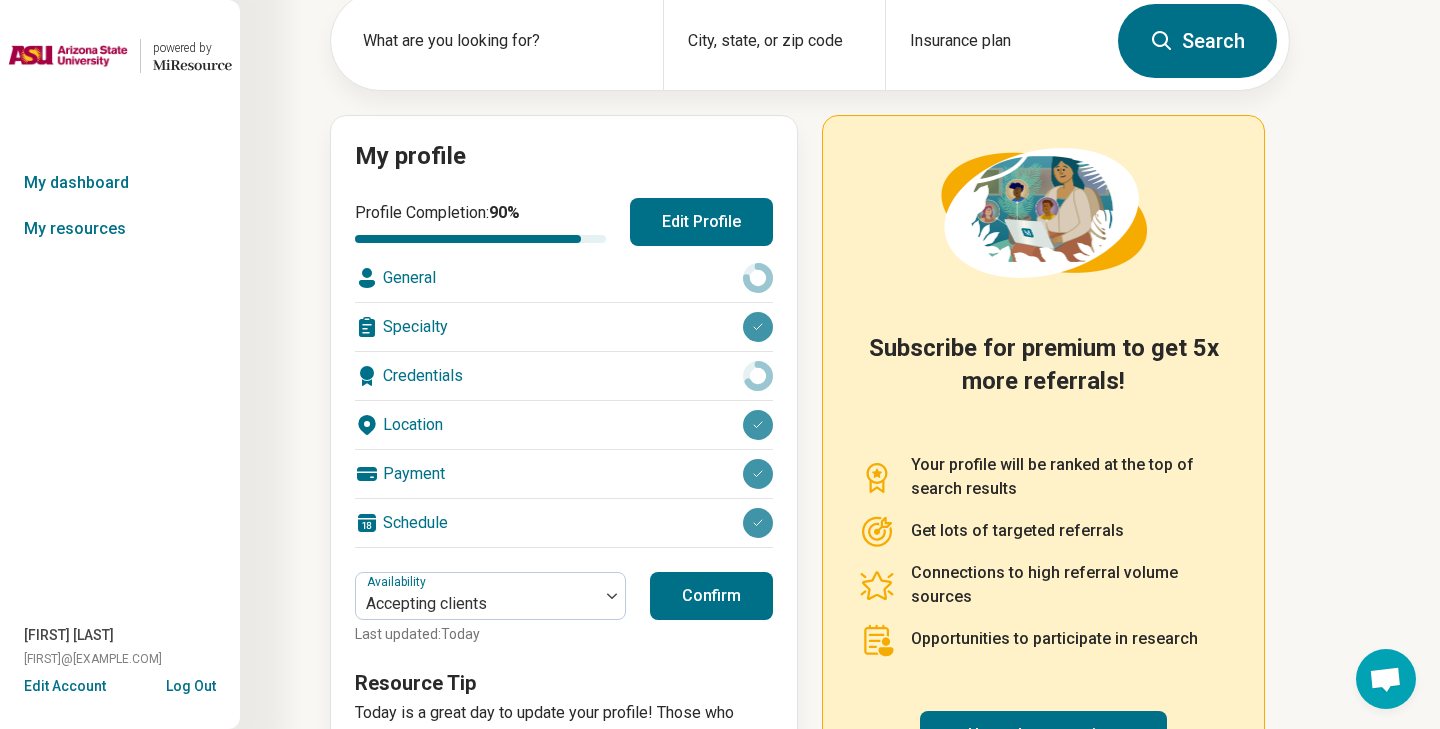 scroll, scrollTop: 84, scrollLeft: 0, axis: vertical 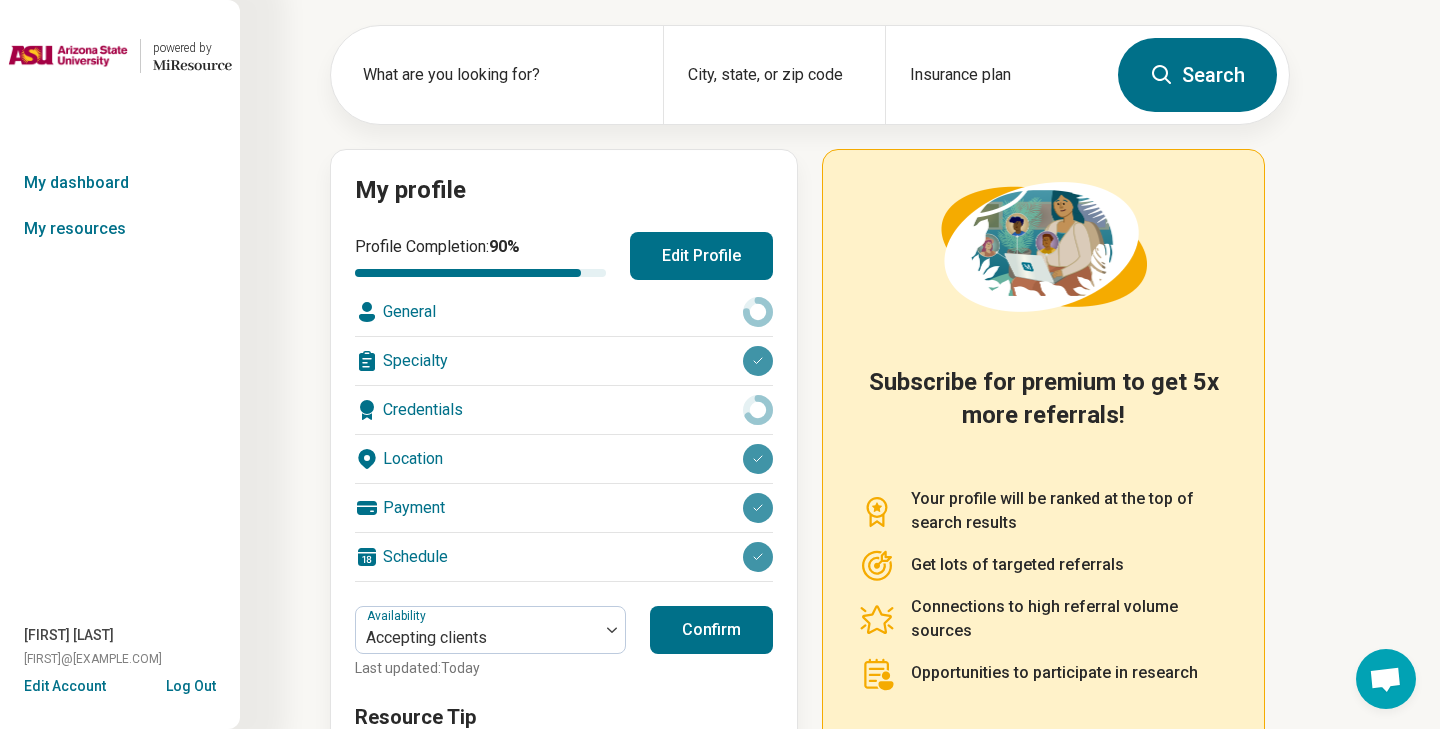 click at bounding box center [68, 56] 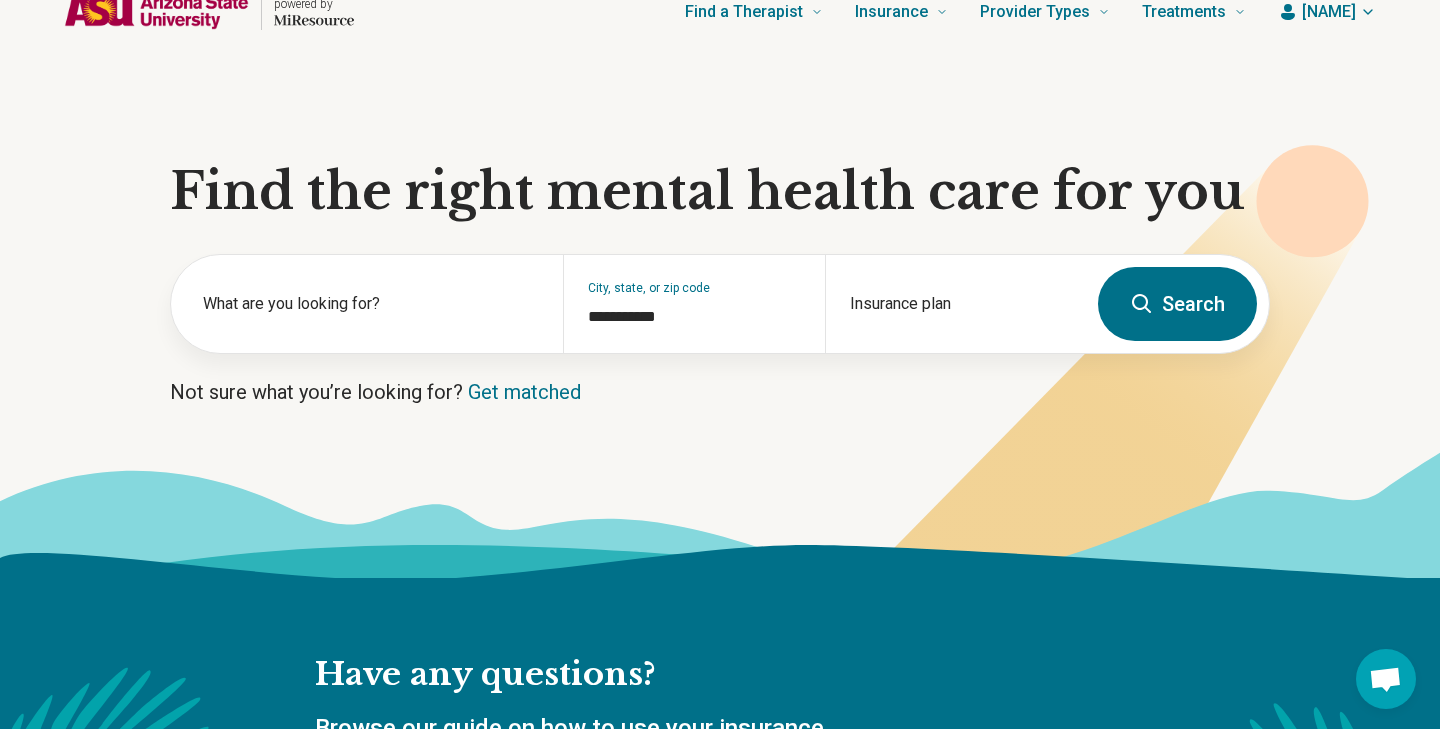 scroll, scrollTop: 0, scrollLeft: 0, axis: both 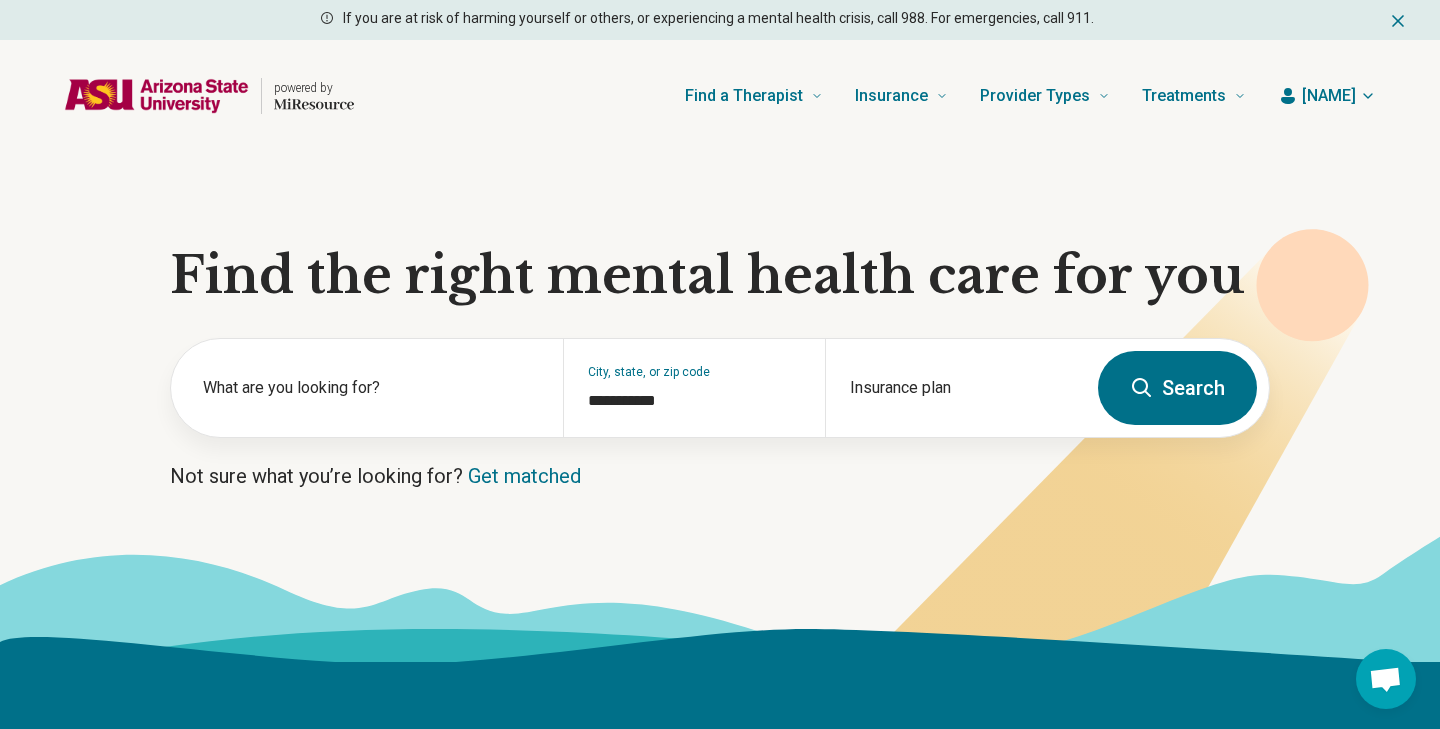 click on "Search" at bounding box center [1177, 388] 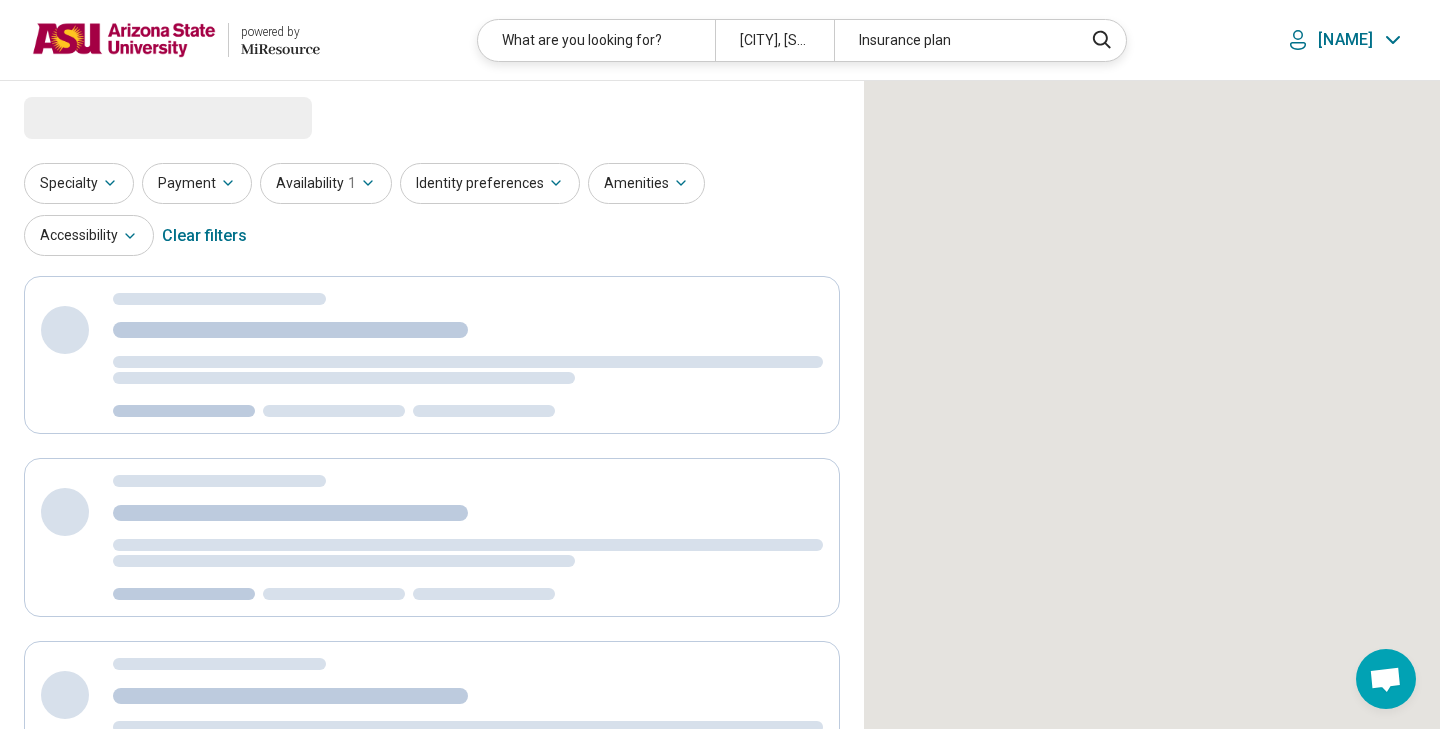 select on "***" 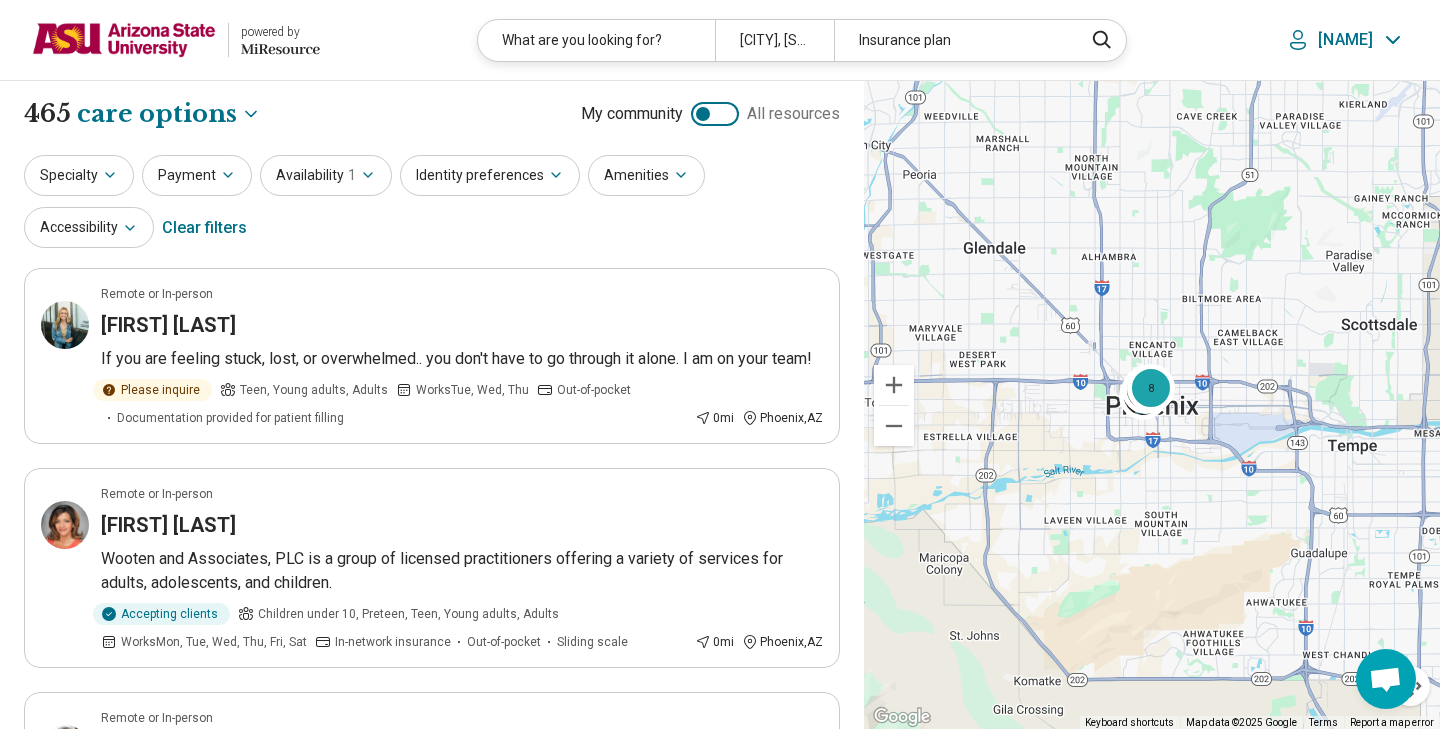 scroll, scrollTop: 0, scrollLeft: 0, axis: both 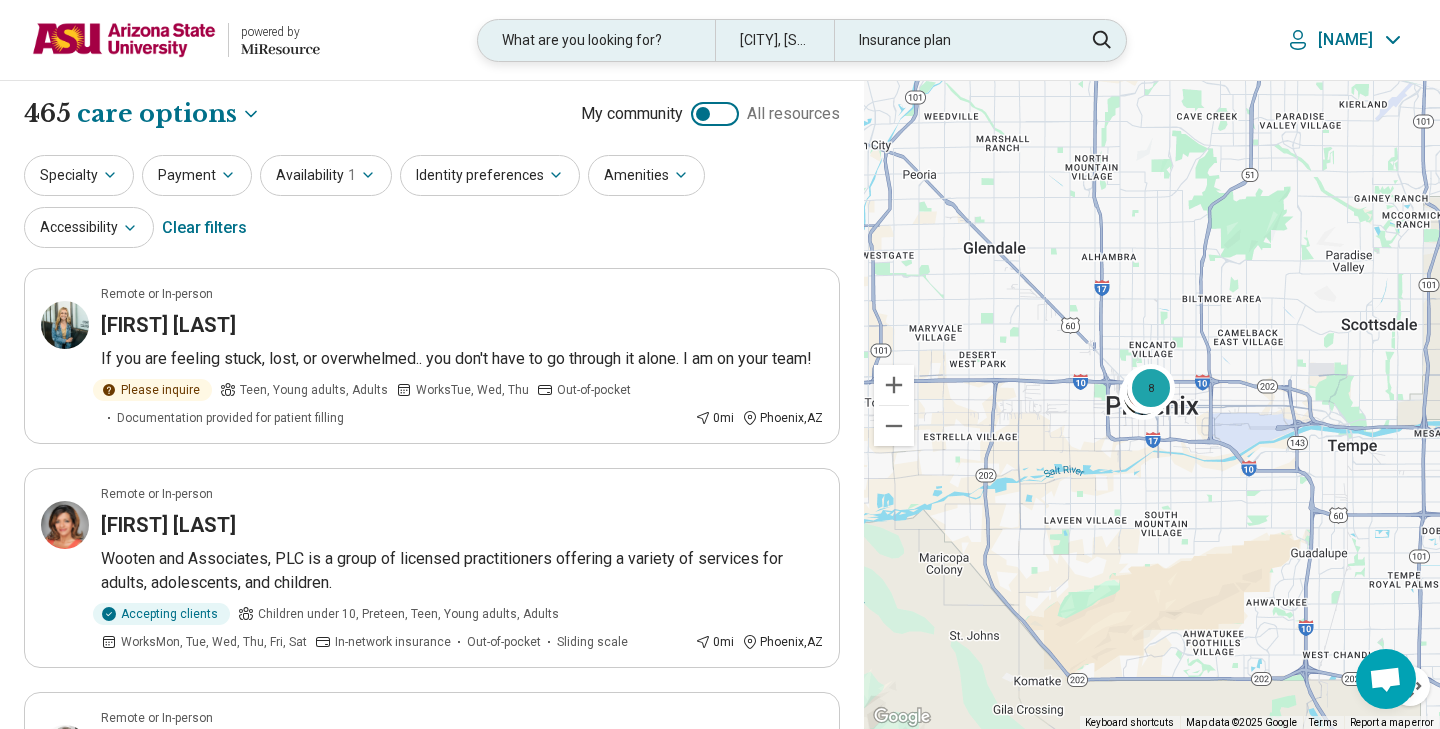 click on "What are you looking for?" at bounding box center [596, 40] 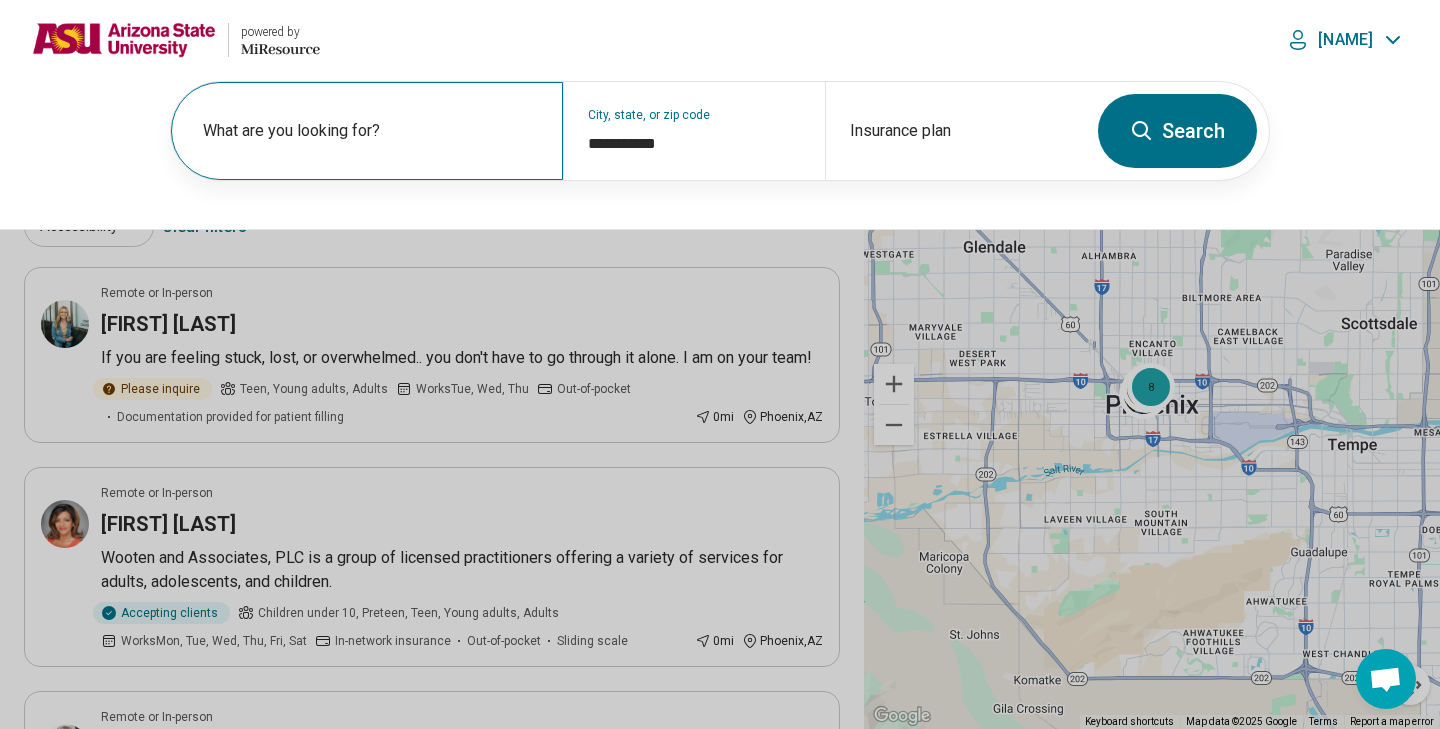 click on "What are you looking for?" at bounding box center [371, 131] 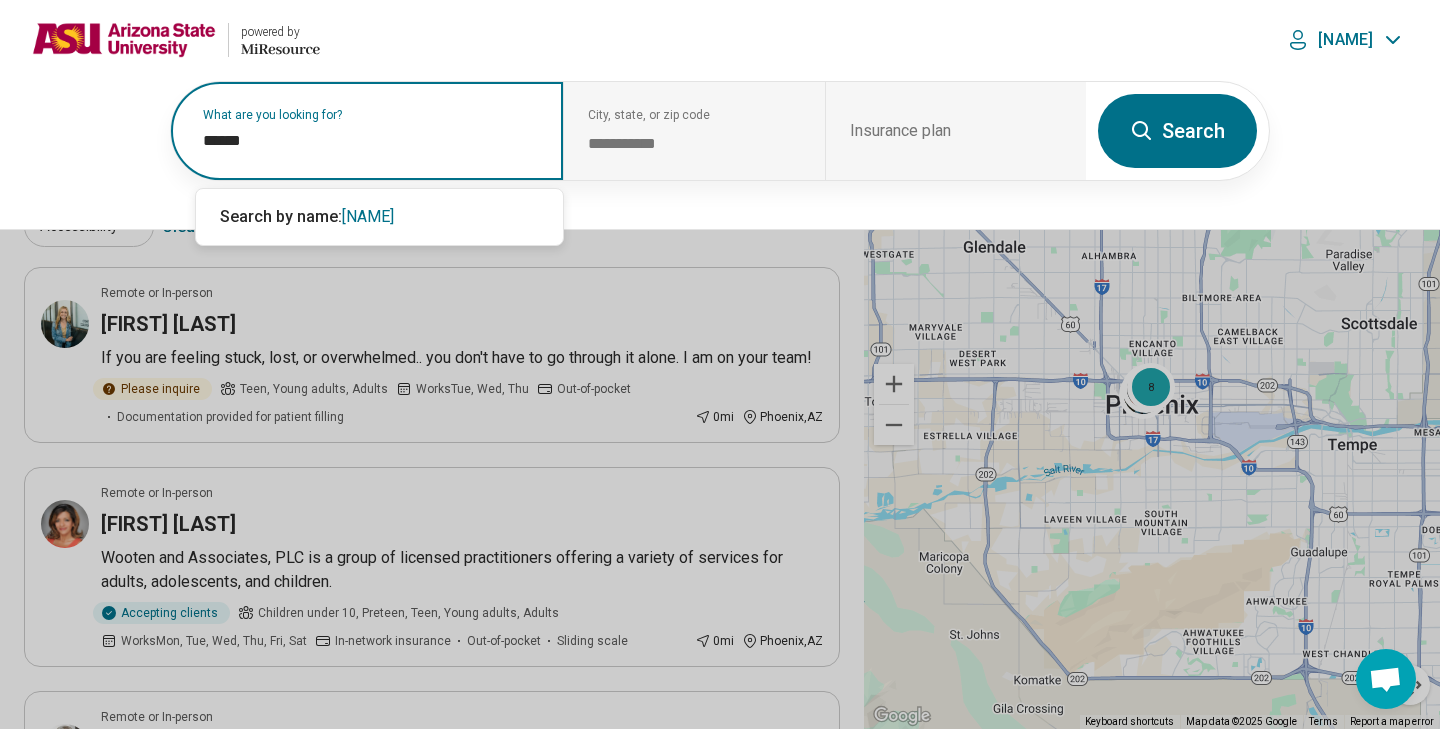 type on "*******" 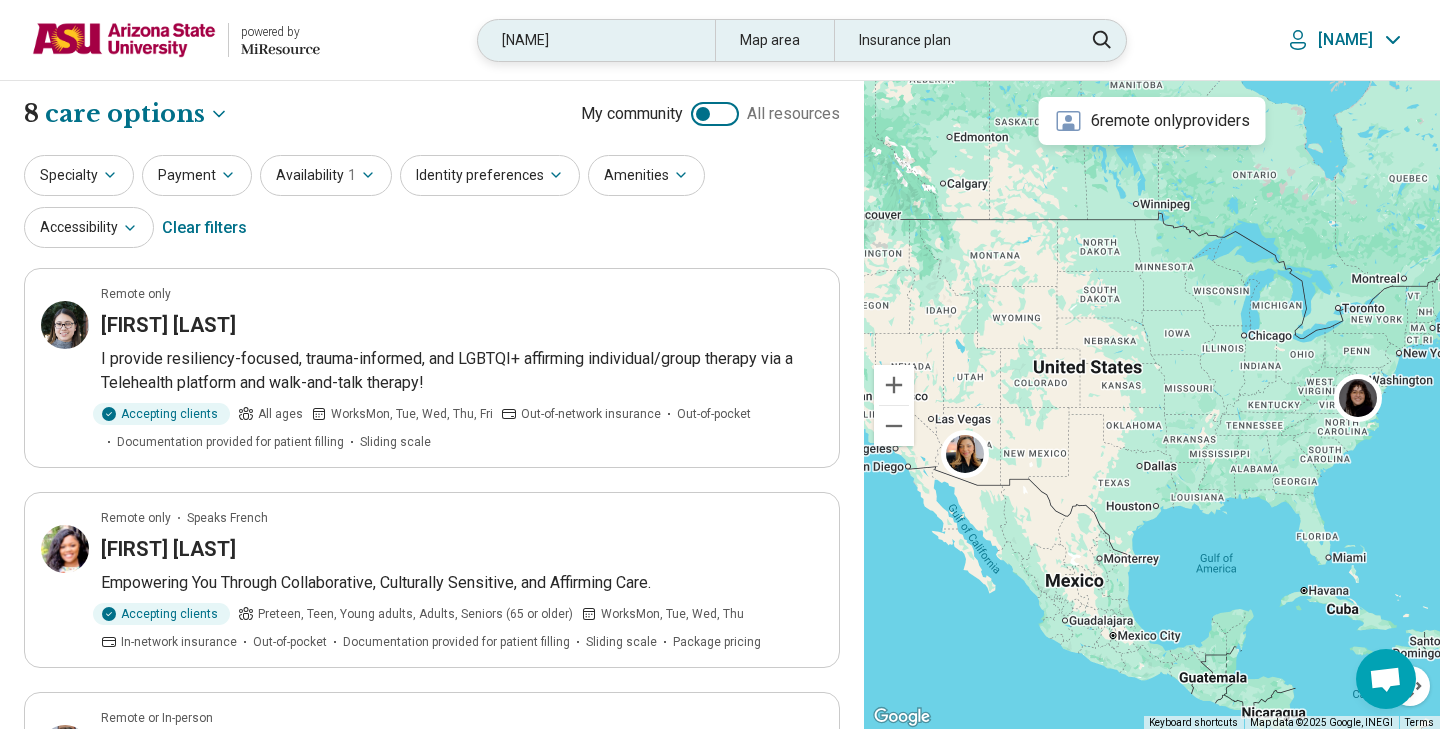 click on "abriana" at bounding box center (596, 40) 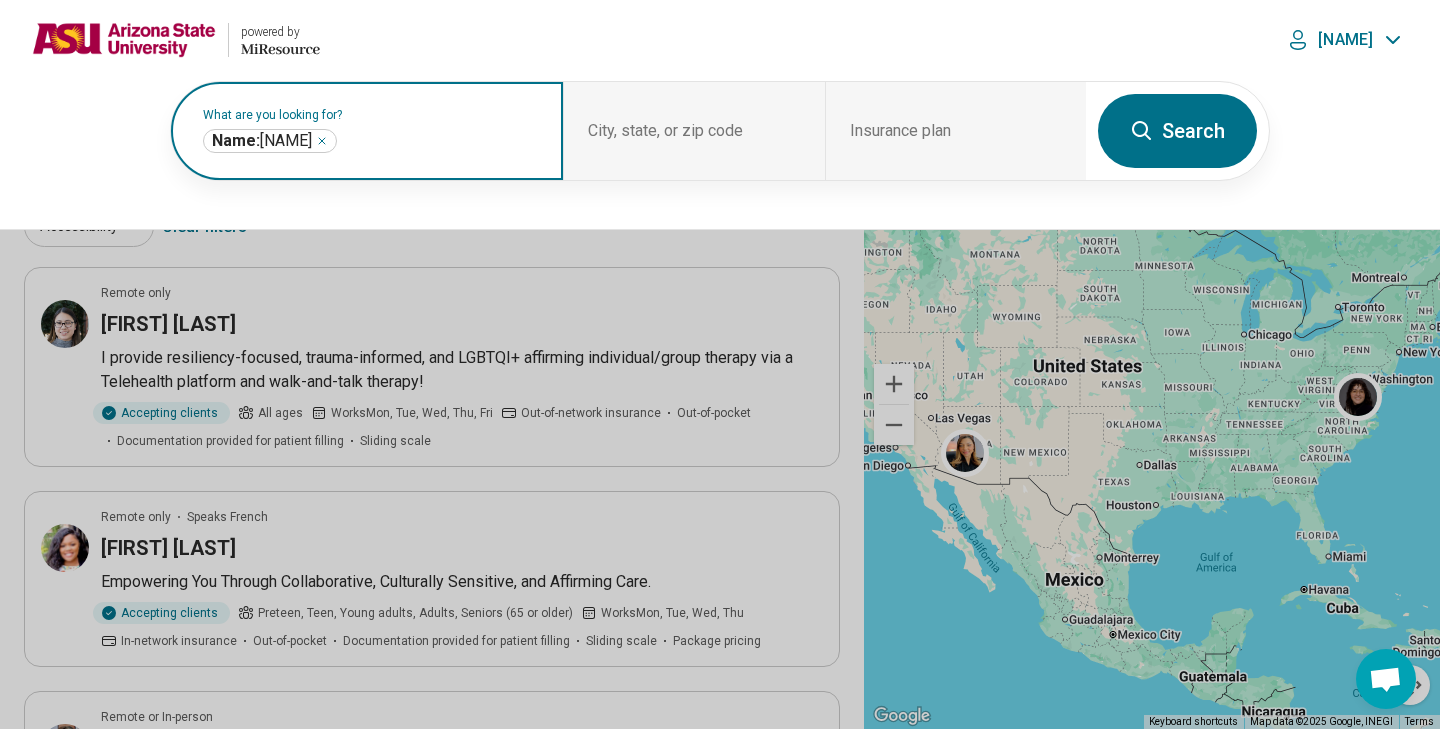 click at bounding box center (440, 141) 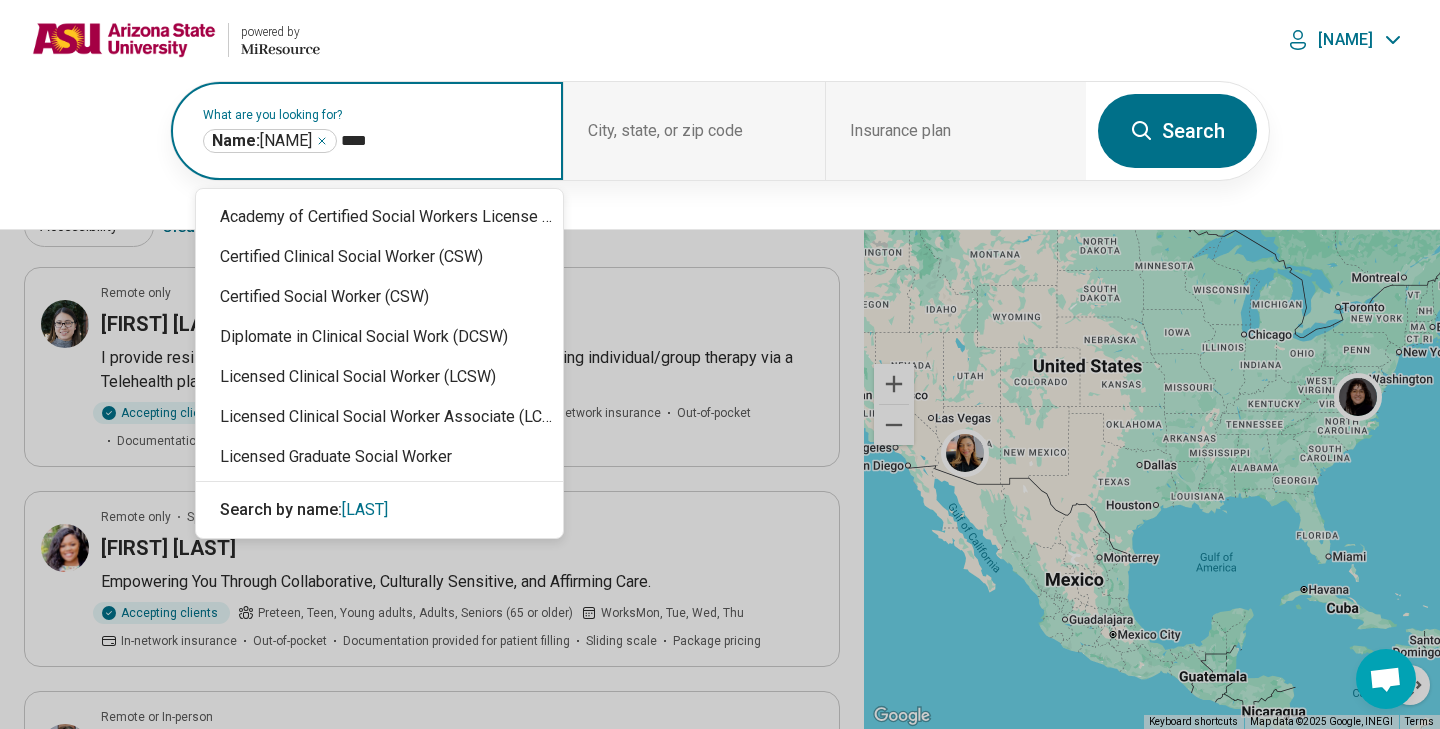 type on "*****" 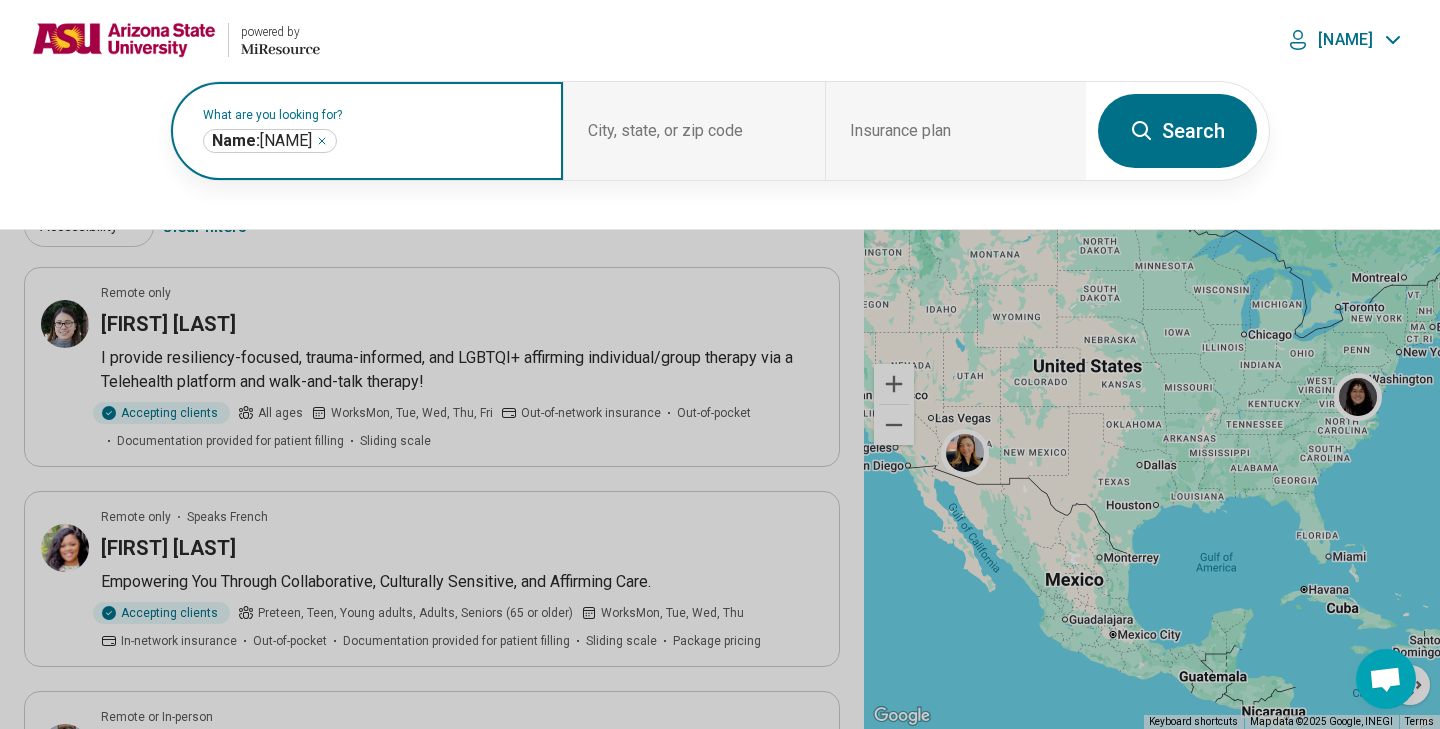 click 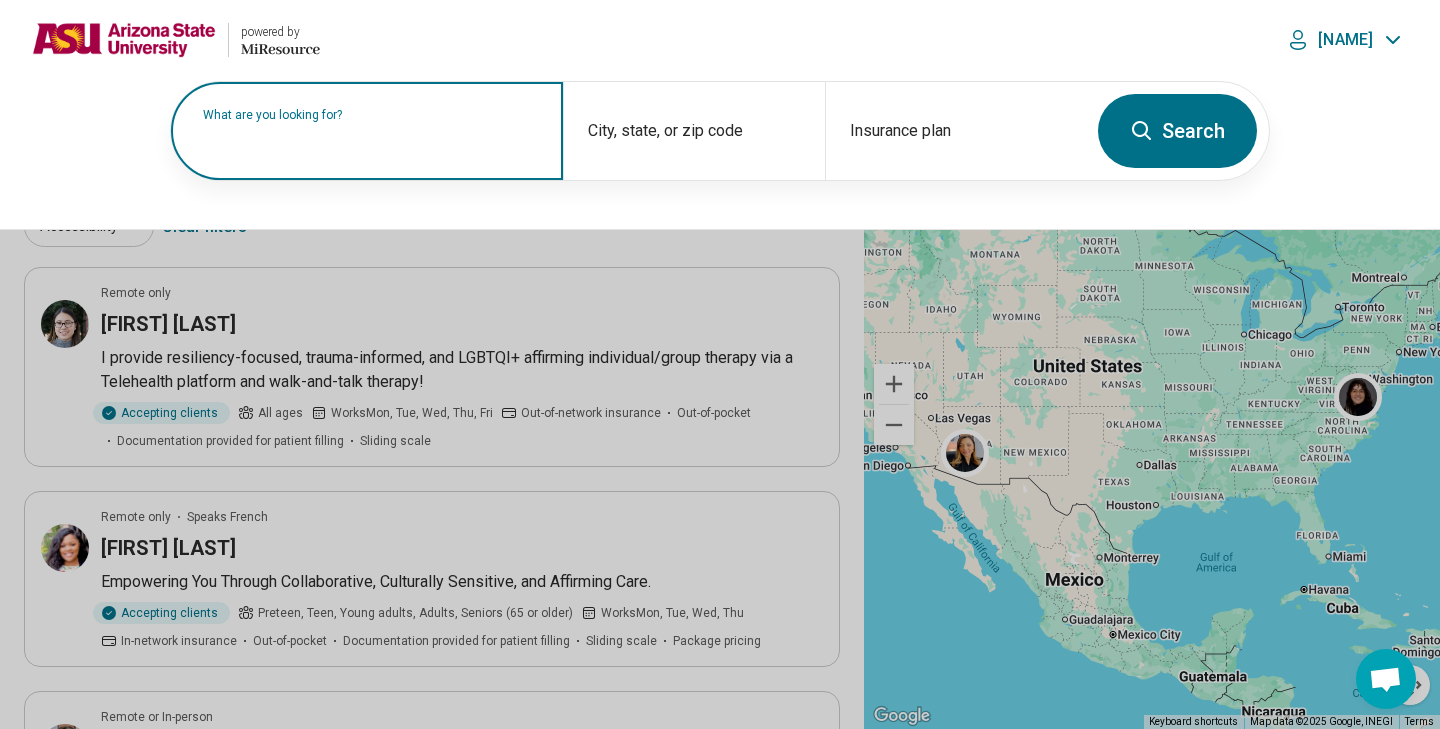 click on "What are you looking for?" at bounding box center (367, 131) 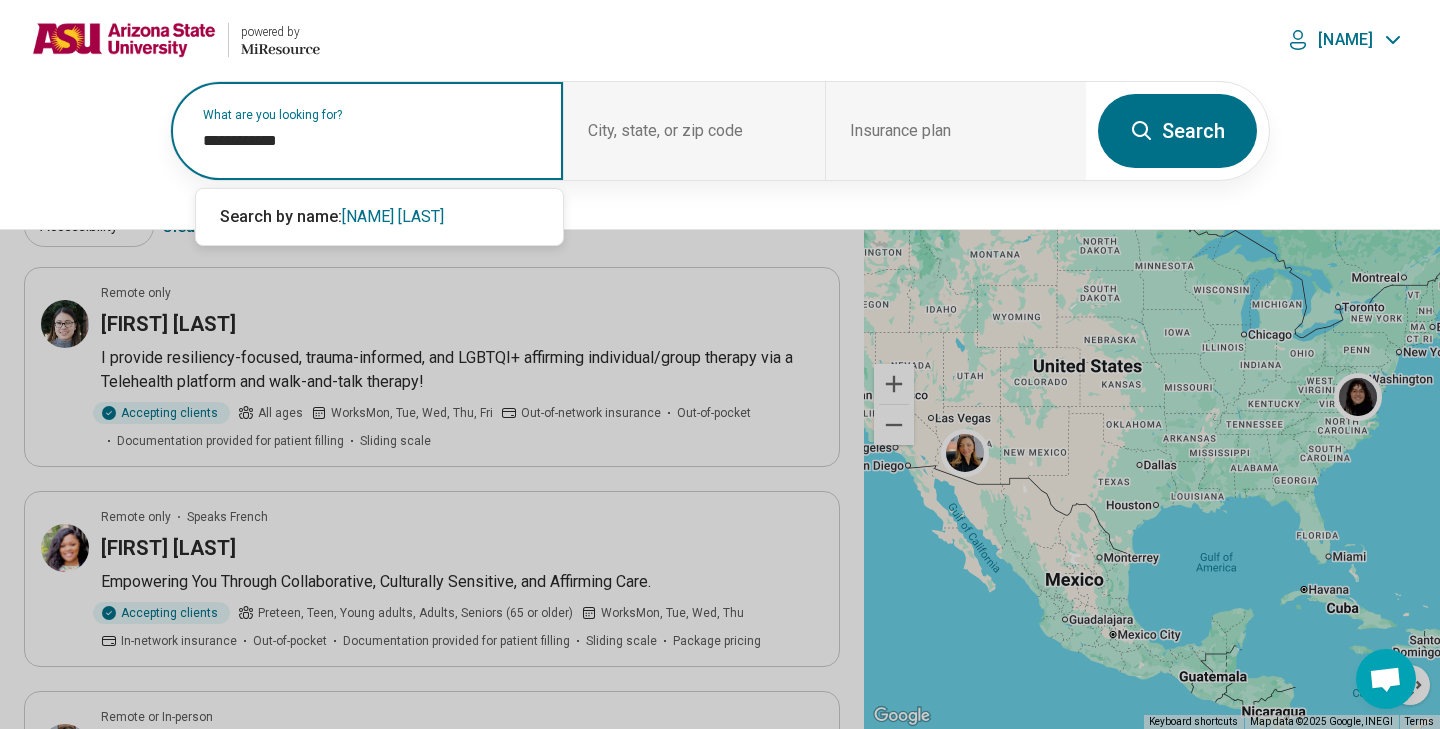 type on "**********" 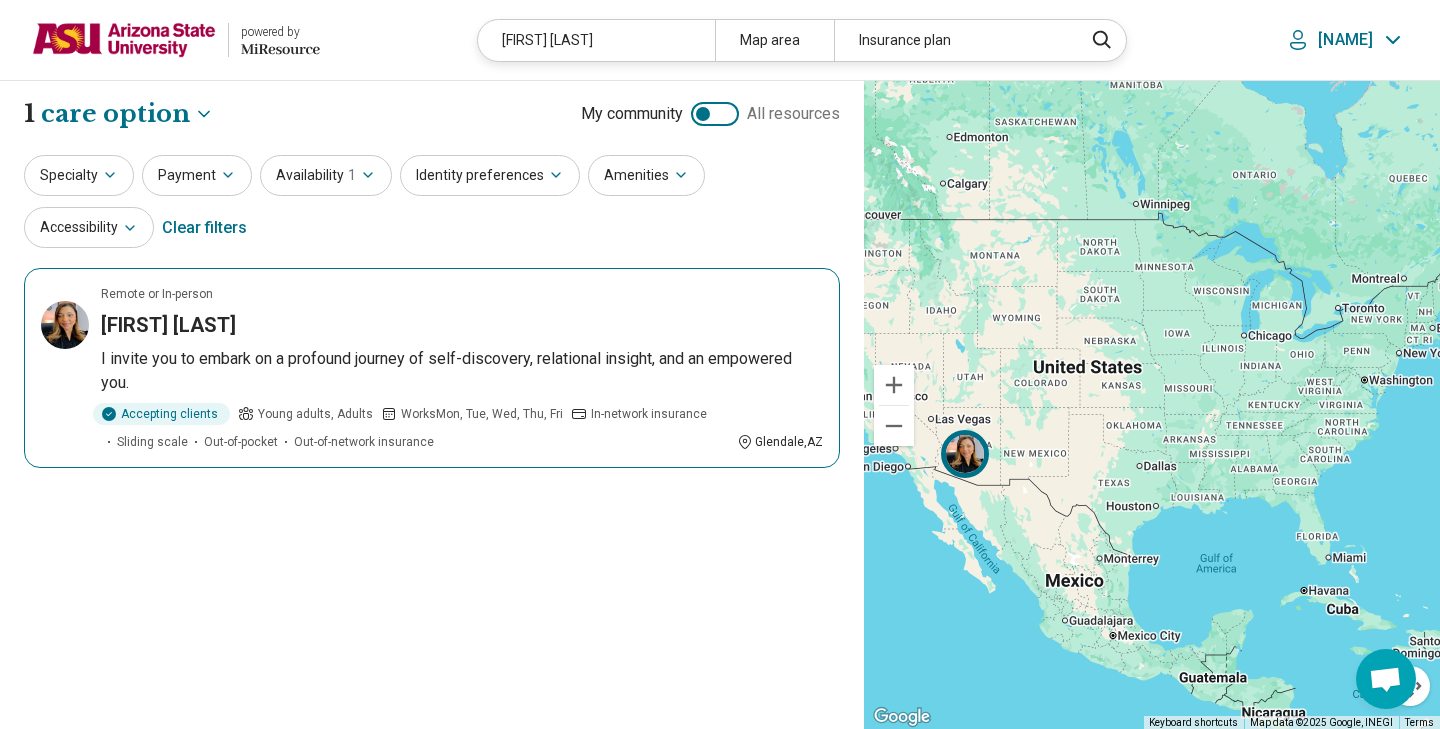 click on "[FIRST] [LAST]" at bounding box center (168, 325) 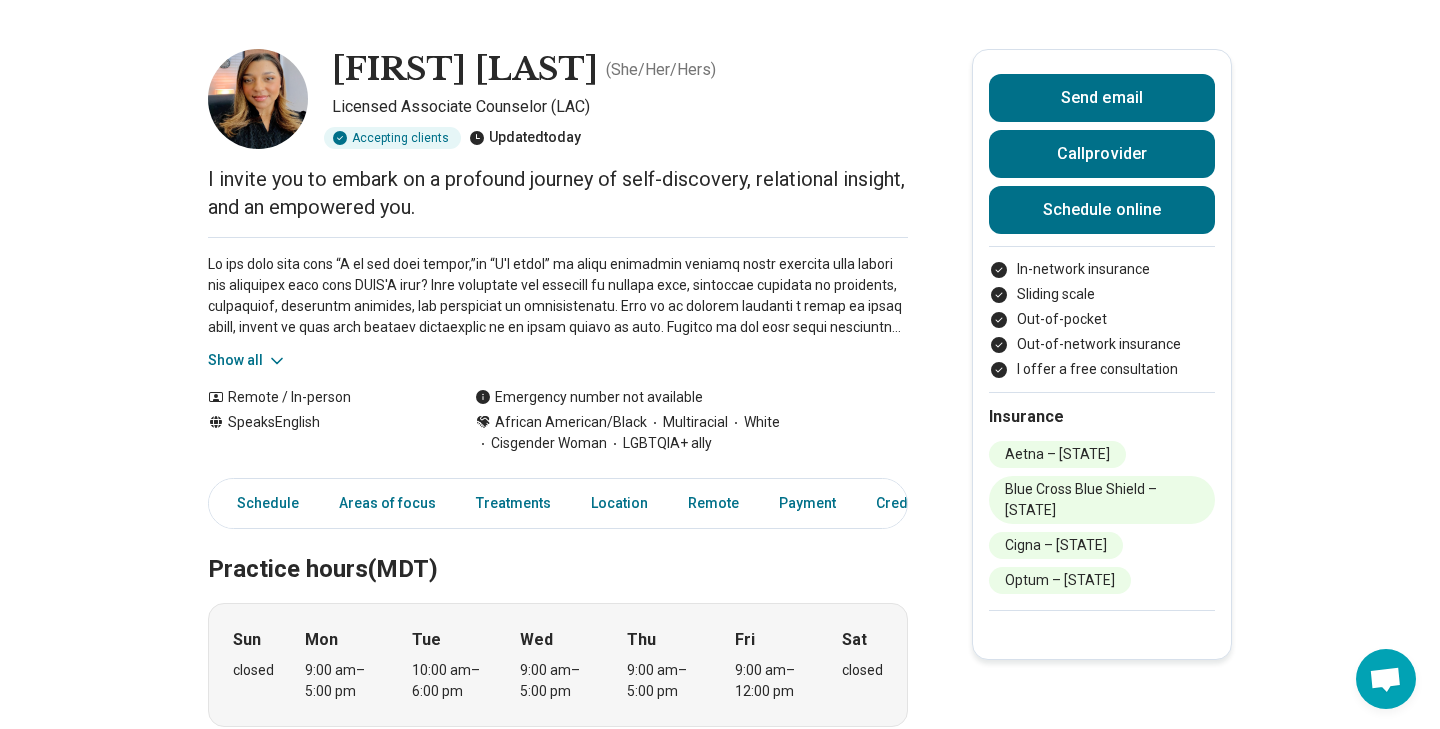 scroll, scrollTop: 49, scrollLeft: 0, axis: vertical 